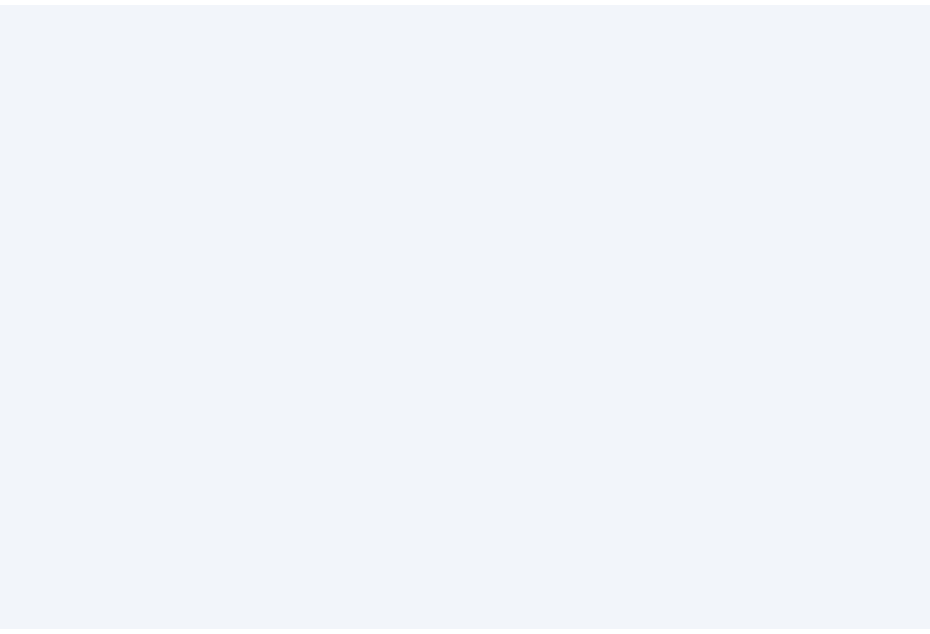 scroll, scrollTop: 0, scrollLeft: 0, axis: both 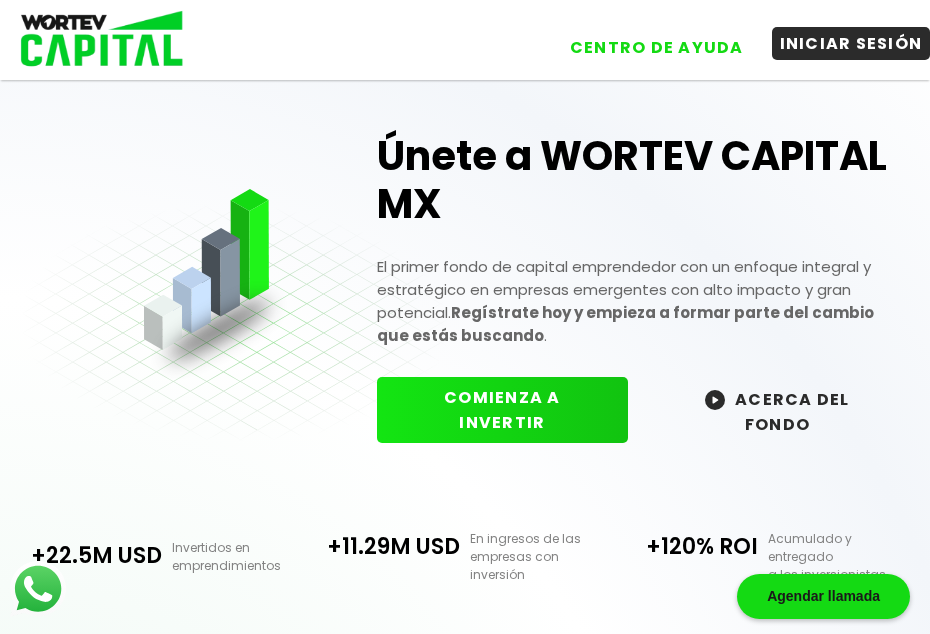click on "INICIAR SESIÓN" at bounding box center [851, 43] 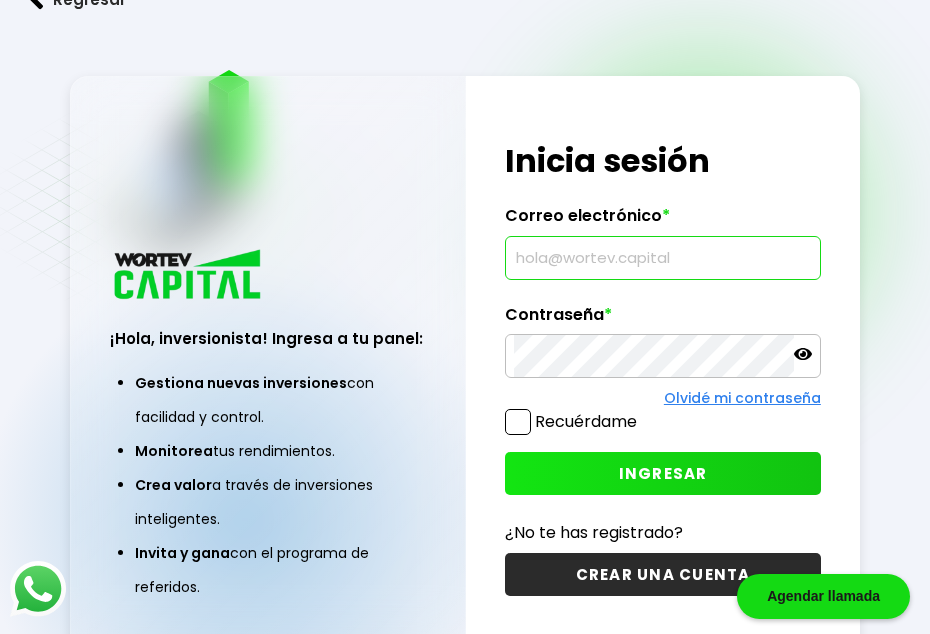 click at bounding box center (662, 258) 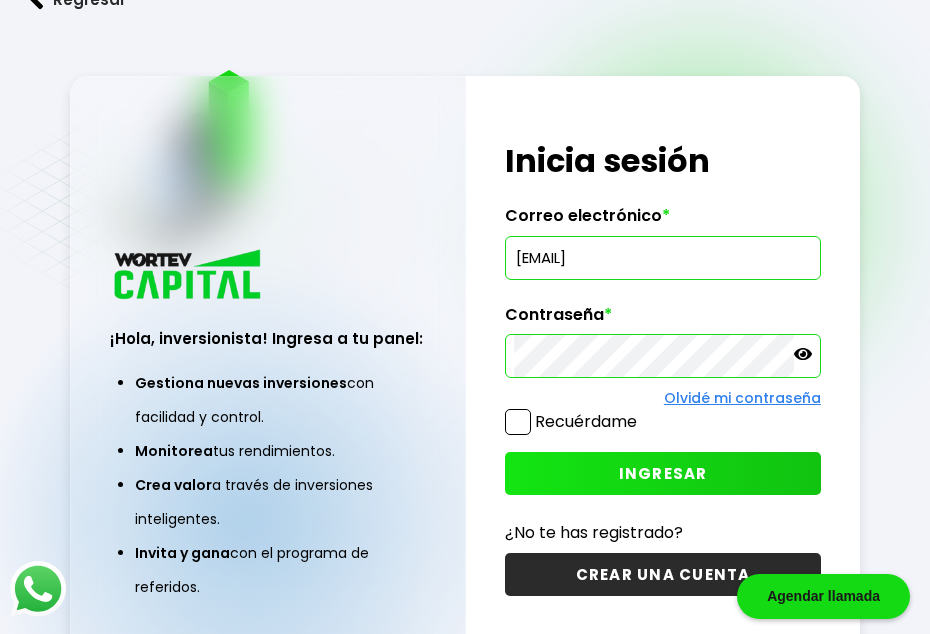 click on "INGRESAR" at bounding box center [663, 473] 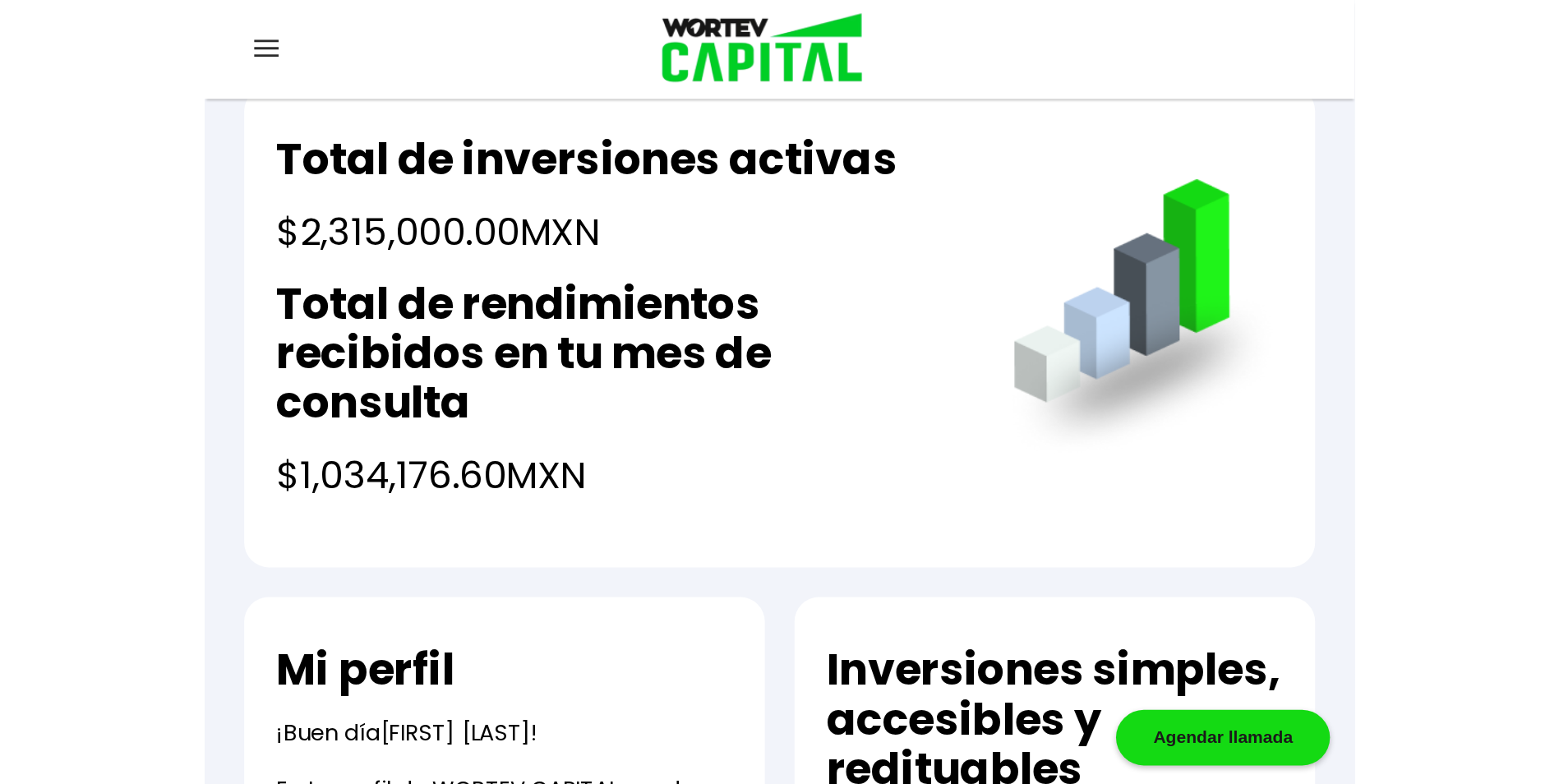 scroll, scrollTop: 0, scrollLeft: 0, axis: both 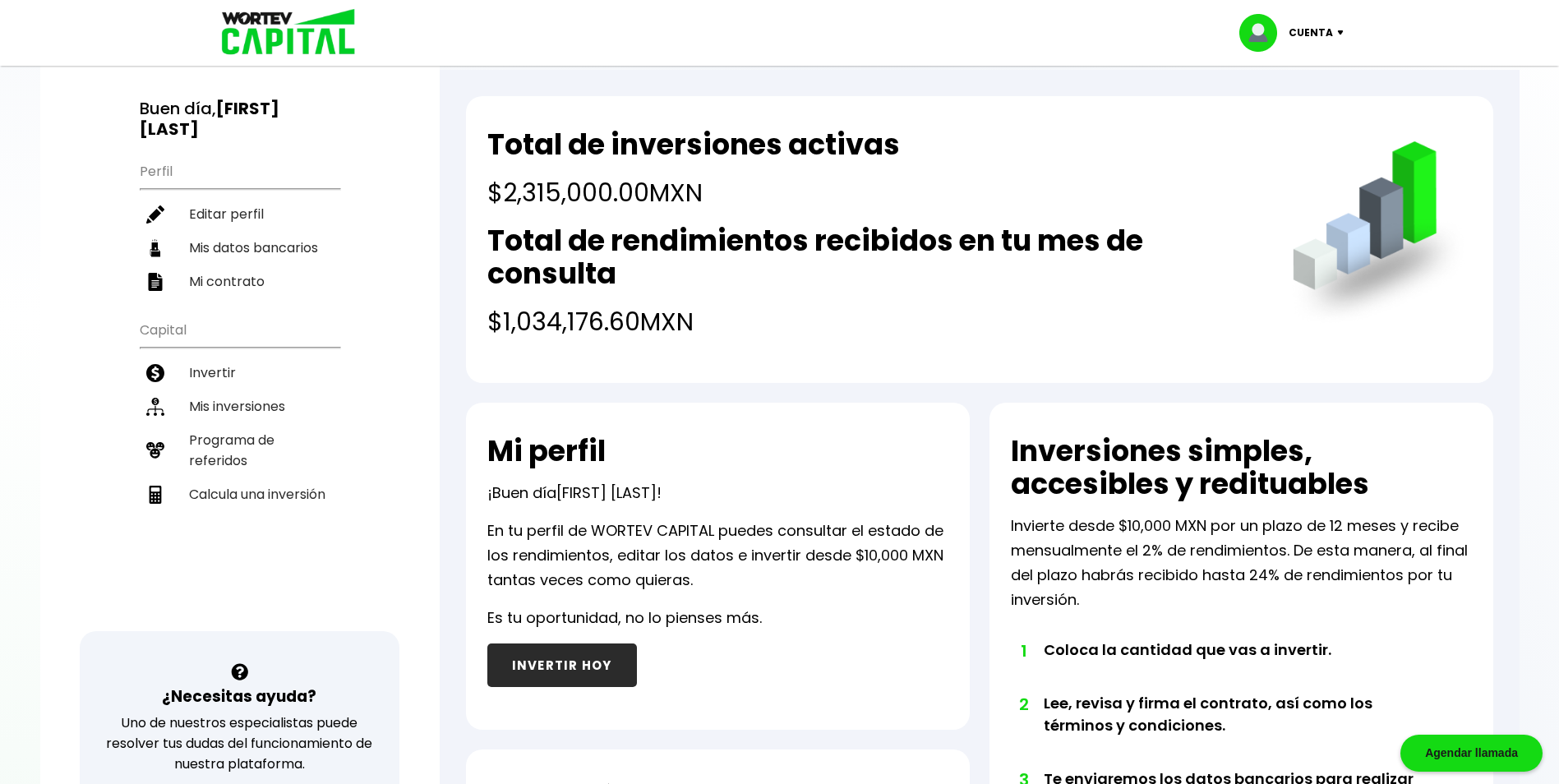 click at bounding box center (1344, 33) 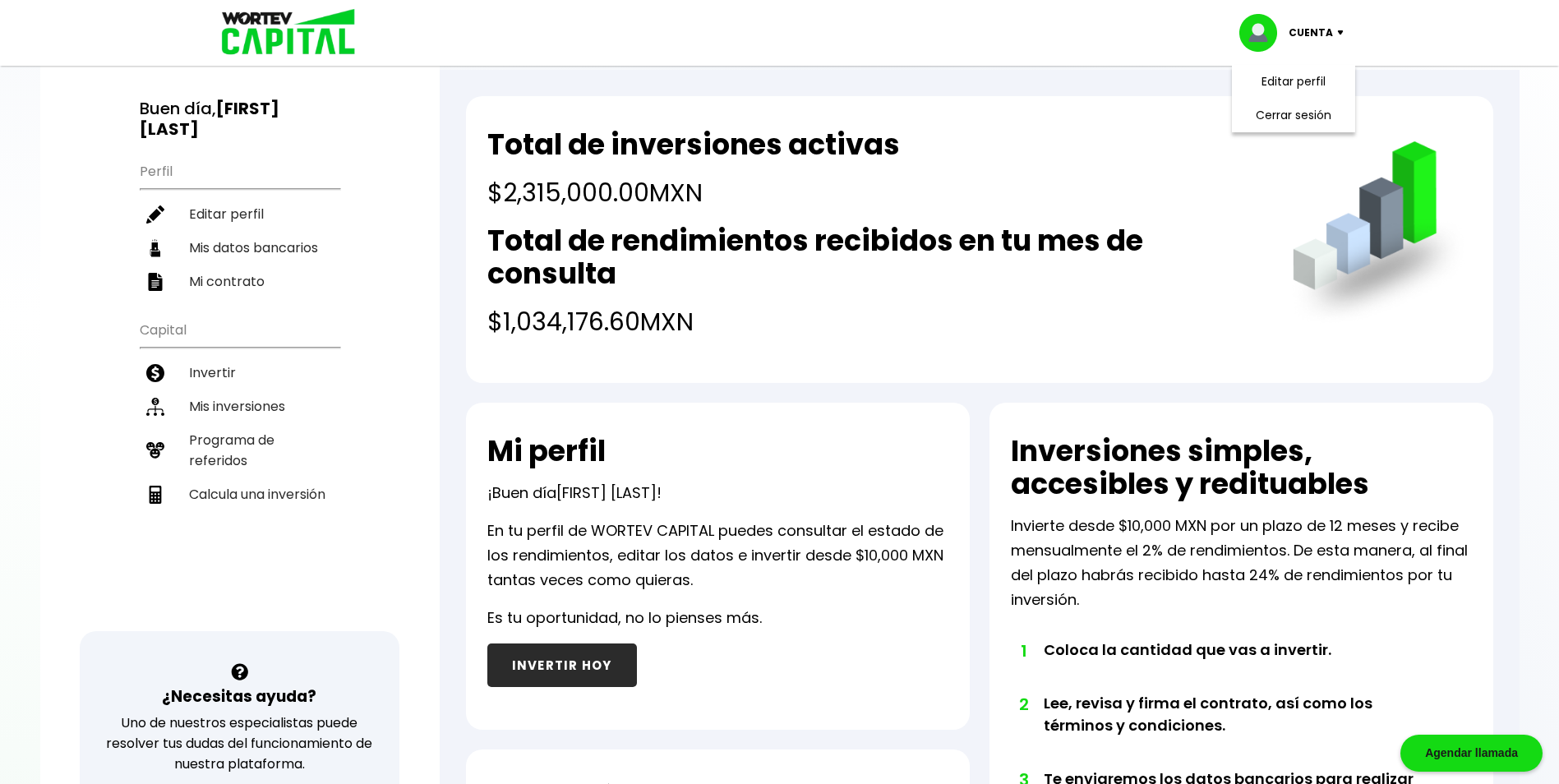 click at bounding box center [1344, 33] 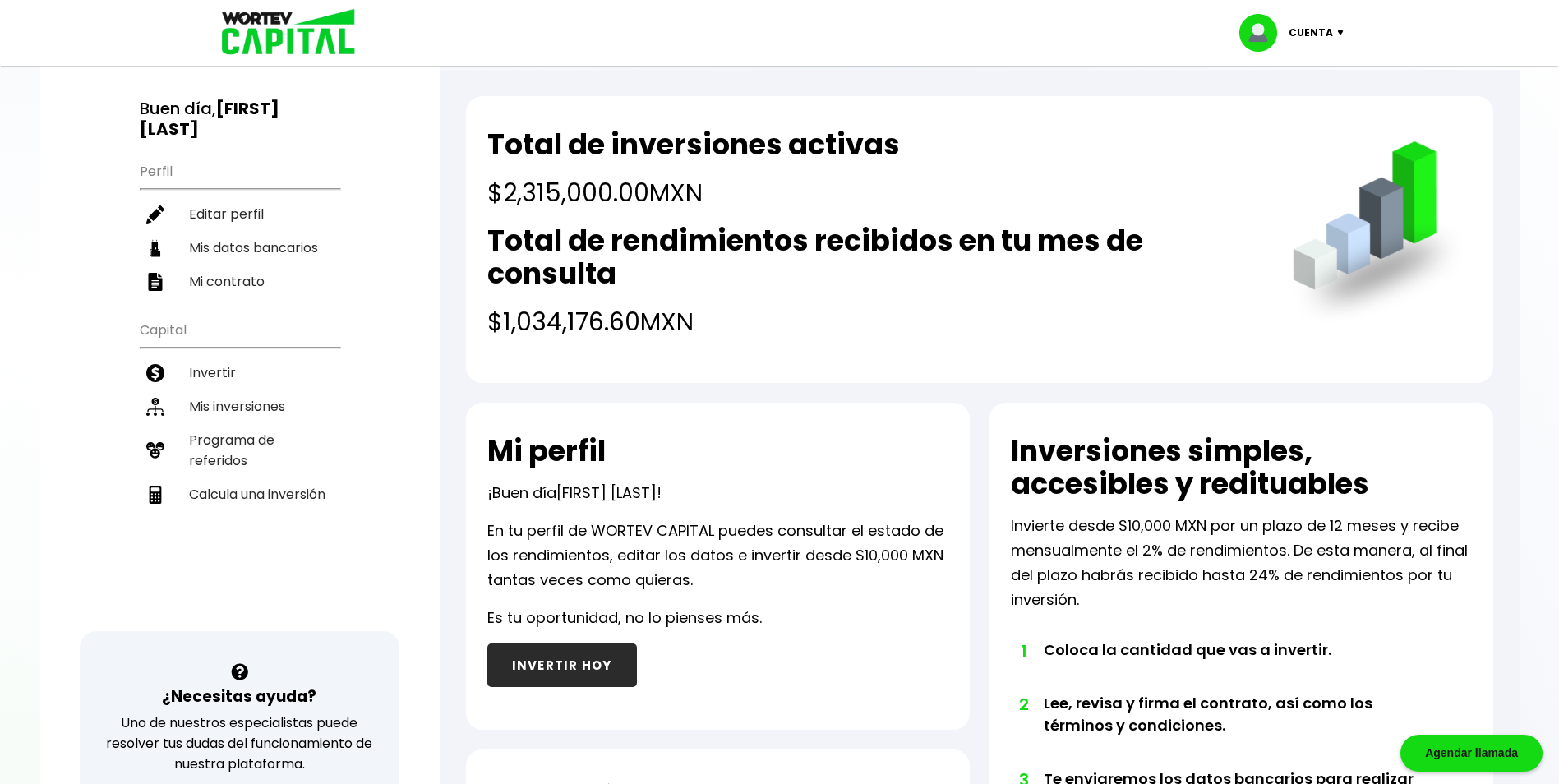 click on "[FIRST] [LAST]" at bounding box center [210, 118] 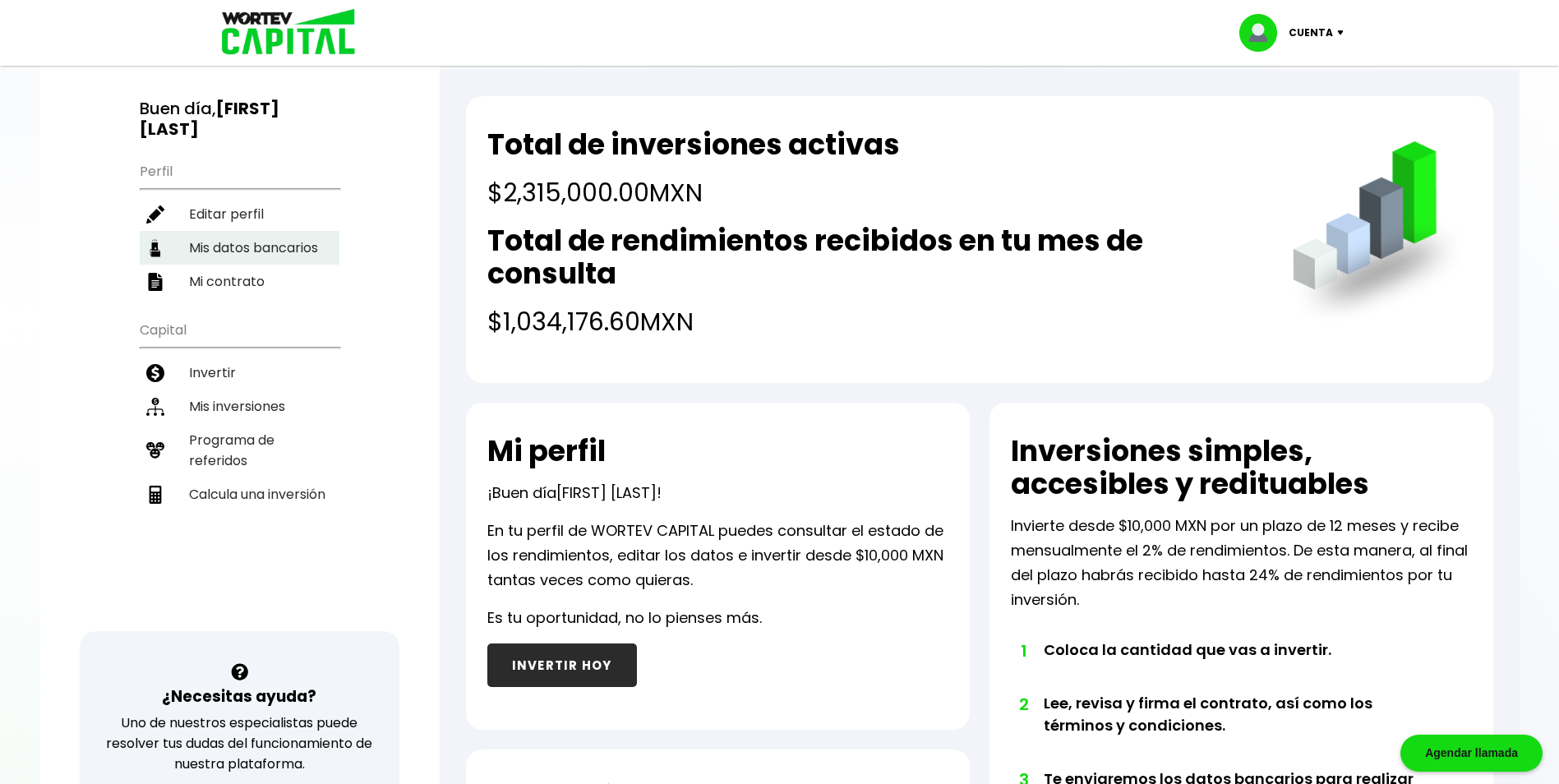 click on "Mis datos bancarios" at bounding box center (239, 247) 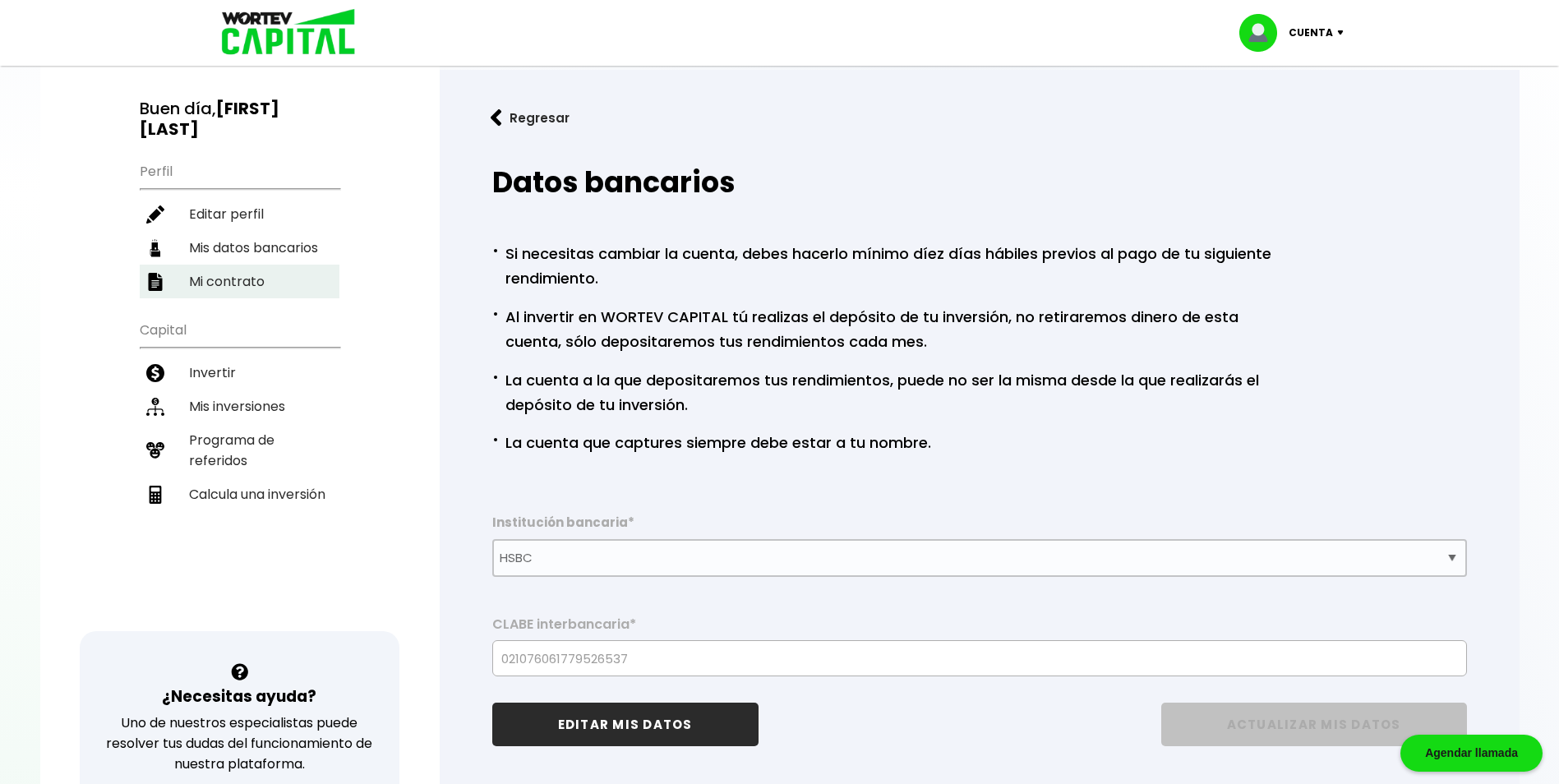 click on "Mi contrato" at bounding box center (239, 281) 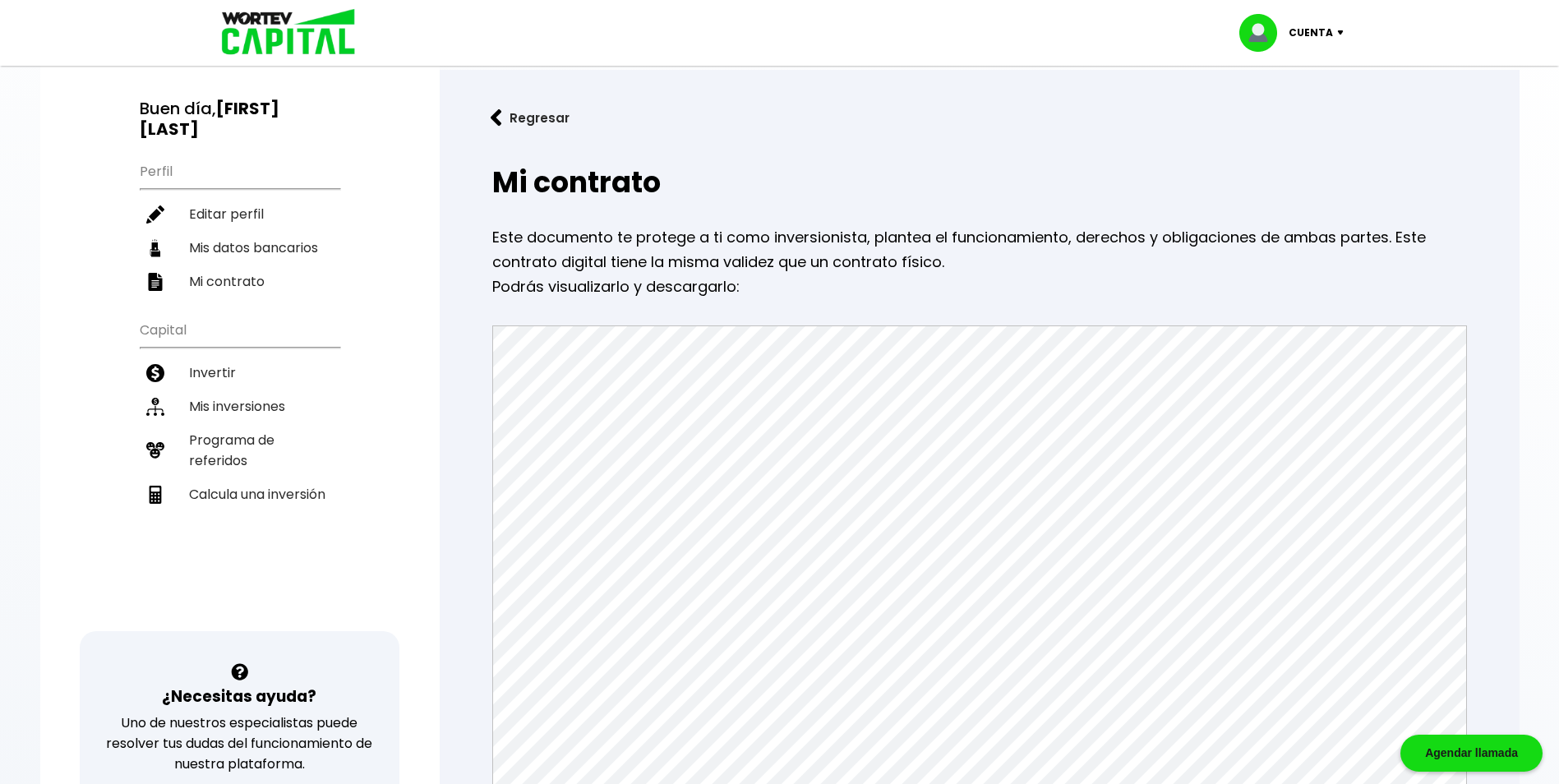 click on "Perfil  Editar perfil Mis datos bancarios Mi contrato" at bounding box center (239, 225) 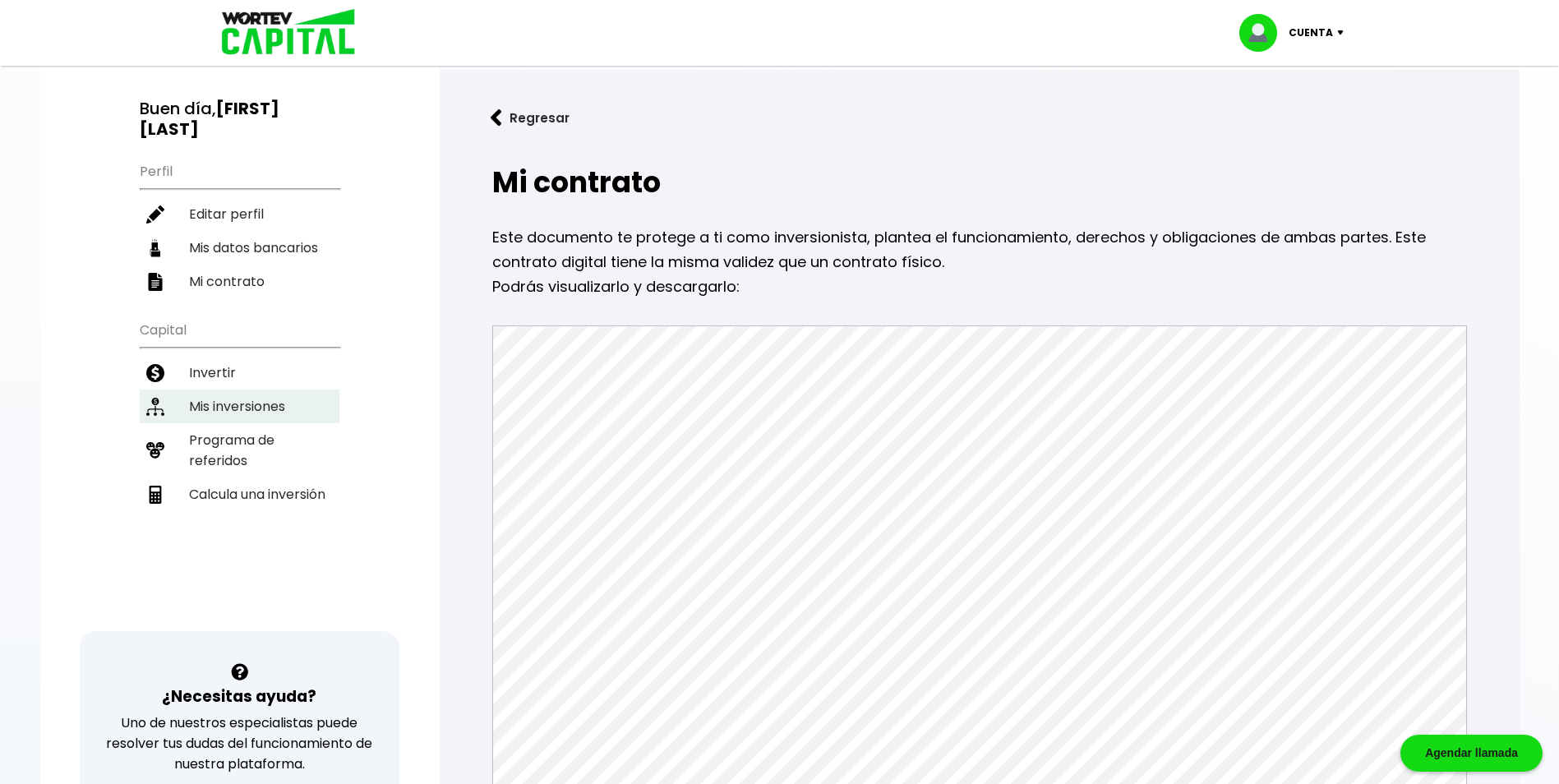 click on "Mis inversiones" at bounding box center (239, 406) 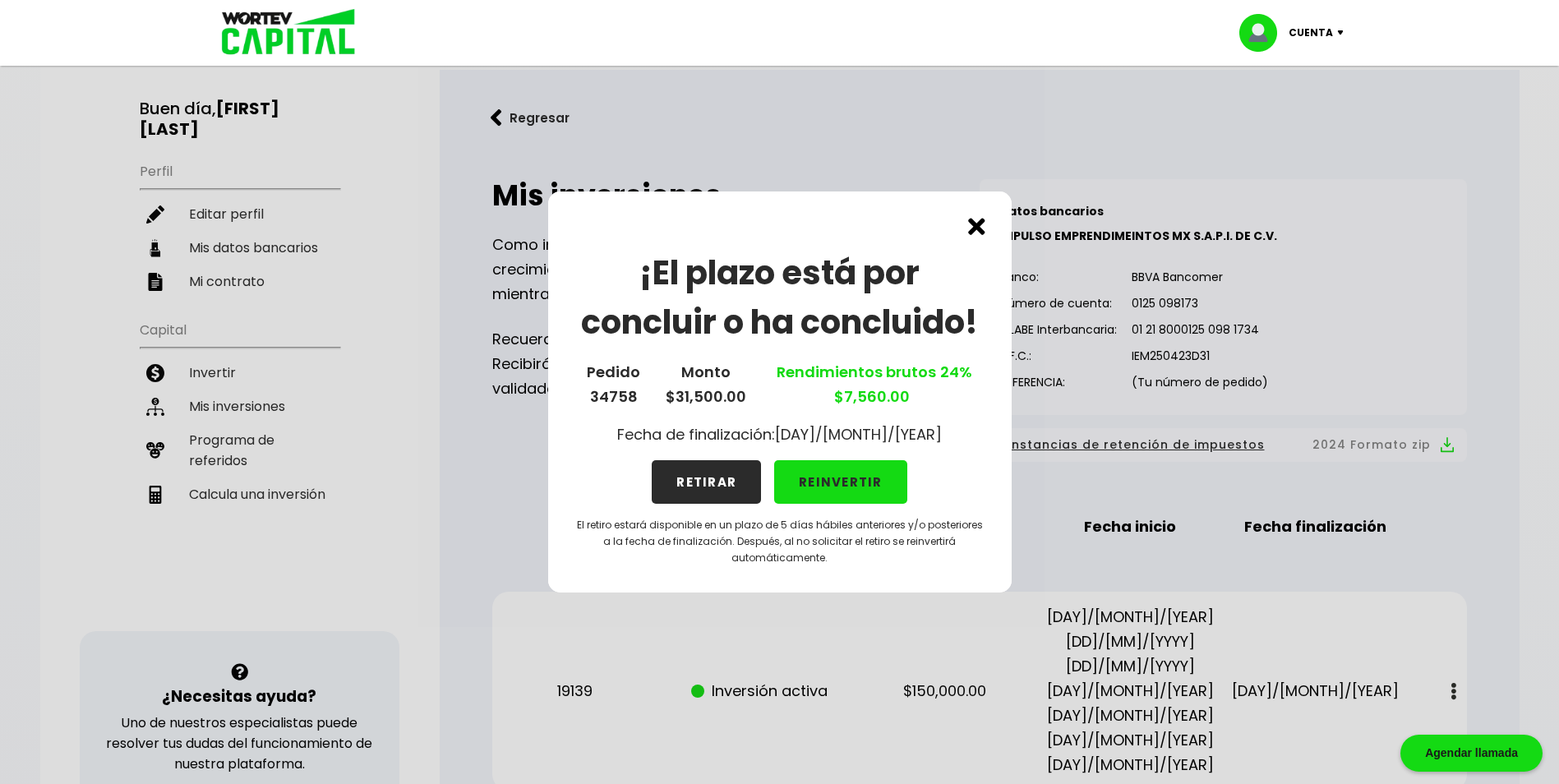 click at bounding box center (976, 226) 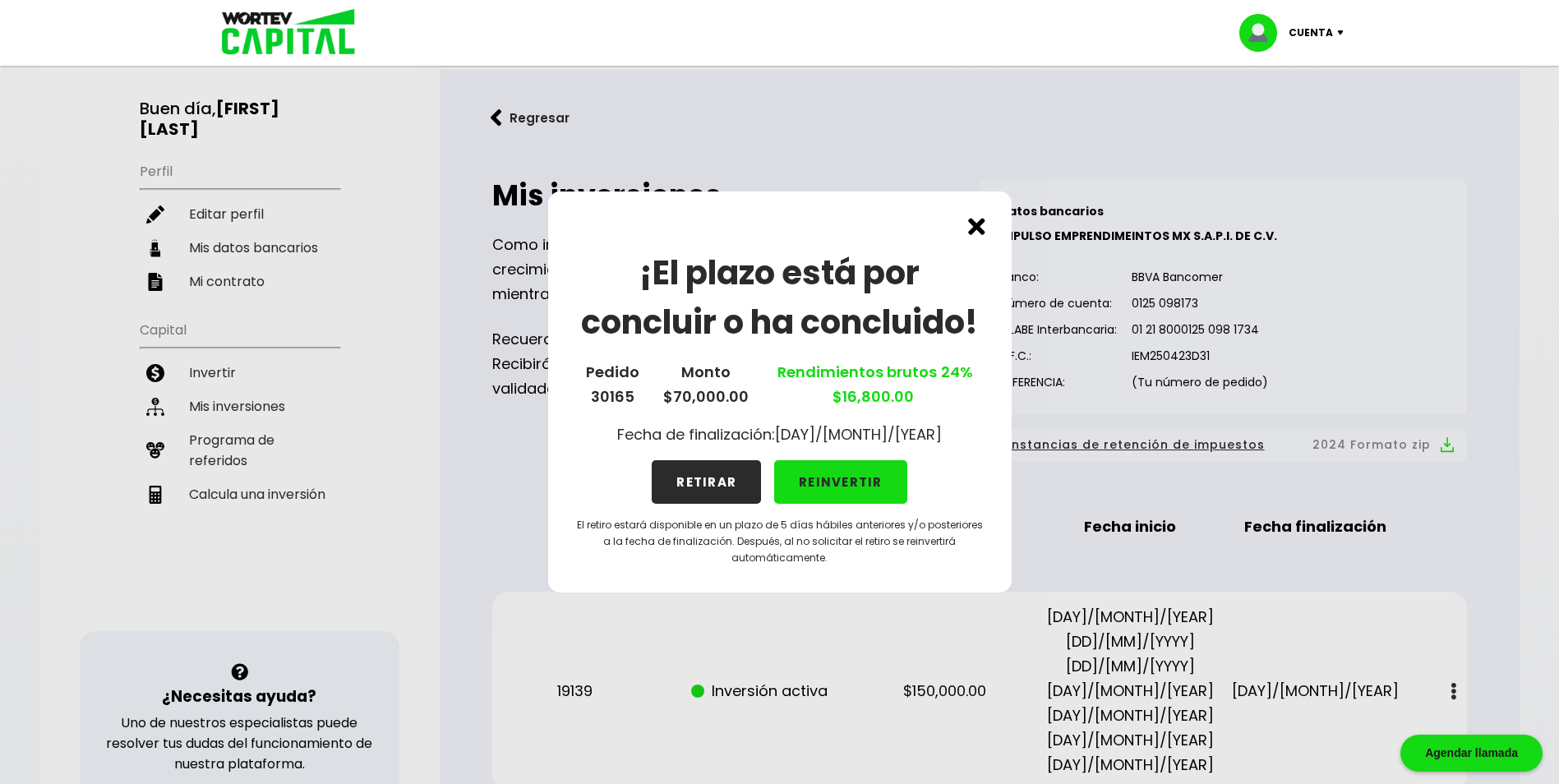 click at bounding box center [976, 226] 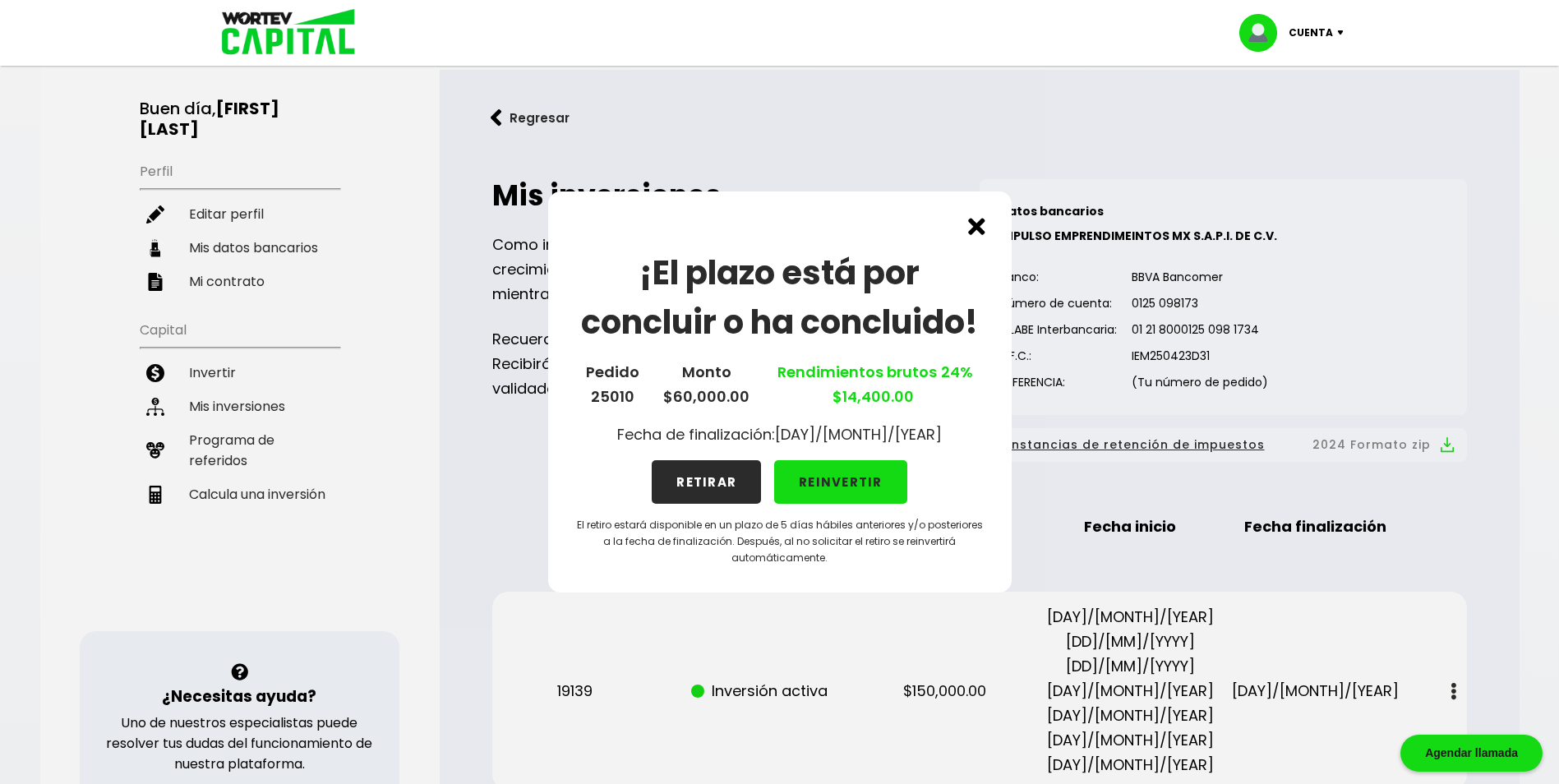 click at bounding box center (976, 226) 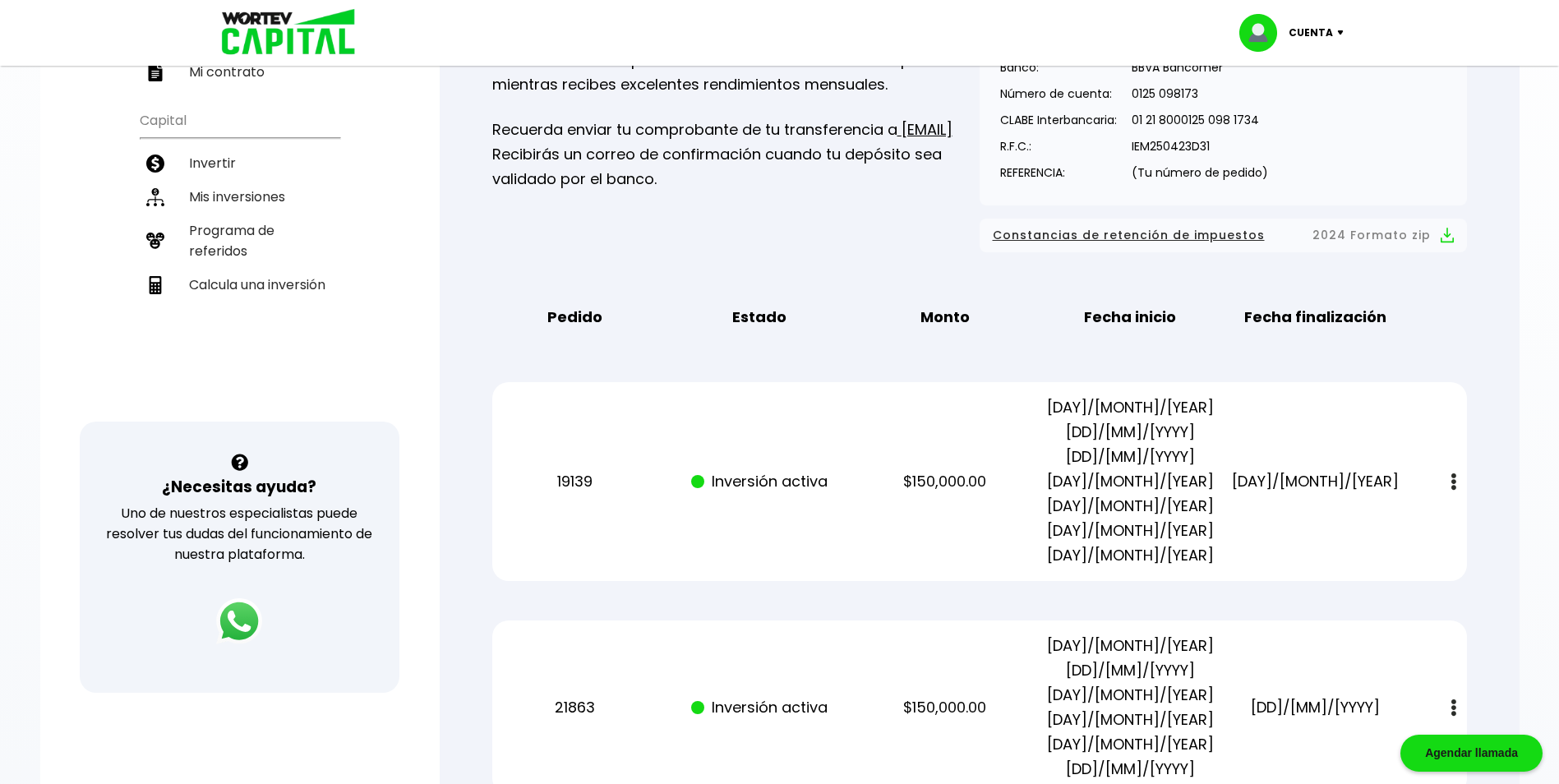 scroll, scrollTop: 247, scrollLeft: 0, axis: vertical 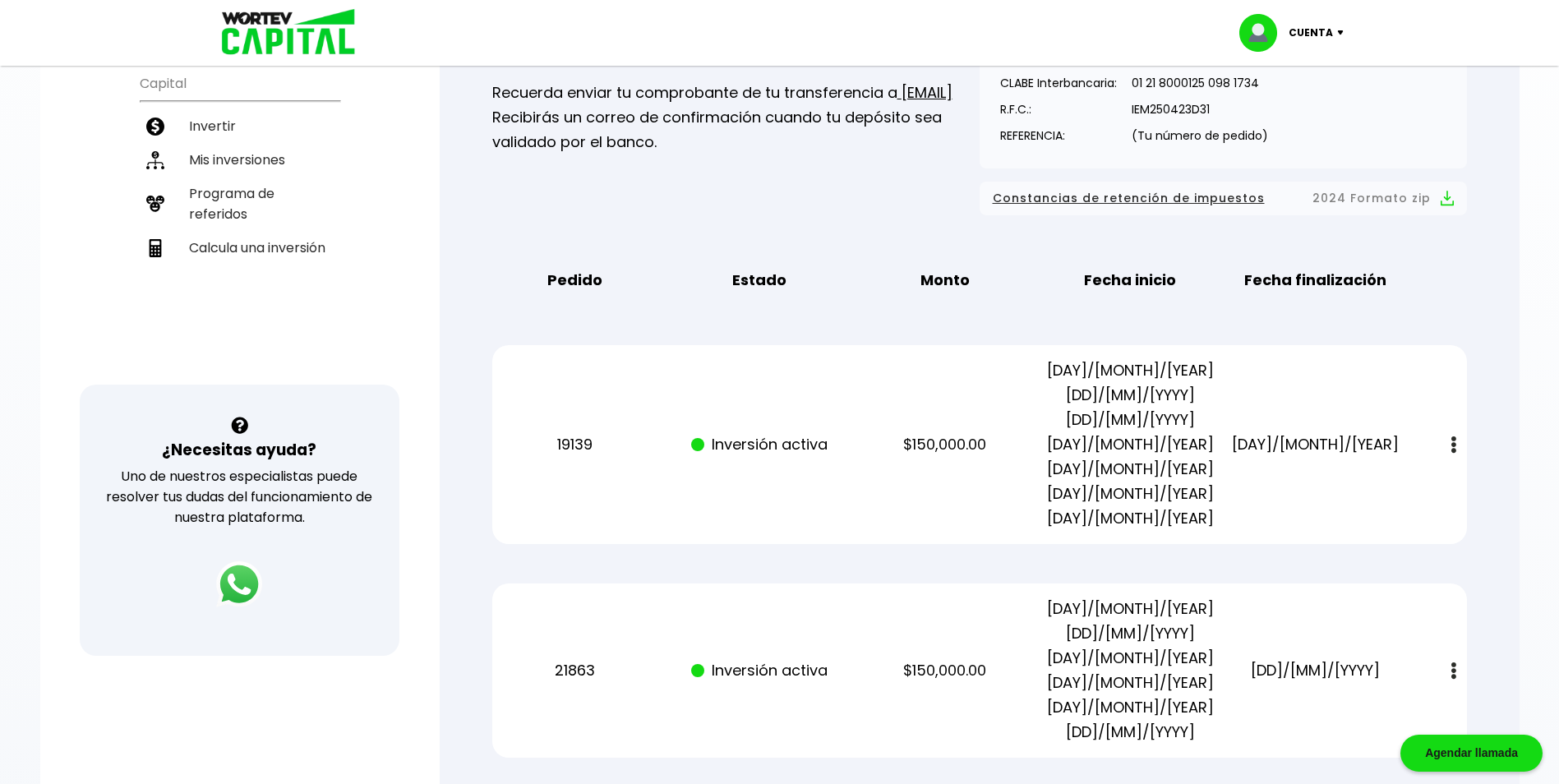 click at bounding box center [1454, 445] 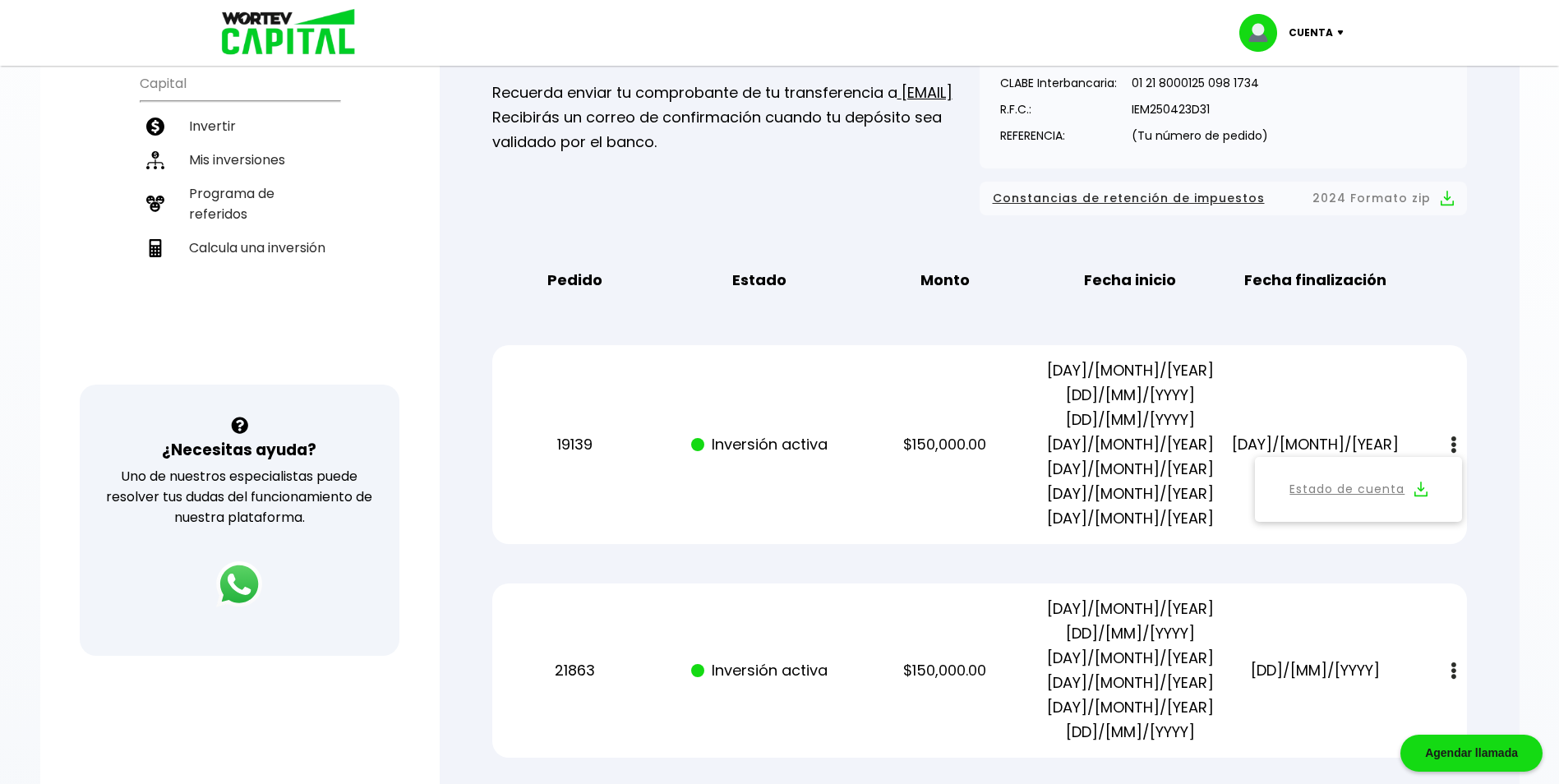 click on "[NUMBER] Inversión activa $[AMOUNT] [DD]/[MM]/[YYYY] [DD]/[MM]/[YYYY] [DD]/[MM]/[YYYY] [DD]/[MM]/[YYYY] [DD]/[MM]/[YYYY] [DD]/[MM]/[YYYY] [DD]/[MM]/[YYYY] [DD]/[MM]/[YYYY] Estado de cuenta" at bounding box center (980, 445) 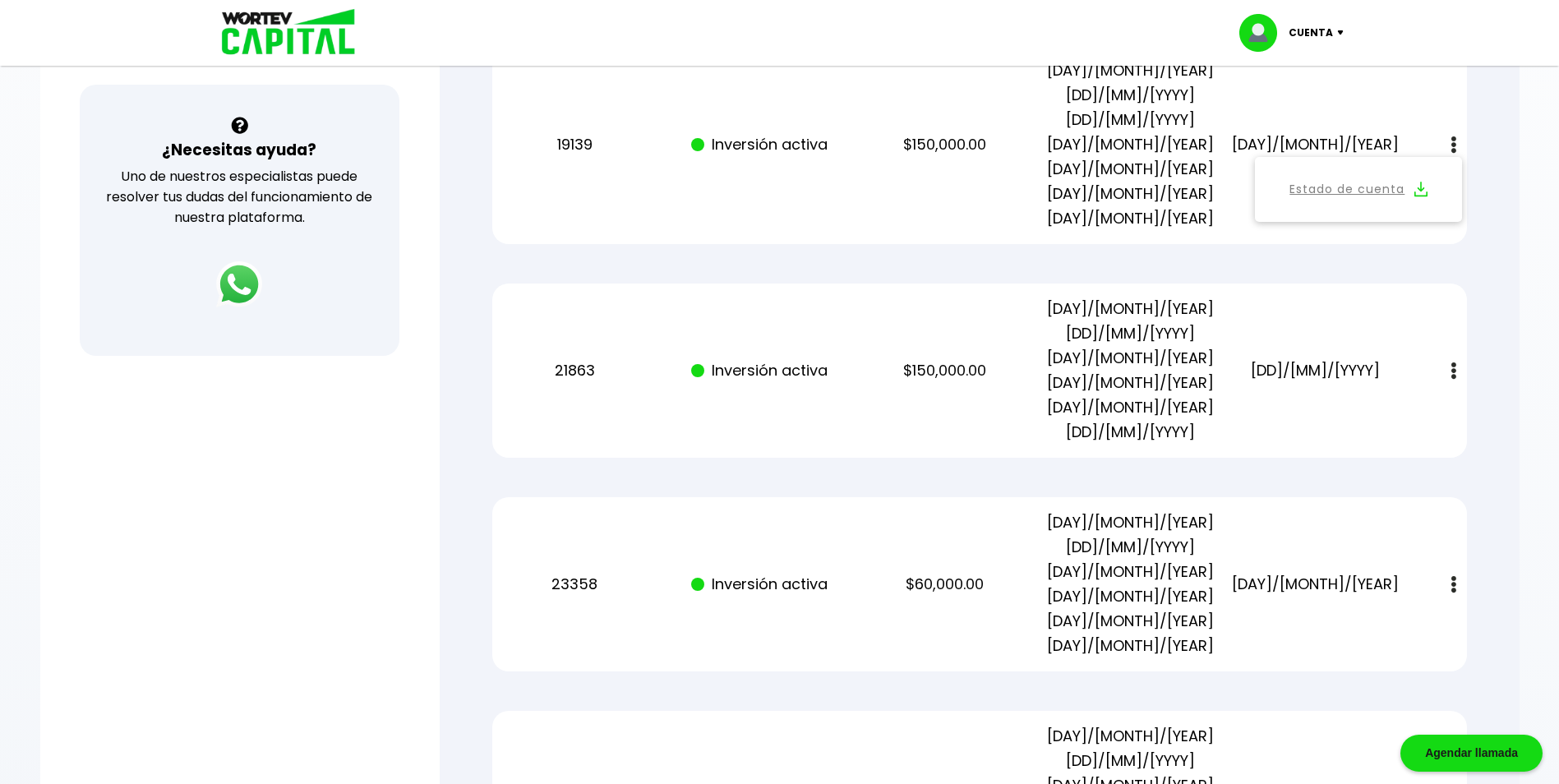 scroll, scrollTop: 575, scrollLeft: 0, axis: vertical 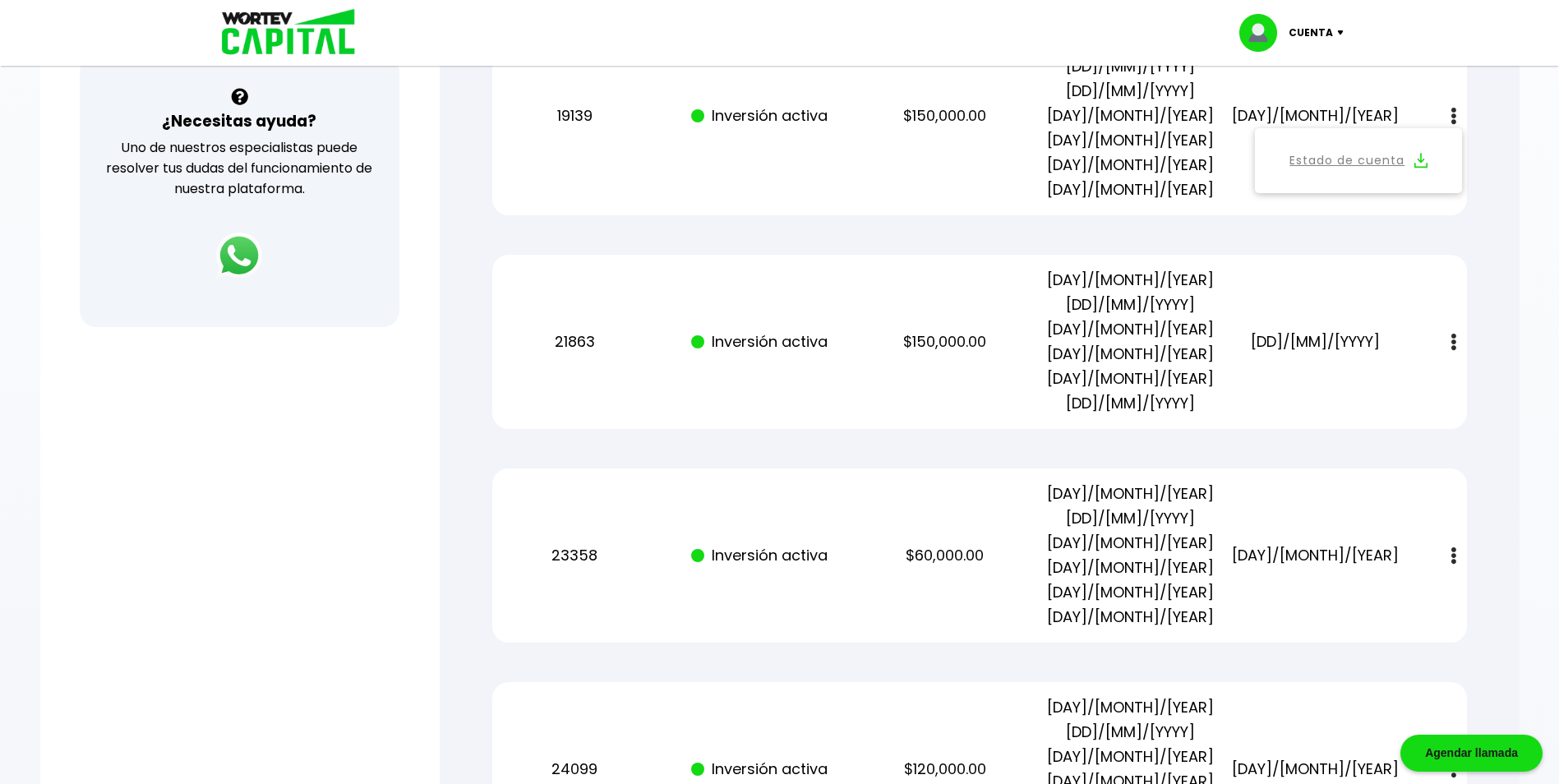 click on "Mis inversiones Como inversionista activo de WORTEV CAPITAL, apoyas el crecimiento de emprendimientos mexicanos de alto impacto mientras recibes excelentes rendimientos mensuales. Recuerda enviar tu comprobante de tu transferencia a    [EMAIL] Recibirás un correo de confirmación cuando tu depósito sea validado por el banco. Datos bancarios VER MENOS IMPULSO EMPRENDIMEINTOS MX S.A.P.I. DE C.V. Banco:  BBVA Bancomer Número de cuenta:  [NUMBER] CLABE Interbancaria:  [NUMBER] [NUMBER] [NUMBER] R.F.C.:  [RFC] REFERENCIA:  (Tu número de pedido) Banco:  BBVA Bancomer Número de cuenta:  [NUMBER] CLABE Interbancaria:  [NUMBER] [NUMBER] [NUMBER] R.F.C.:  [RFC] REFERENCIA:  (Tu número de pedido) Recuerda enviar tu comprobante de tu transferencia a  [EMAIL] Recibirás un correo de confirmación cuando tu depósito sea validado por el banco. Constancias de retención de impuestos  2024 Formato zip  Pedido Estado Monto Fecha inicio Fecha finalización [NUMBER] Inversión activa [NUMBER]" at bounding box center (980, 2809) 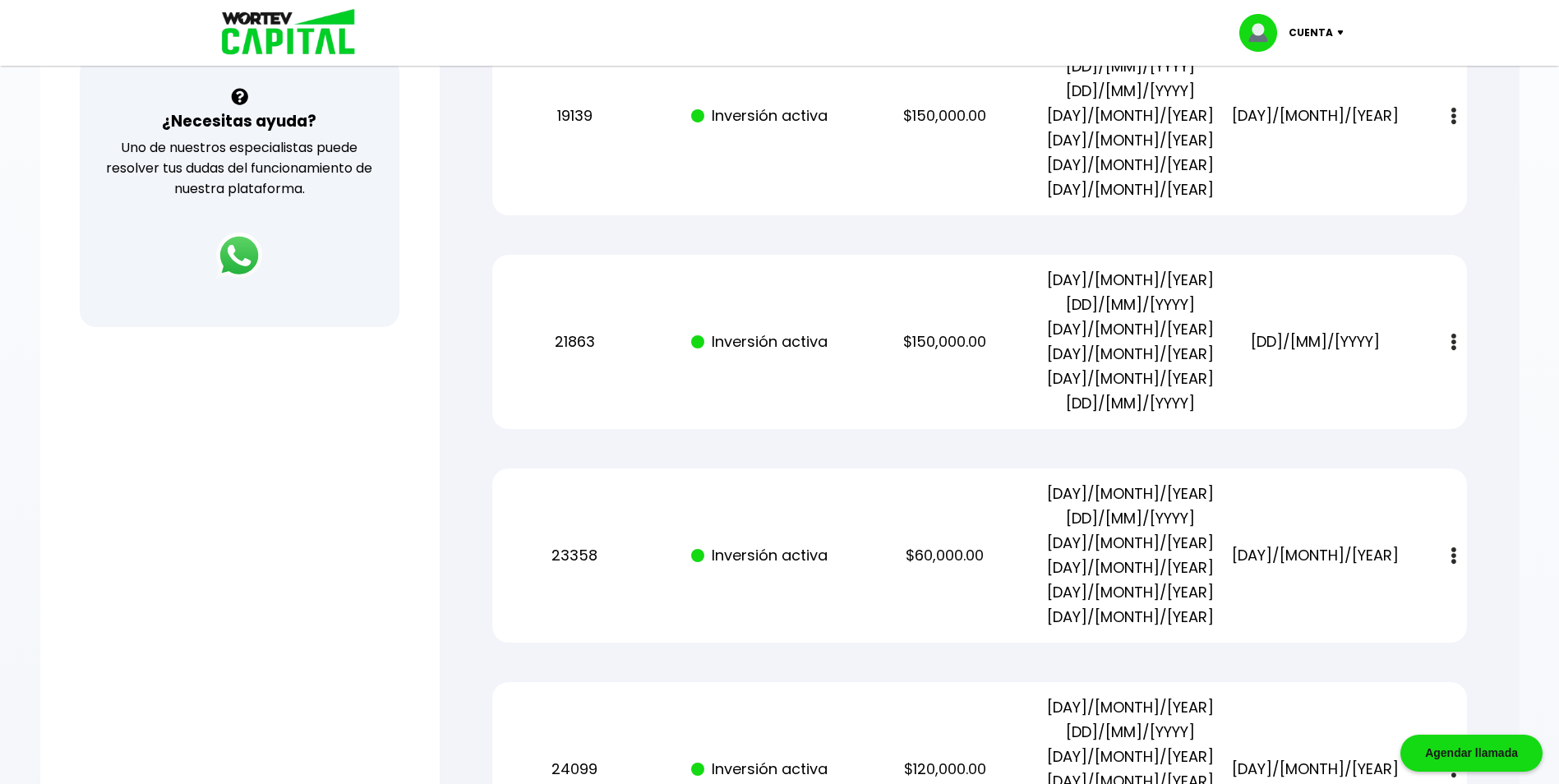scroll, scrollTop: 493, scrollLeft: 0, axis: vertical 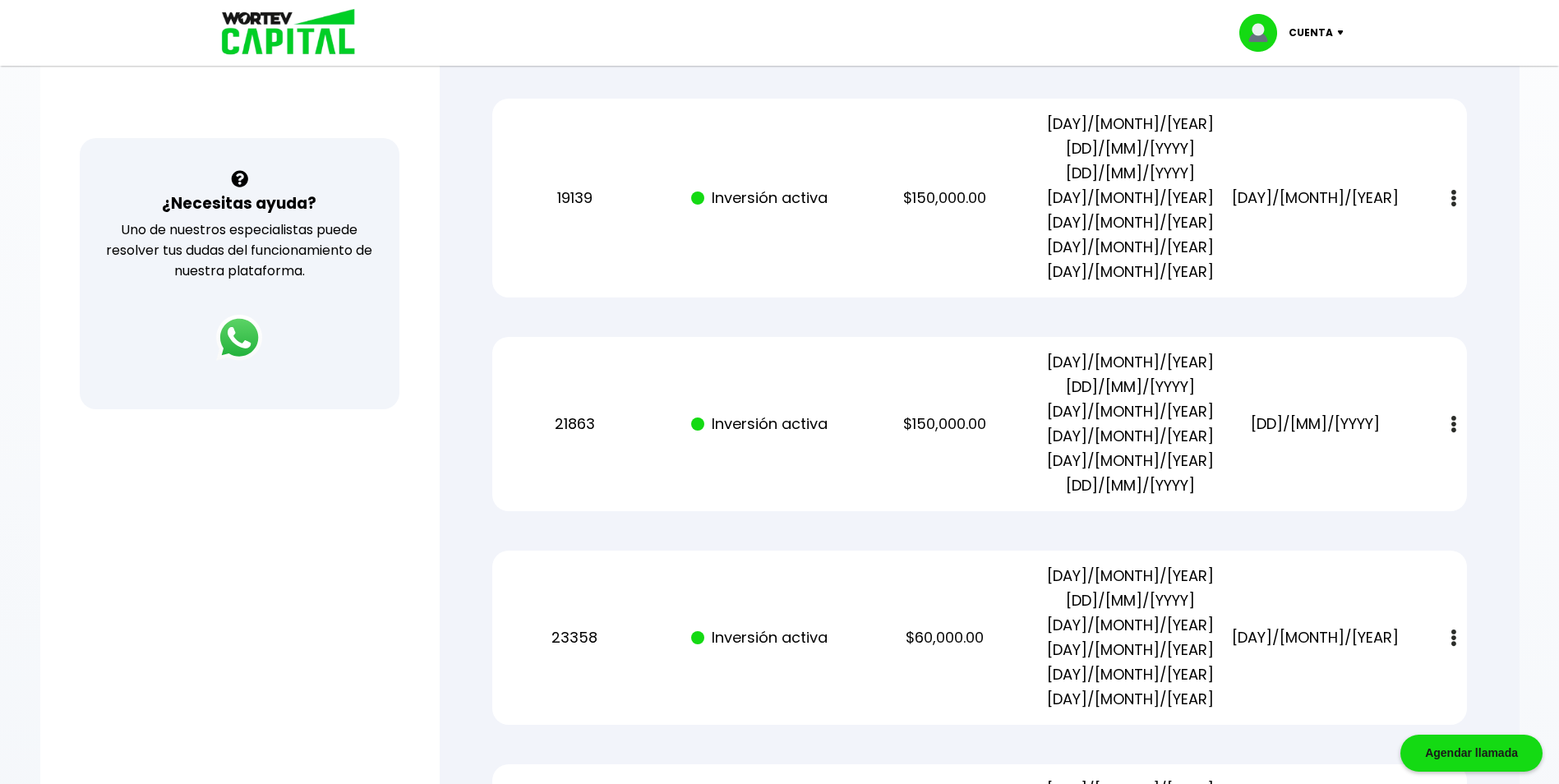 type 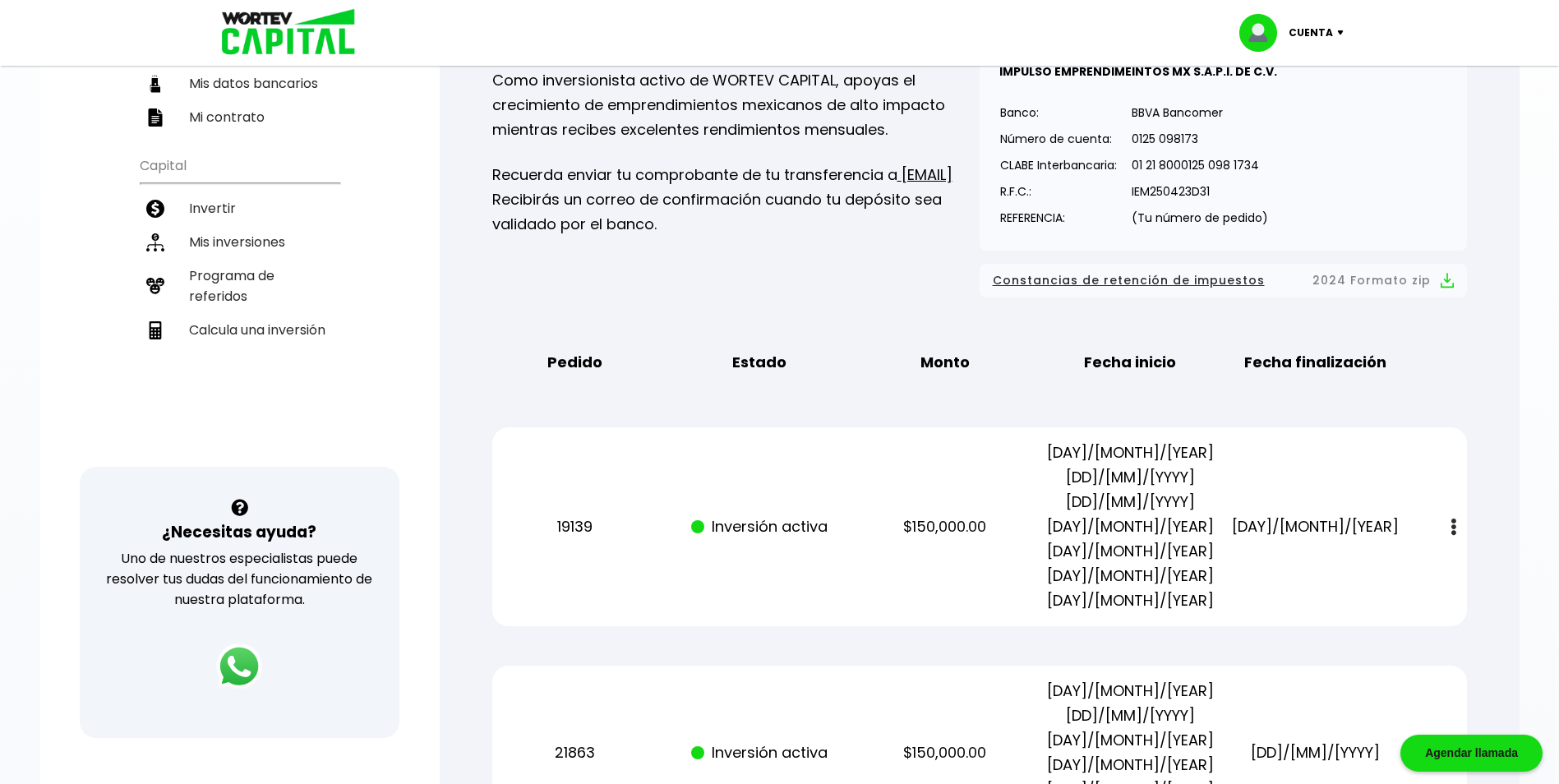 scroll, scrollTop: 0, scrollLeft: 0, axis: both 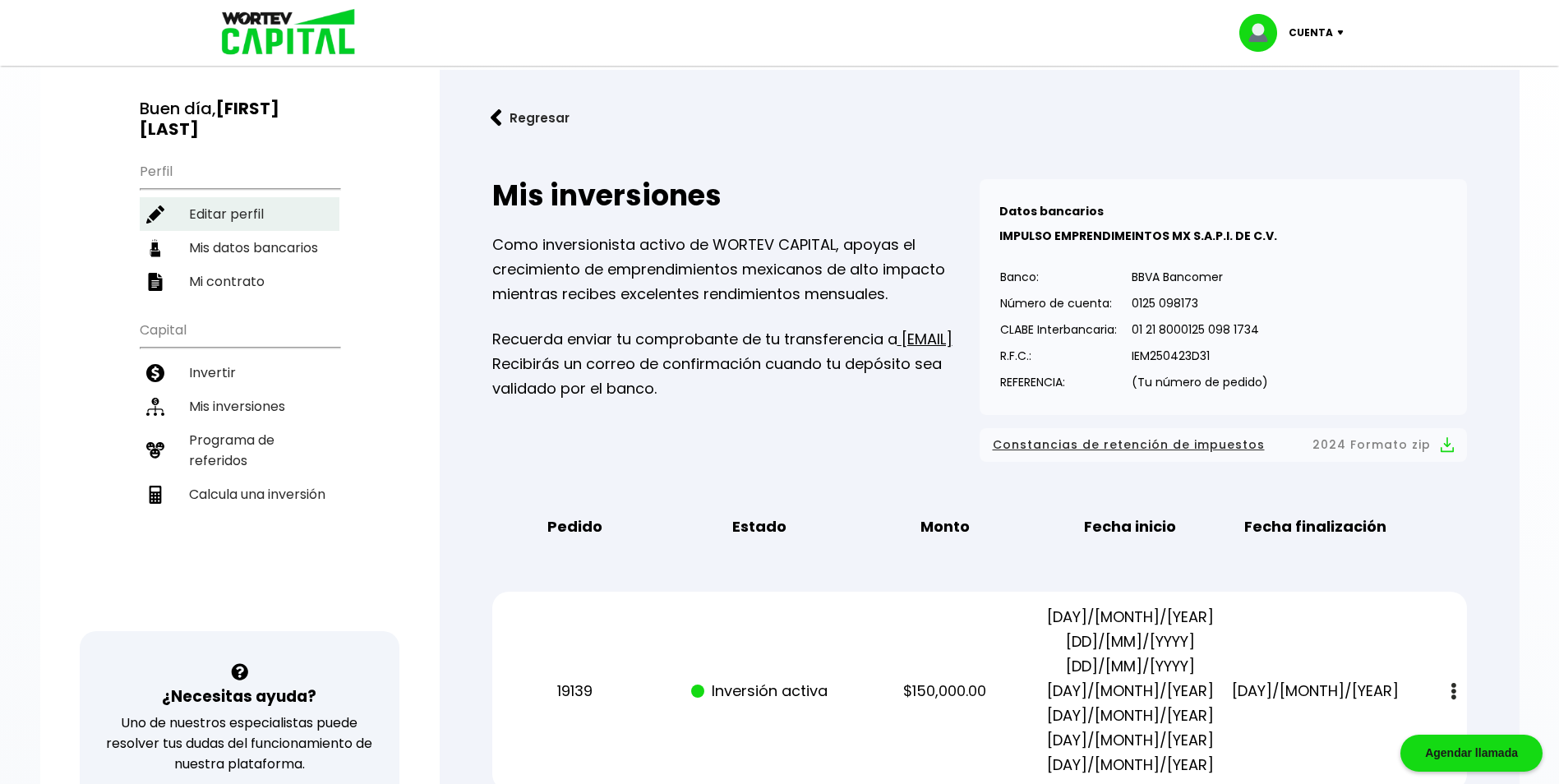 click on "Editar perfil" at bounding box center (239, 214) 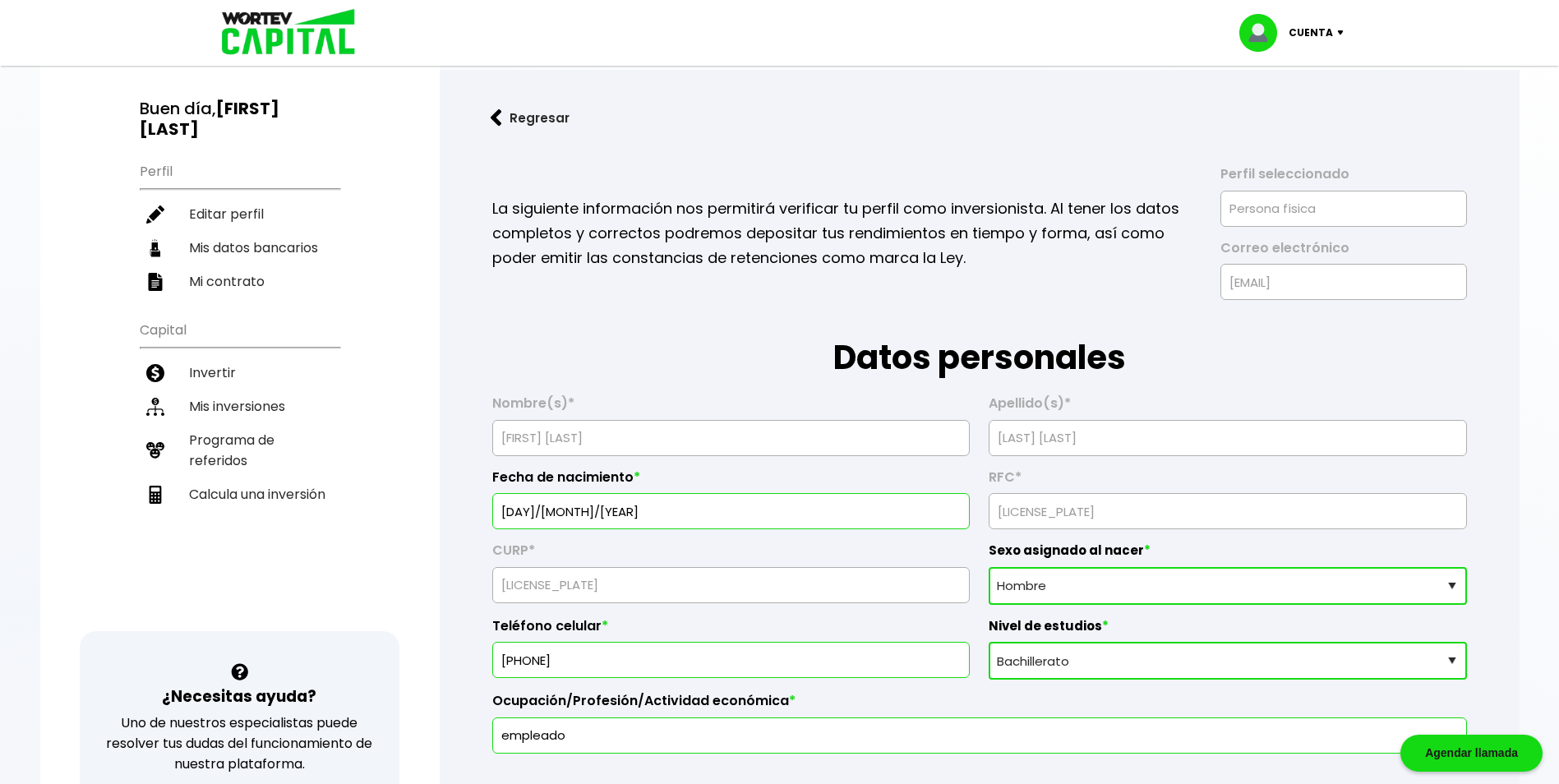 click on "Perfil  Editar perfil Mis datos bancarios Mi contrato" at bounding box center [239, 225] 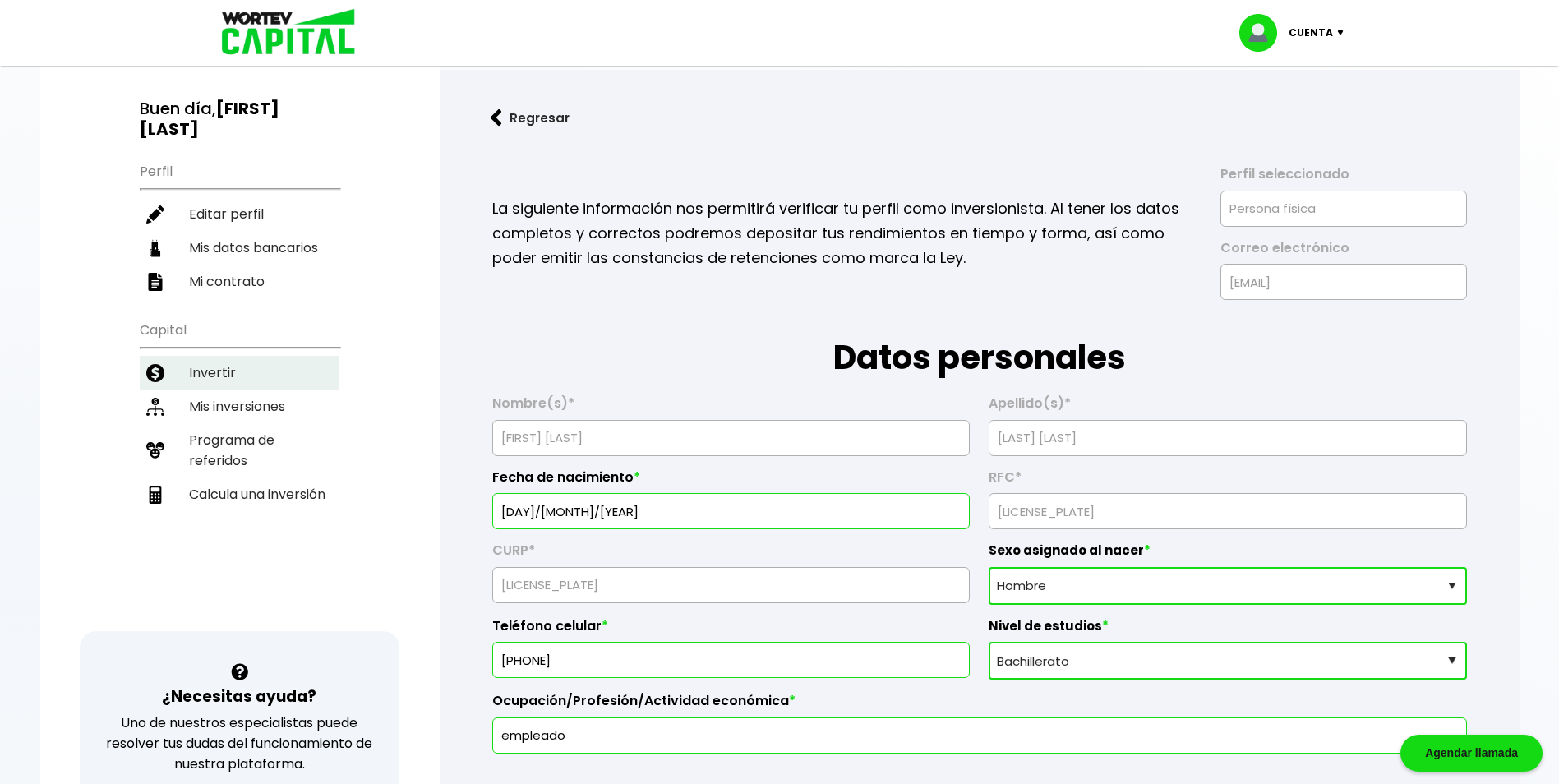 click on "Invertir" at bounding box center (239, 372) 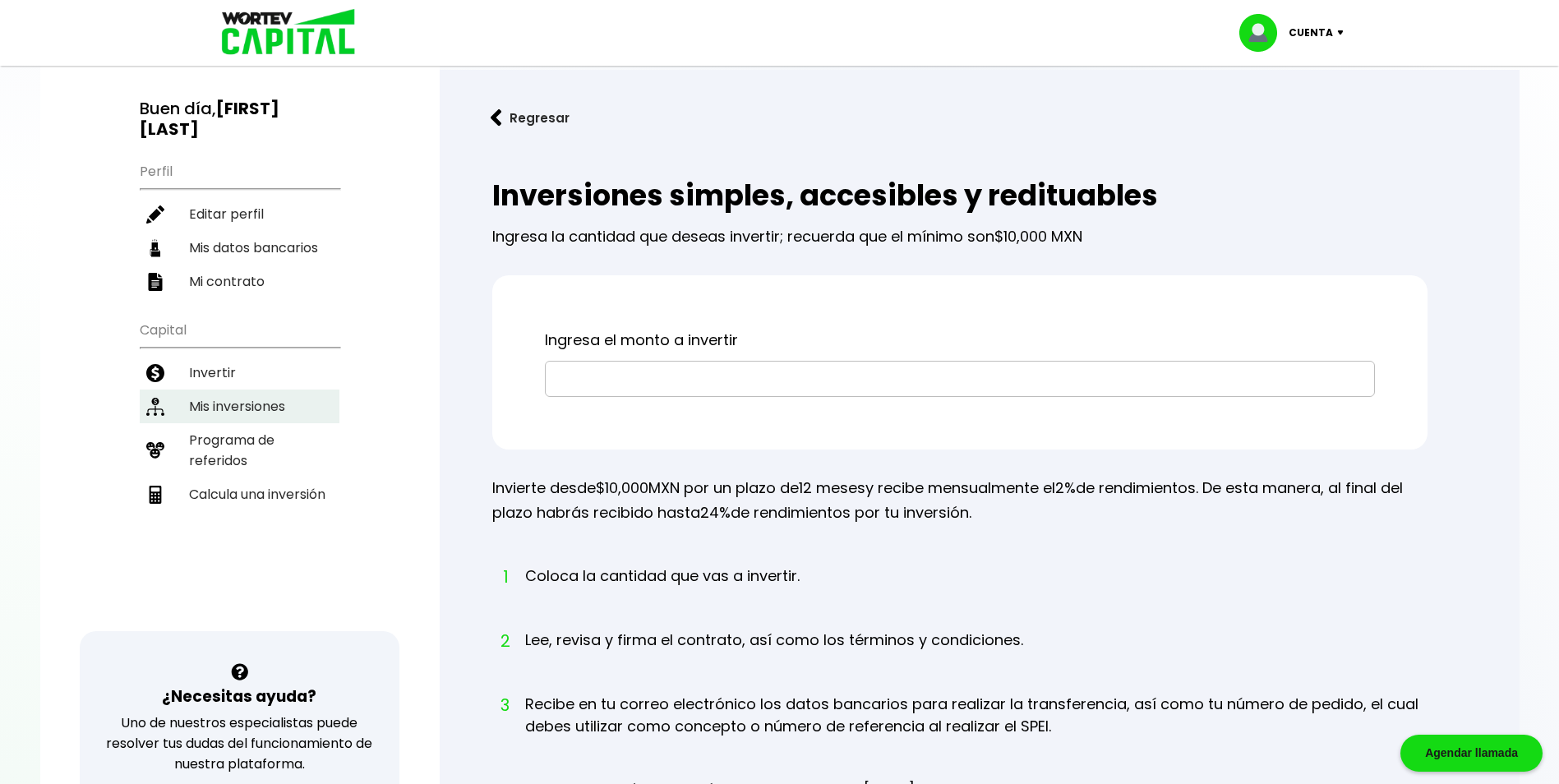 click on "Mis inversiones" at bounding box center [239, 406] 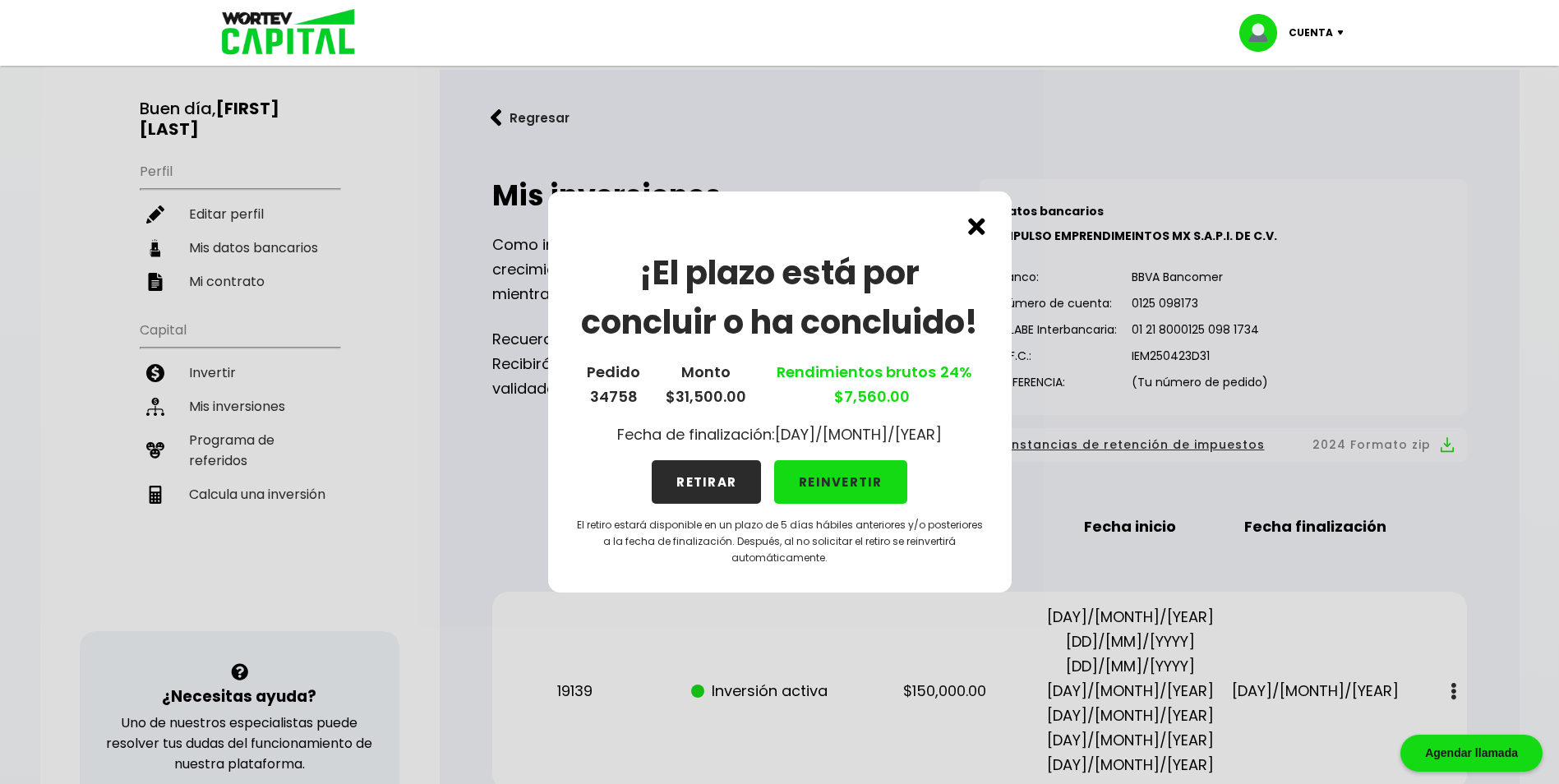 click at bounding box center [976, 226] 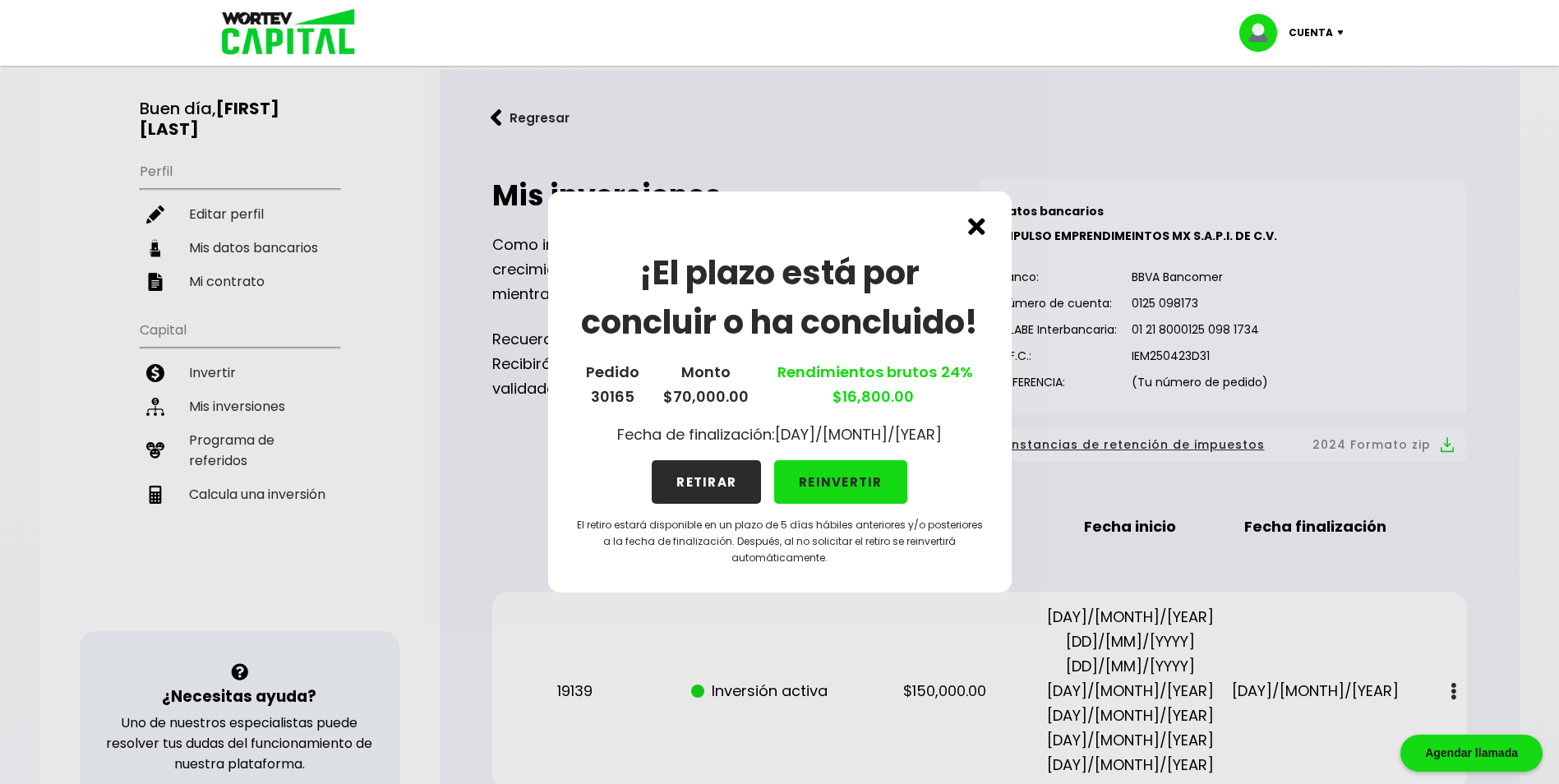 click at bounding box center [976, 226] 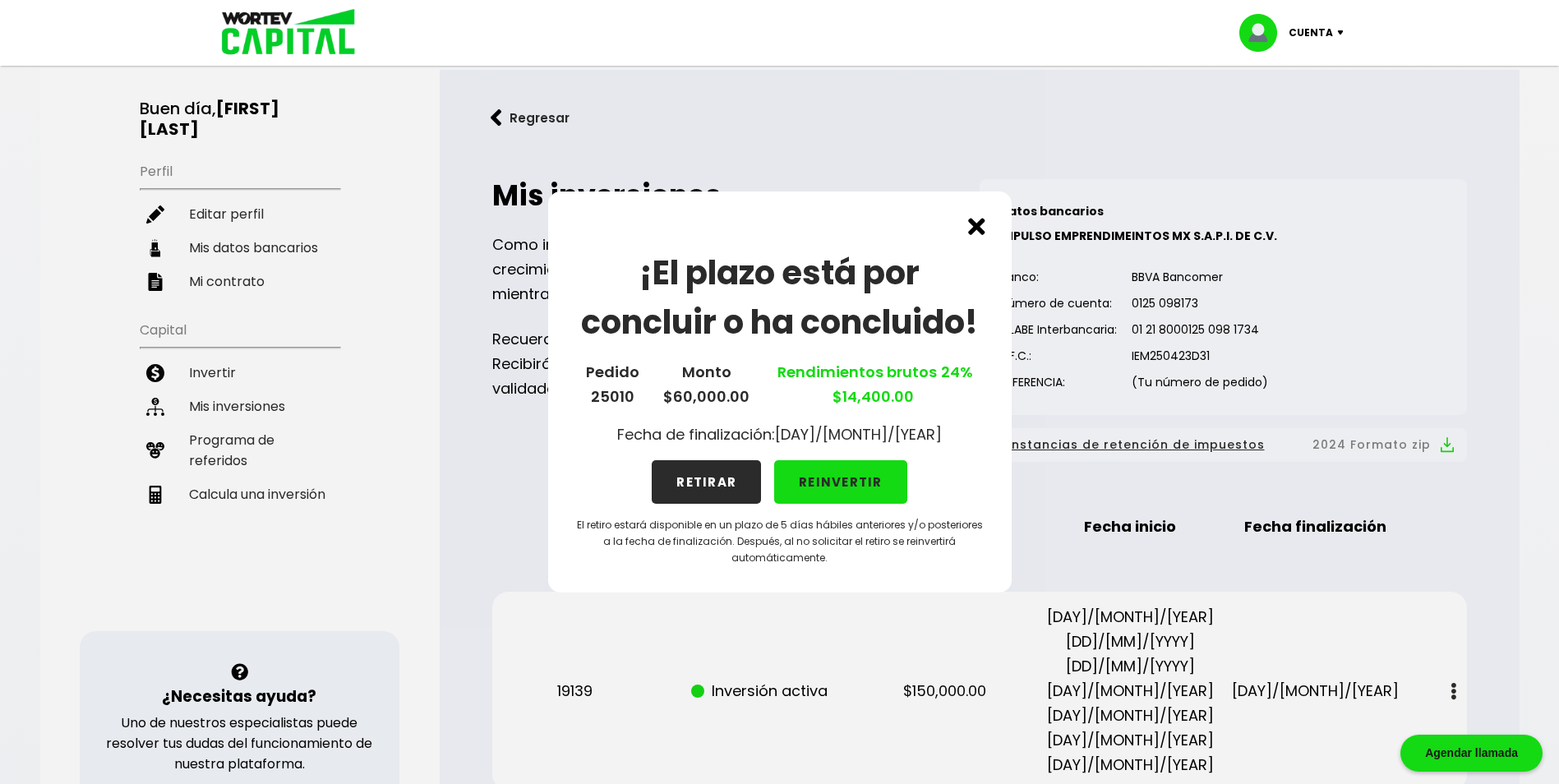click at bounding box center (976, 226) 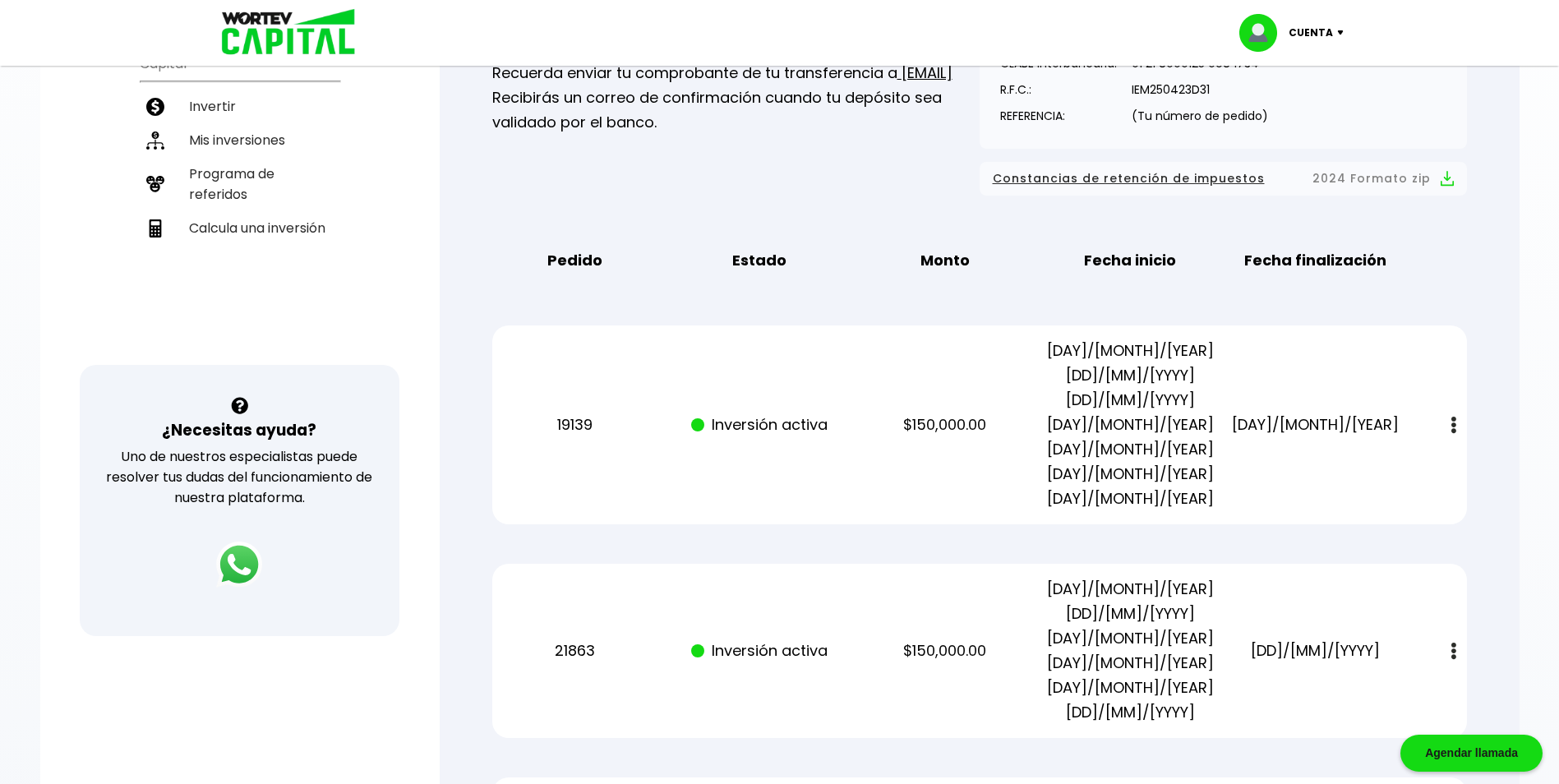 scroll, scrollTop: 0, scrollLeft: 0, axis: both 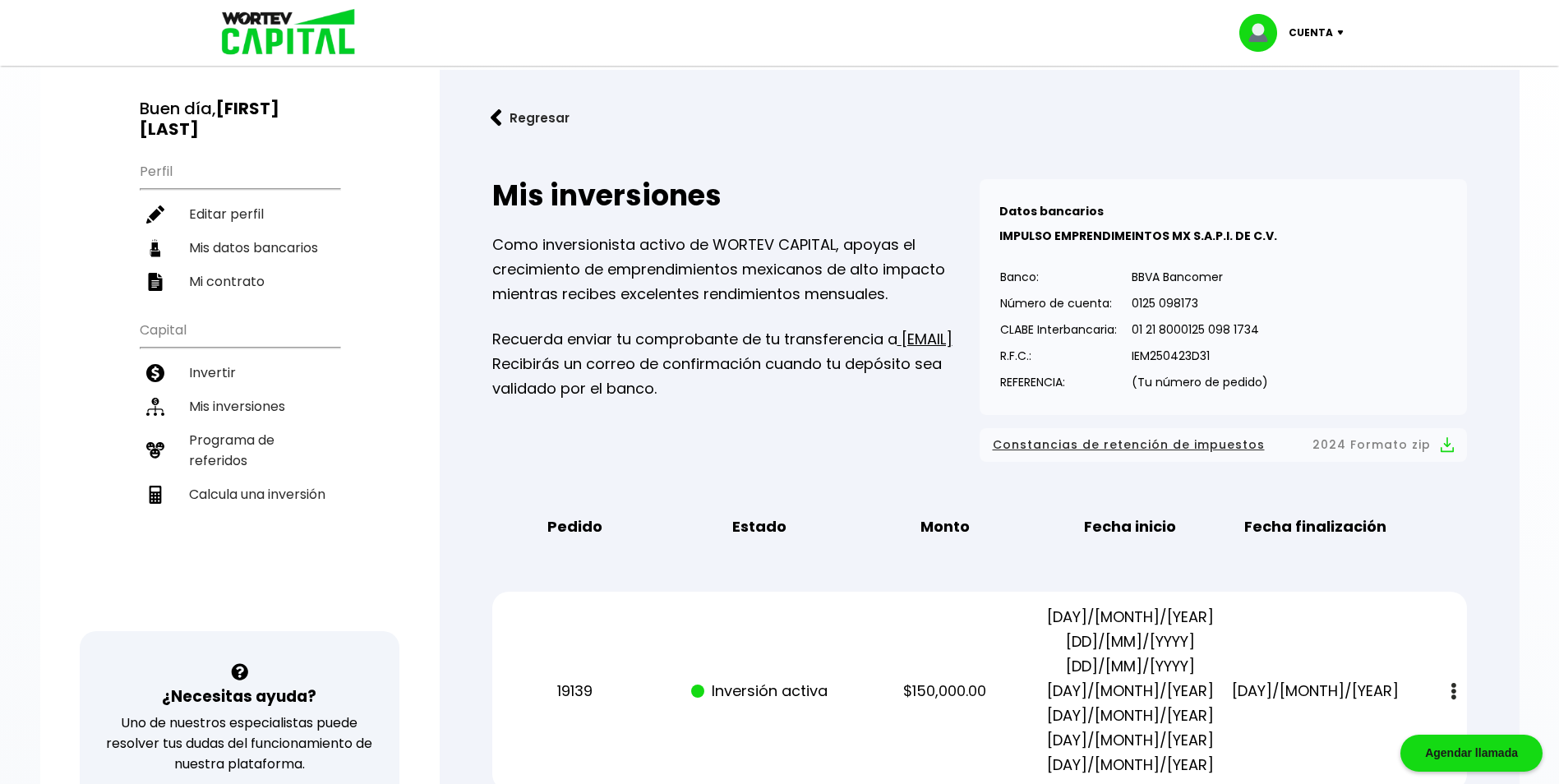 click on "Mis inversiones Como inversionista activo de WORTEV CAPITAL, apoyas el crecimiento de emprendimientos mexicanos de alto impacto mientras recibes excelentes rendimientos mensuales. Recuerda enviar tu comprobante de tu transferencia a [EMAIL] Recibirás un correo de confirmación cuando tu depósito sea validado por el banco." at bounding box center (736, 321) 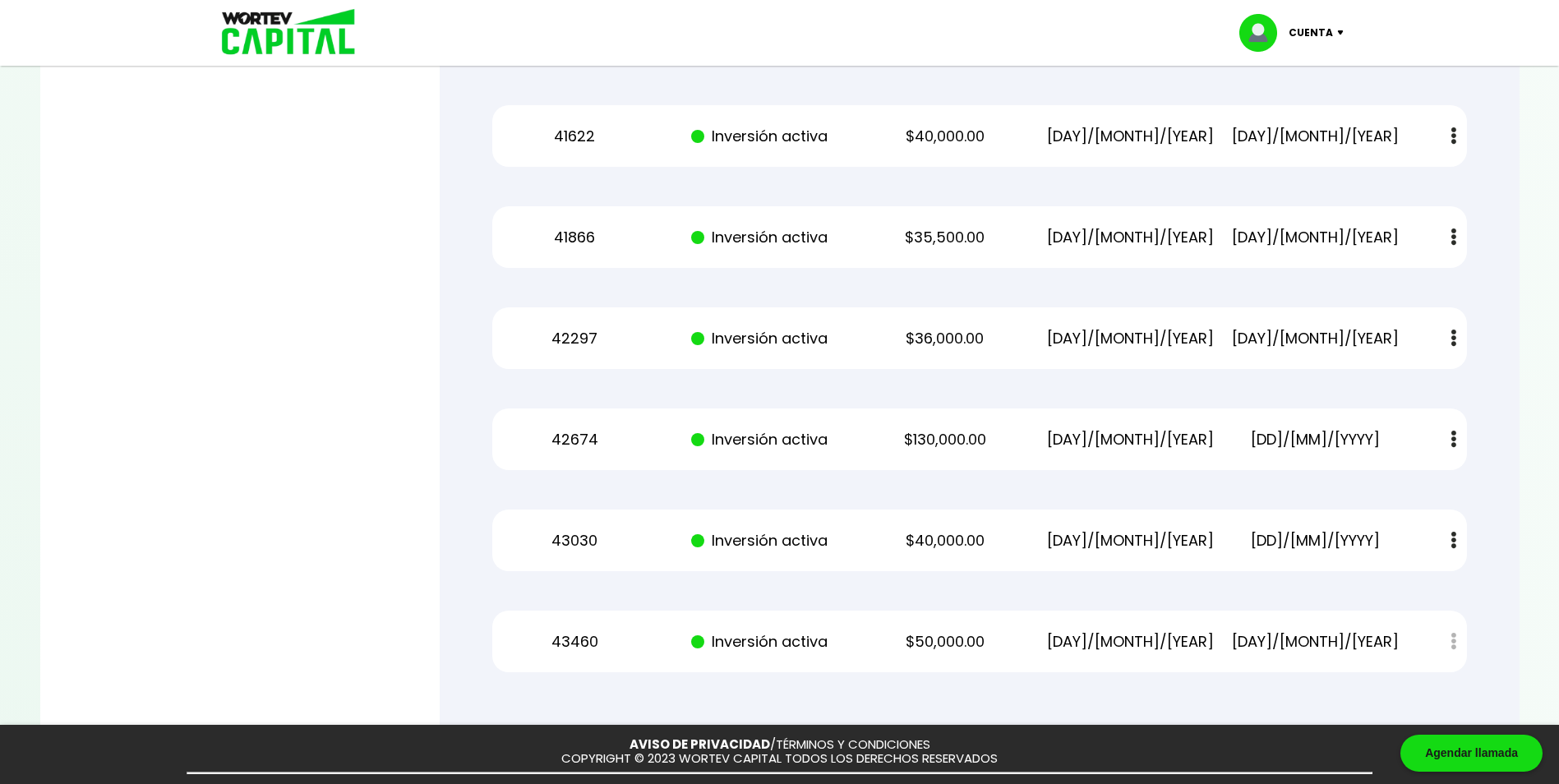 scroll, scrollTop: 5985, scrollLeft: 0, axis: vertical 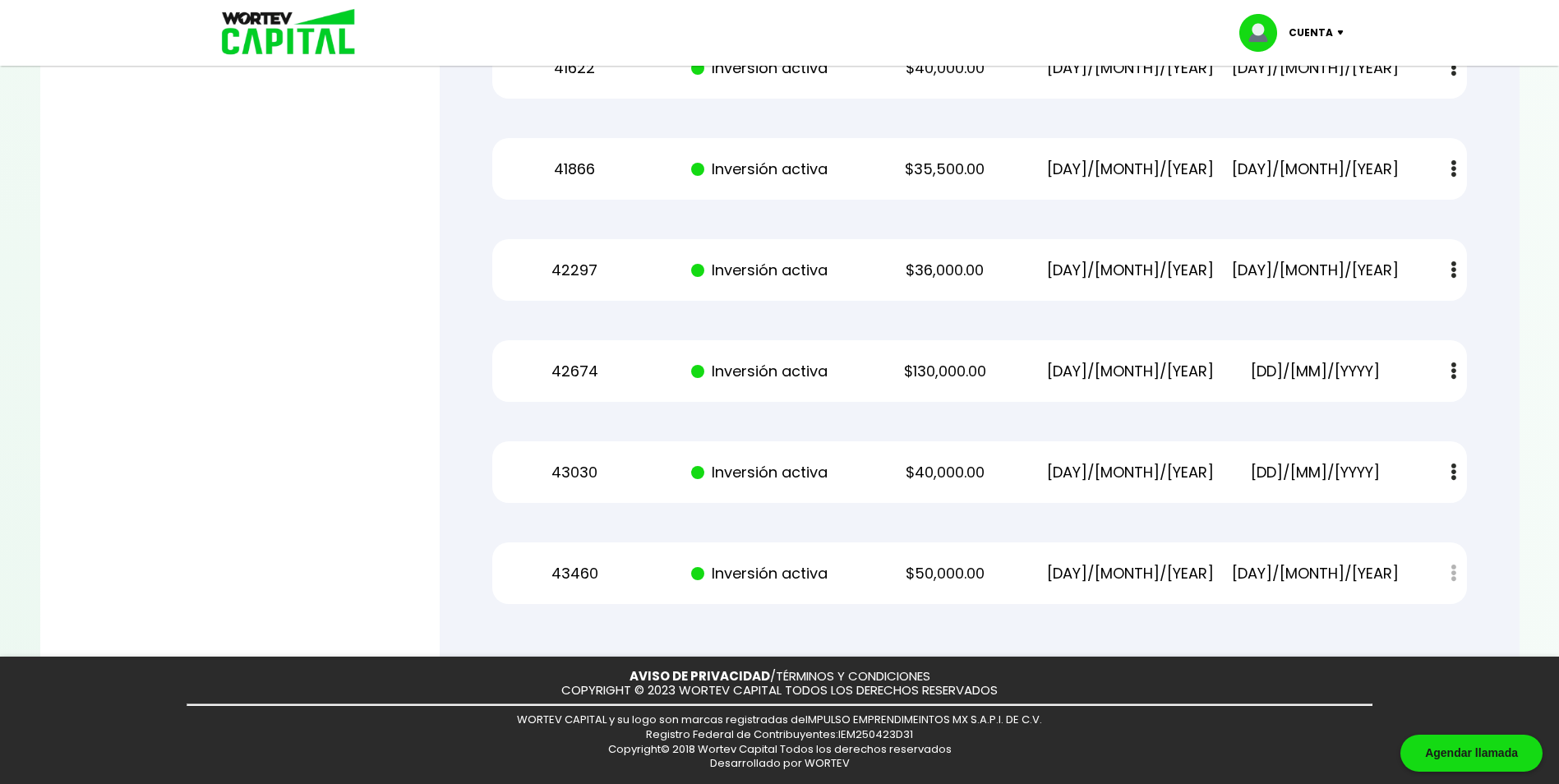 click on "Estado de cuenta" at bounding box center (1441, 573) 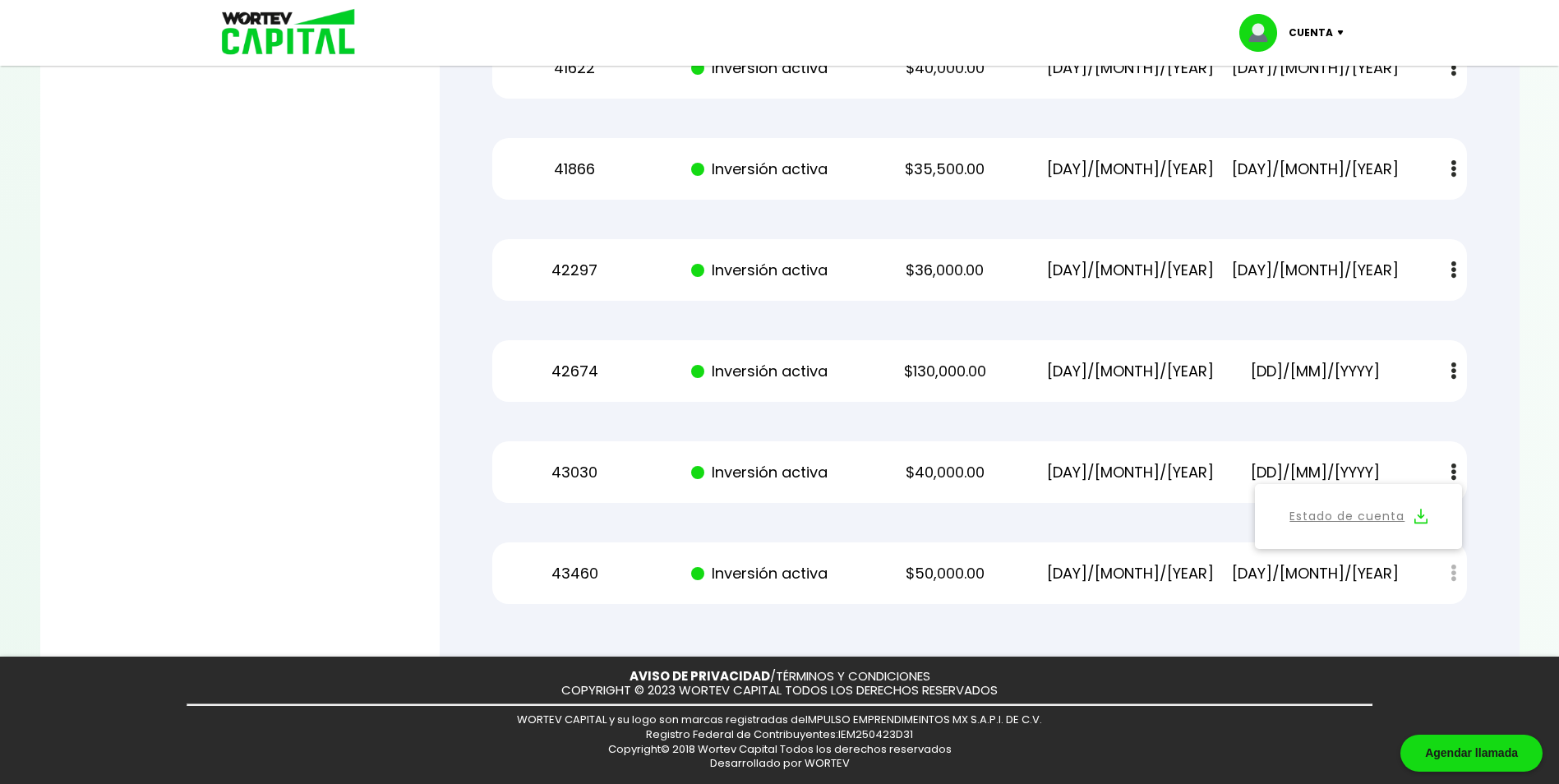 click at bounding box center (1454, 472) 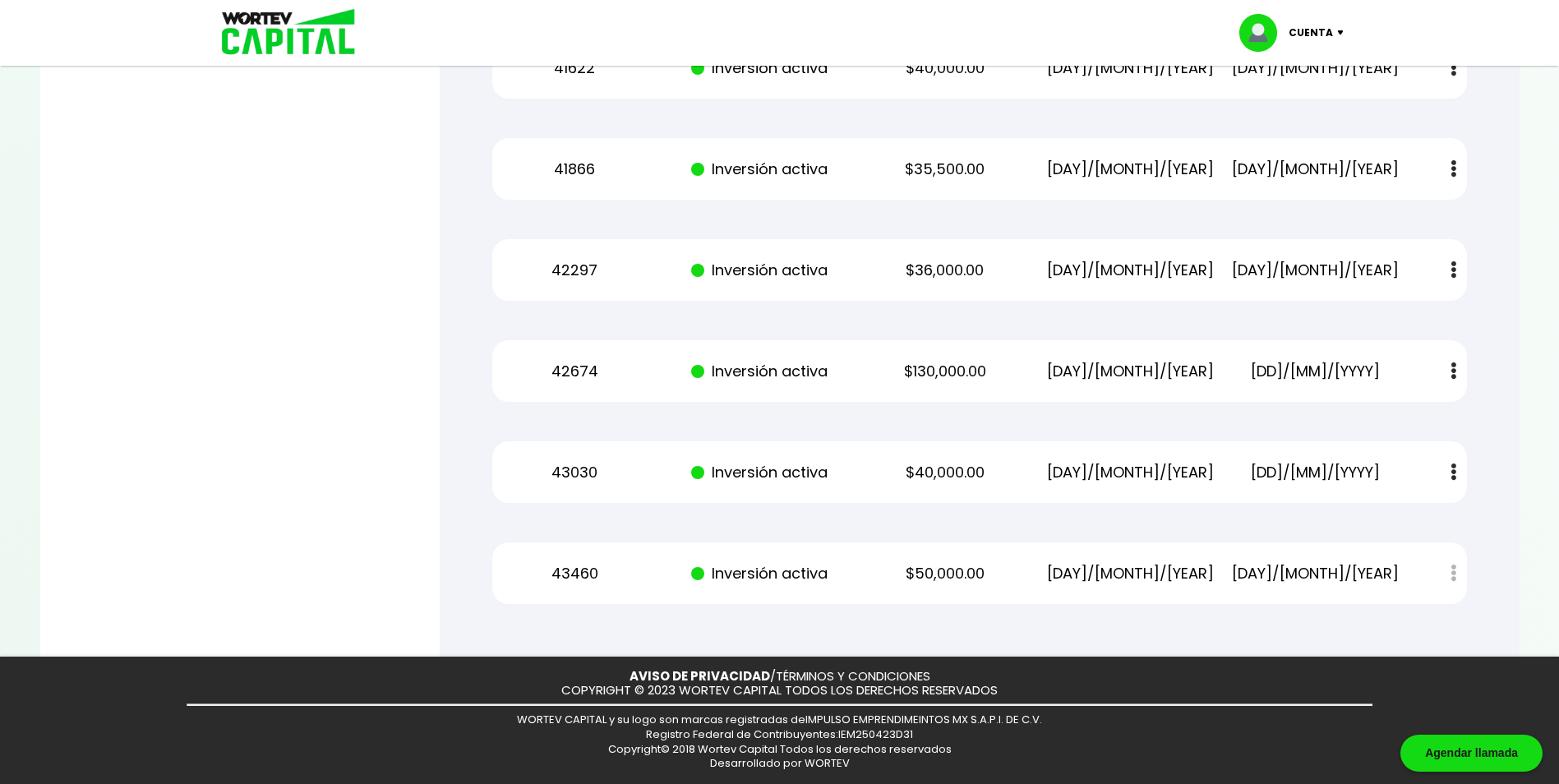 click on "Regresar Mis inversiones Como inversionista activo de WORTEV CAPITAL, apoyas el crecimiento de emprendimientos mexicanos de alto impacto mientras recibes excelentes rendimientos mensuales. Recuerda enviar tu comprobante de tu transferencia a [EMAIL] Recibirás un correo de confirmación cuando tu depósito sea validado por el banco. Datos bancarios VER MENOS IMPULSO EMPRENDIMEINTOS MX S.A.P.I. DE C.V. Banco: BBVA Bancomer Número de cuenta: 0125 098173 CLABE Interbancaria: 01 21 8000125 098 1734 R.F.C.: IEM250423D31 REFERENCIA: (Tu número de pedido) Banco: BBVA Bancomer Número de cuenta: 0125 098173 CLABE Interbancaria: 01 21 8000125 098 1734 R.F.C.: IEM250423D31 REFERENCIA: (Tu número de pedido) Recuerda enviar tu comprobante de tu transferencia a [EMAIL] Recibirás un correo de confirmación cuando tu depósito sea validado por el banco. Constancias de retención de impuestos [YEAR] Formato zip Pedido Estado Monto Fecha inicio Fecha finalización 19139 $150,000.00" at bounding box center (980, -2630) 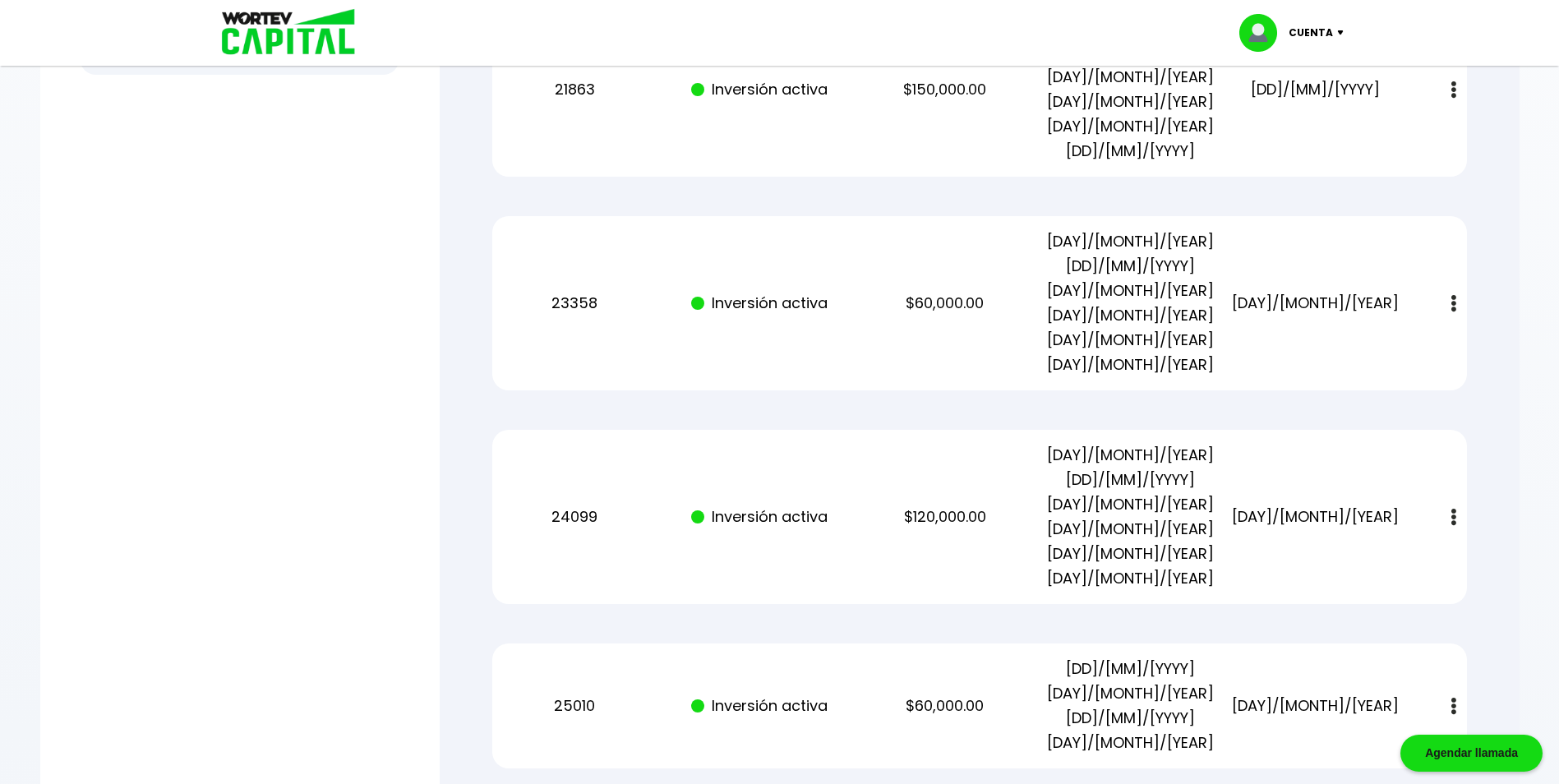 scroll, scrollTop: 561, scrollLeft: 0, axis: vertical 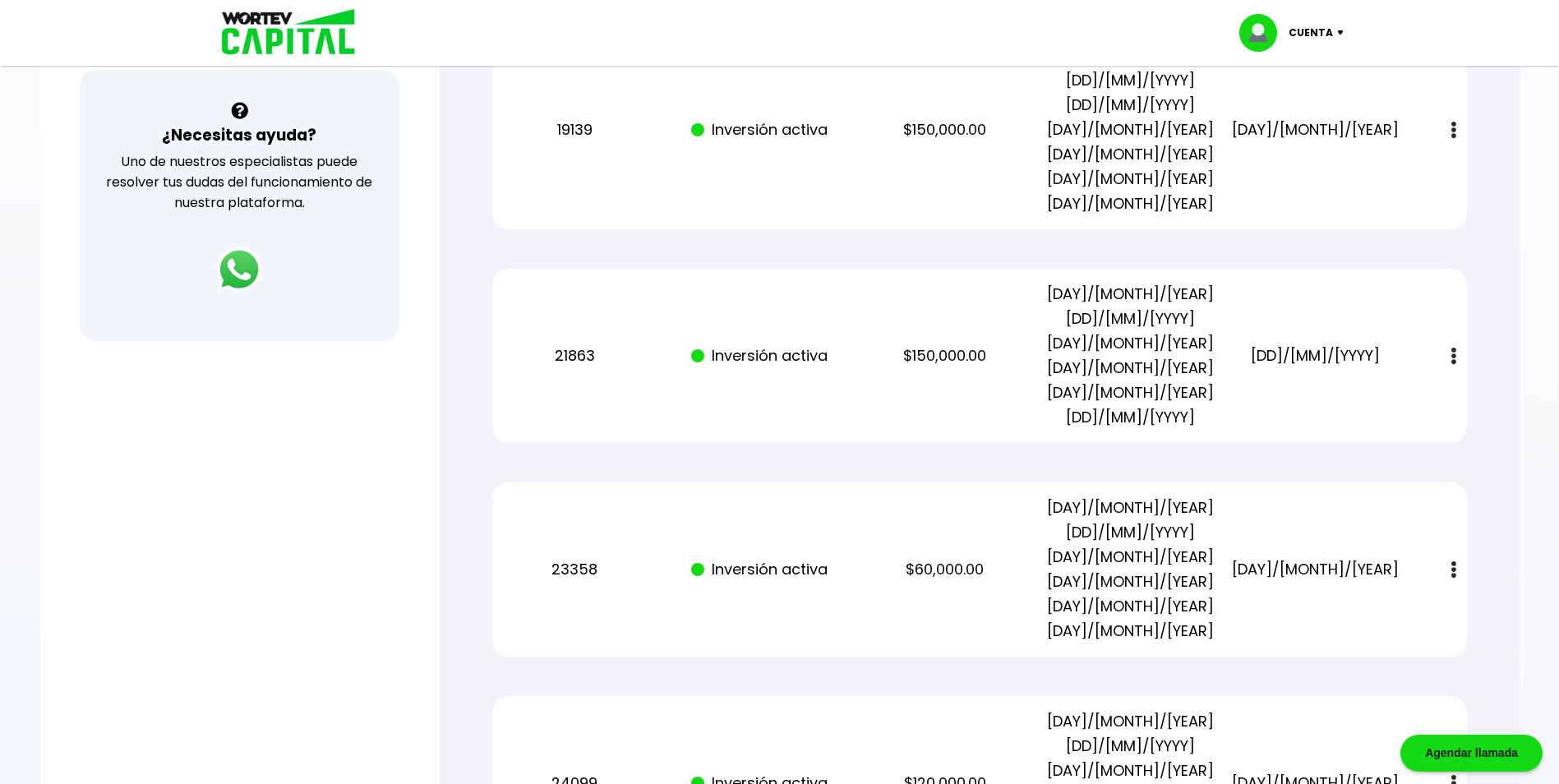 click at bounding box center [1344, 33] 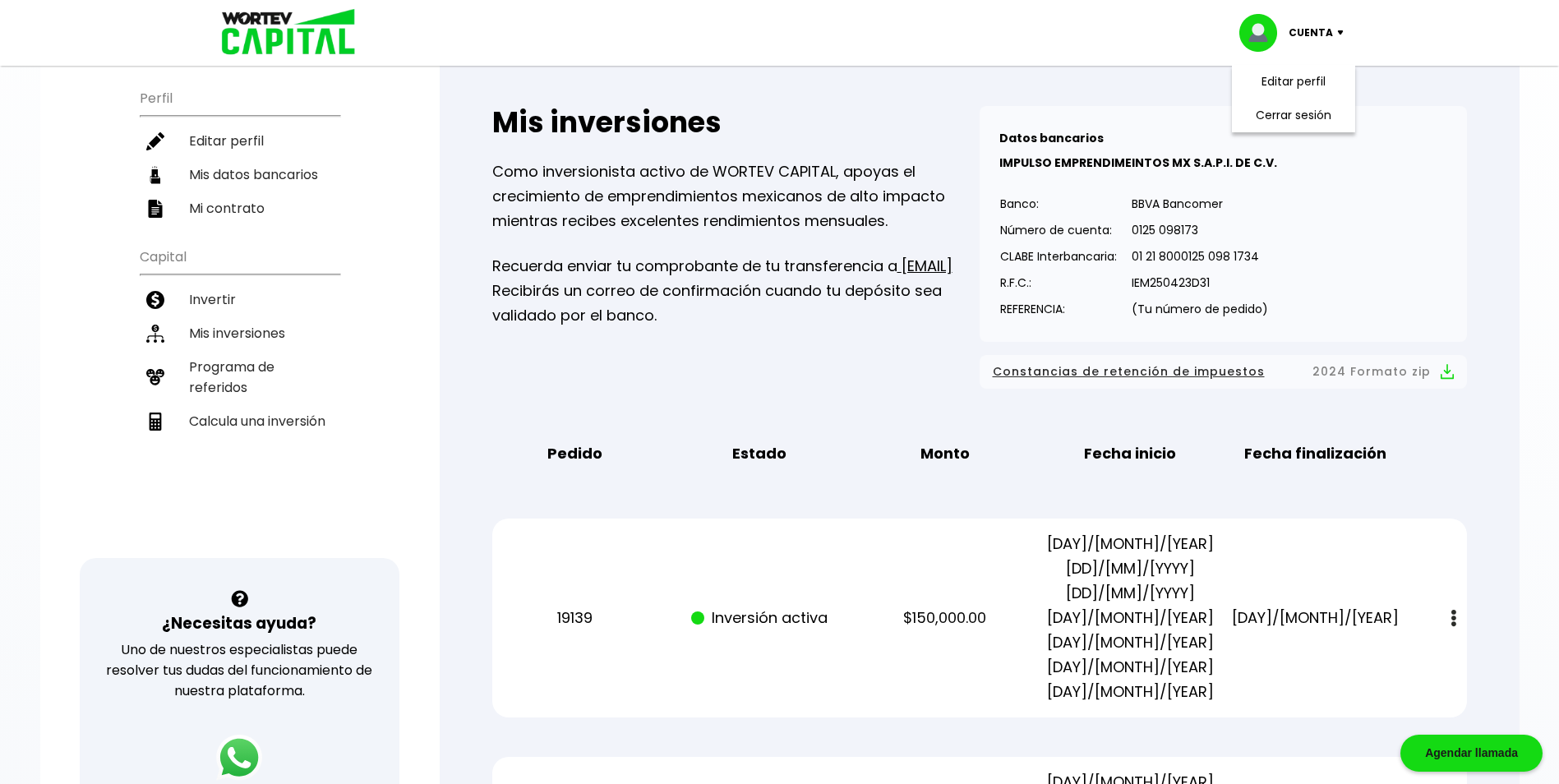 scroll, scrollTop: 0, scrollLeft: 0, axis: both 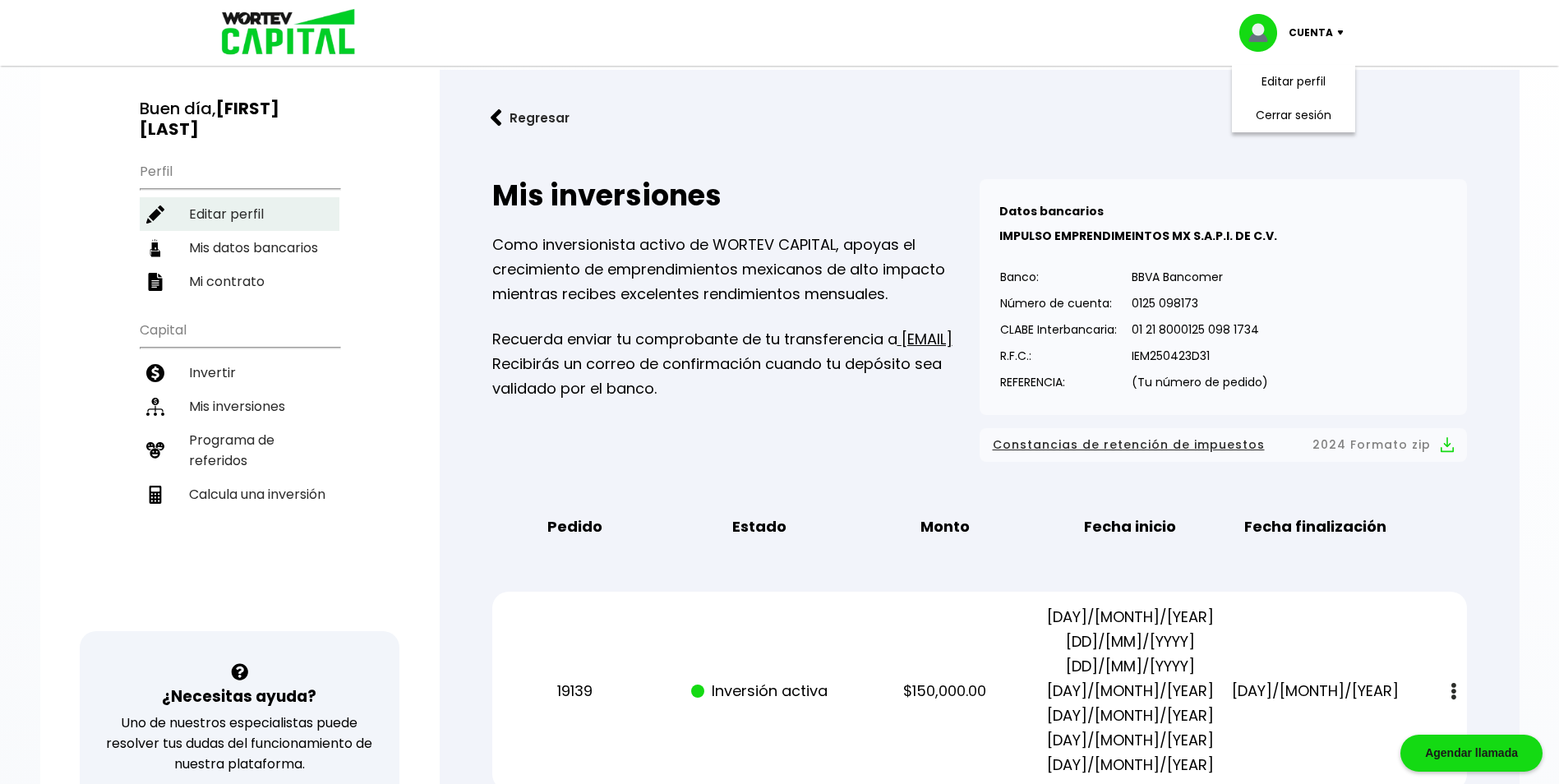 click on "Editar perfil" at bounding box center (239, 214) 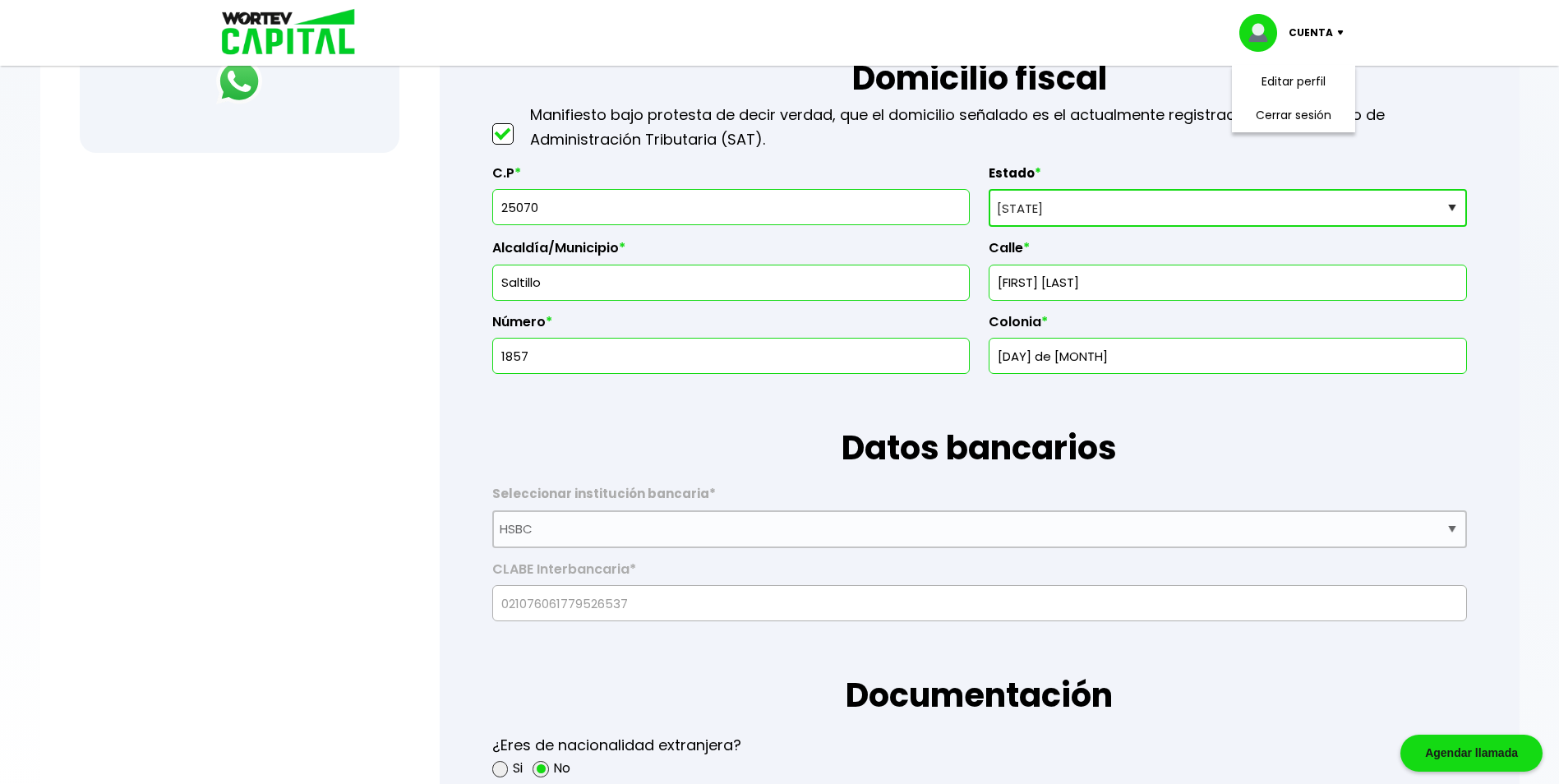 scroll, scrollTop: 575, scrollLeft: 0, axis: vertical 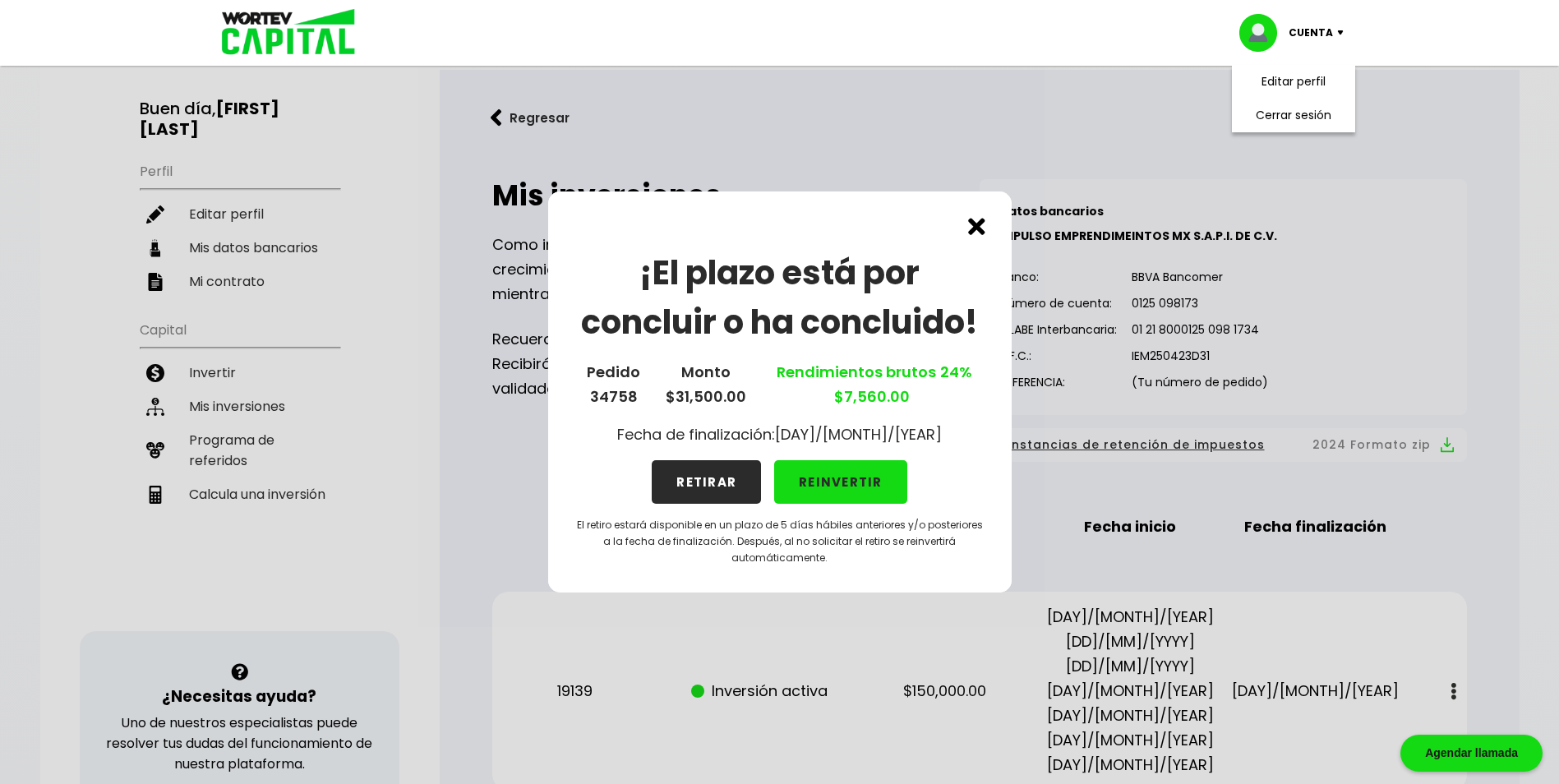 click at bounding box center (976, 226) 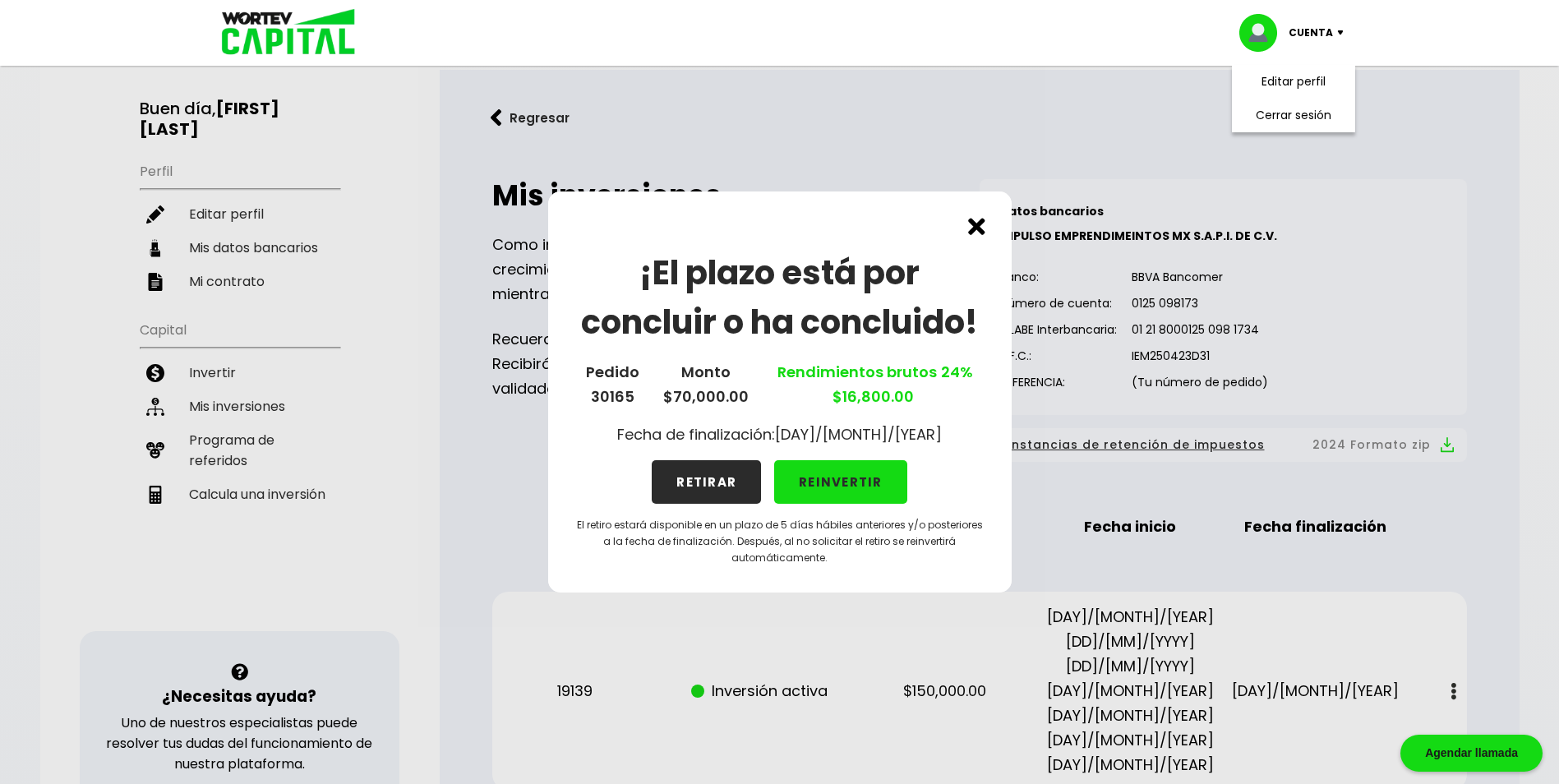 click at bounding box center [976, 226] 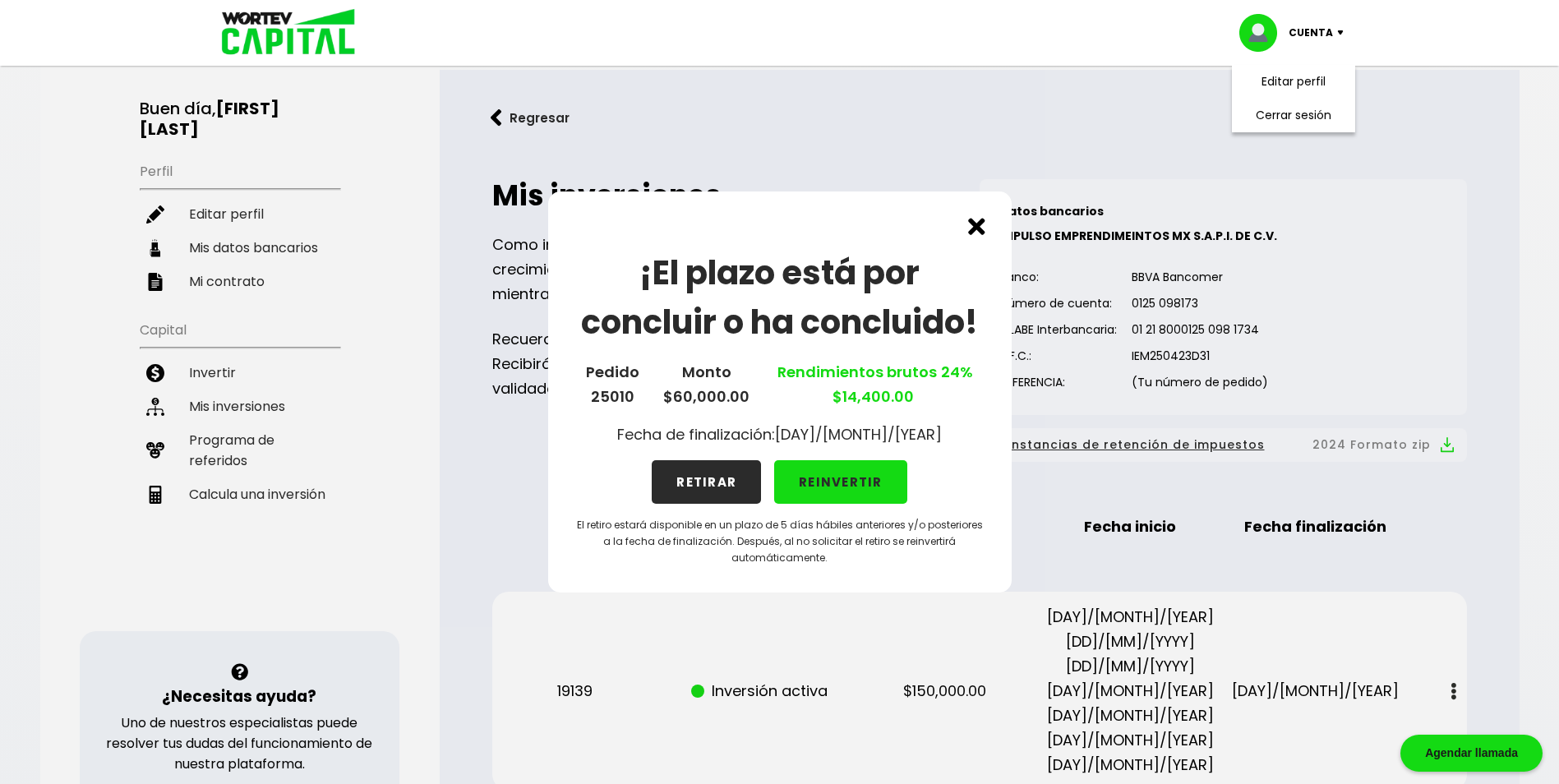 click at bounding box center (976, 226) 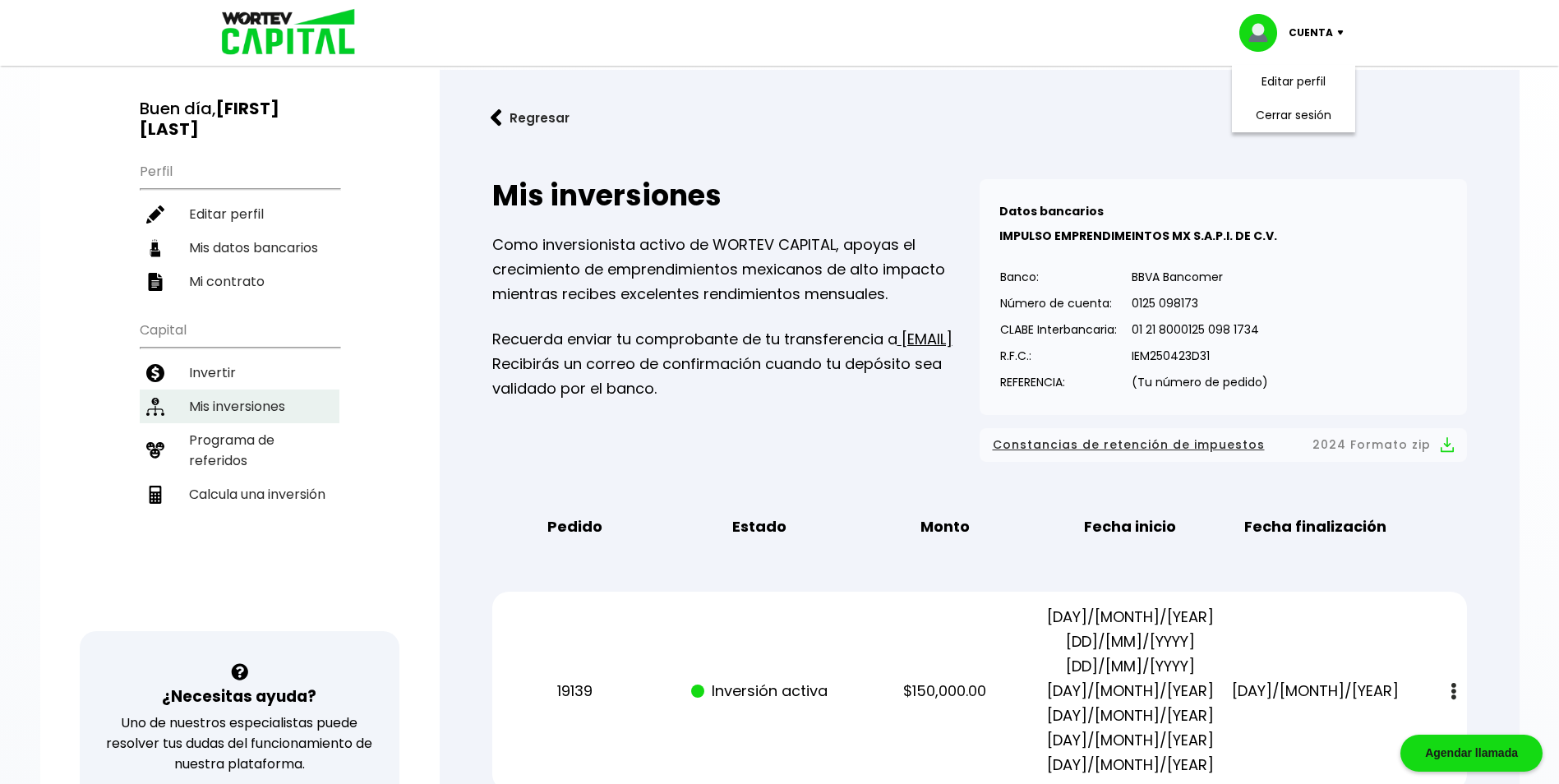 click on "Mis inversiones" at bounding box center (239, 406) 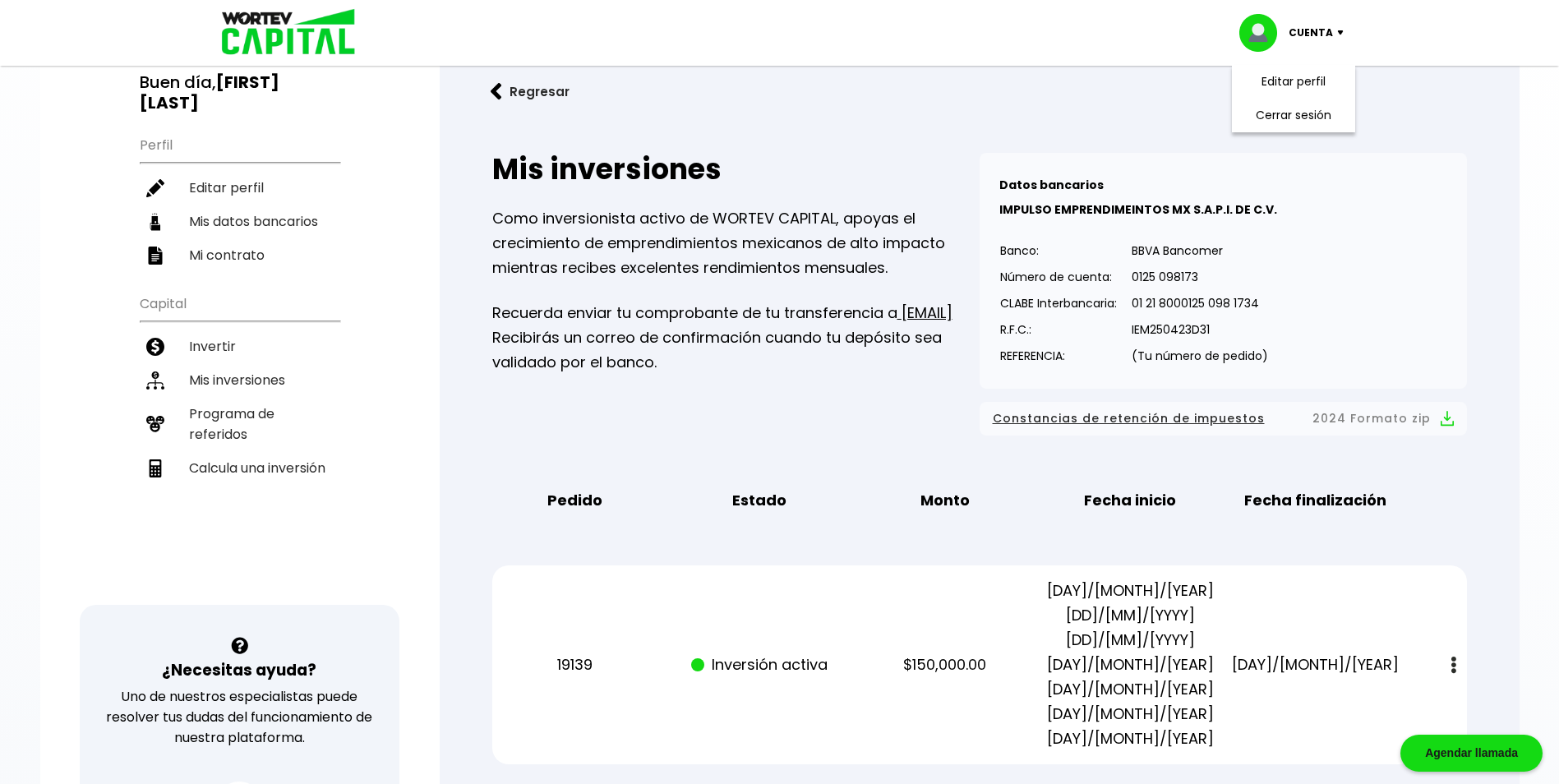 scroll, scrollTop: 0, scrollLeft: 0, axis: both 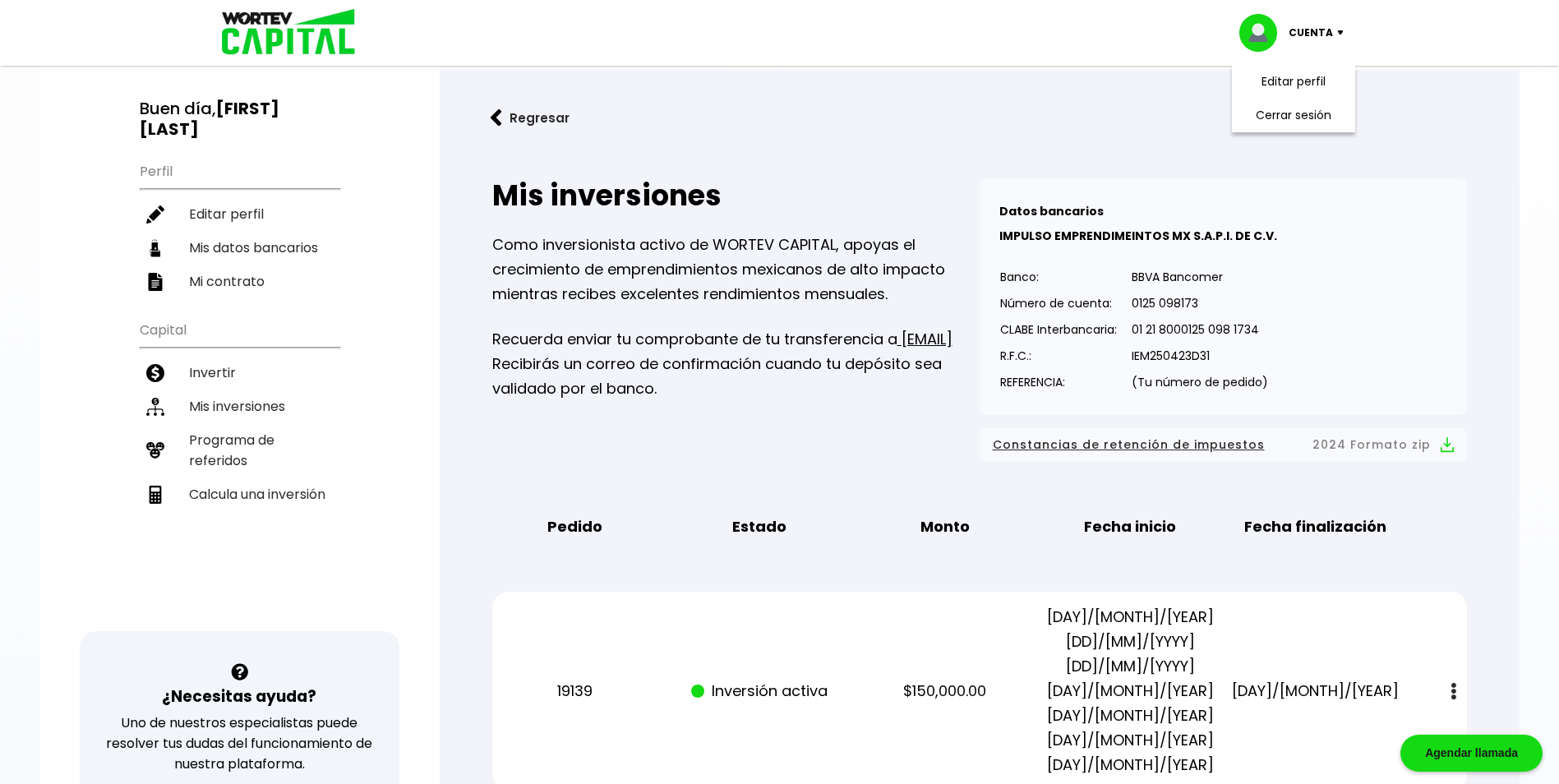 click on "Regresar" at bounding box center [980, 118] 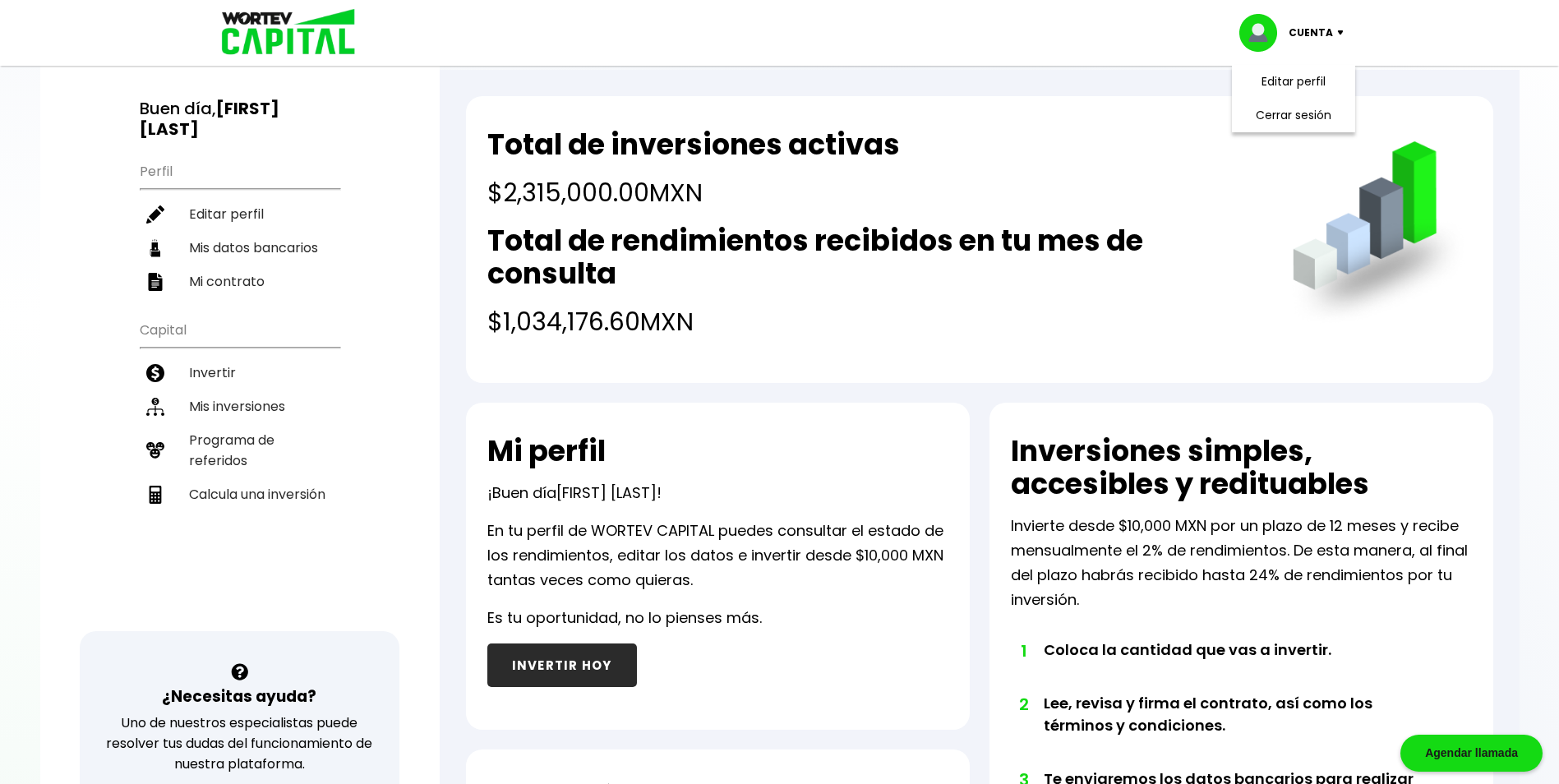 click at bounding box center [1344, 33] 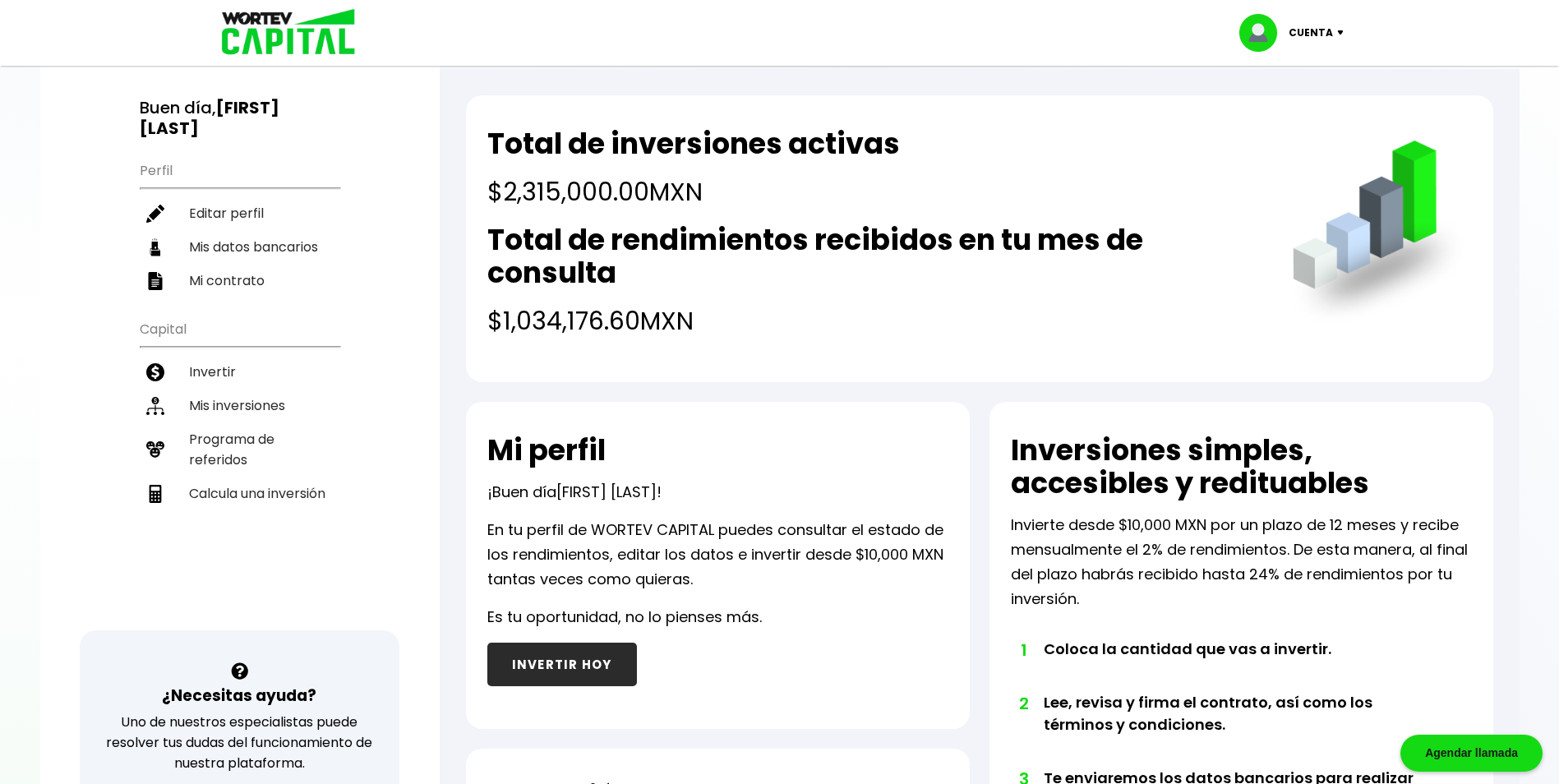 scroll, scrollTop: 0, scrollLeft: 0, axis: both 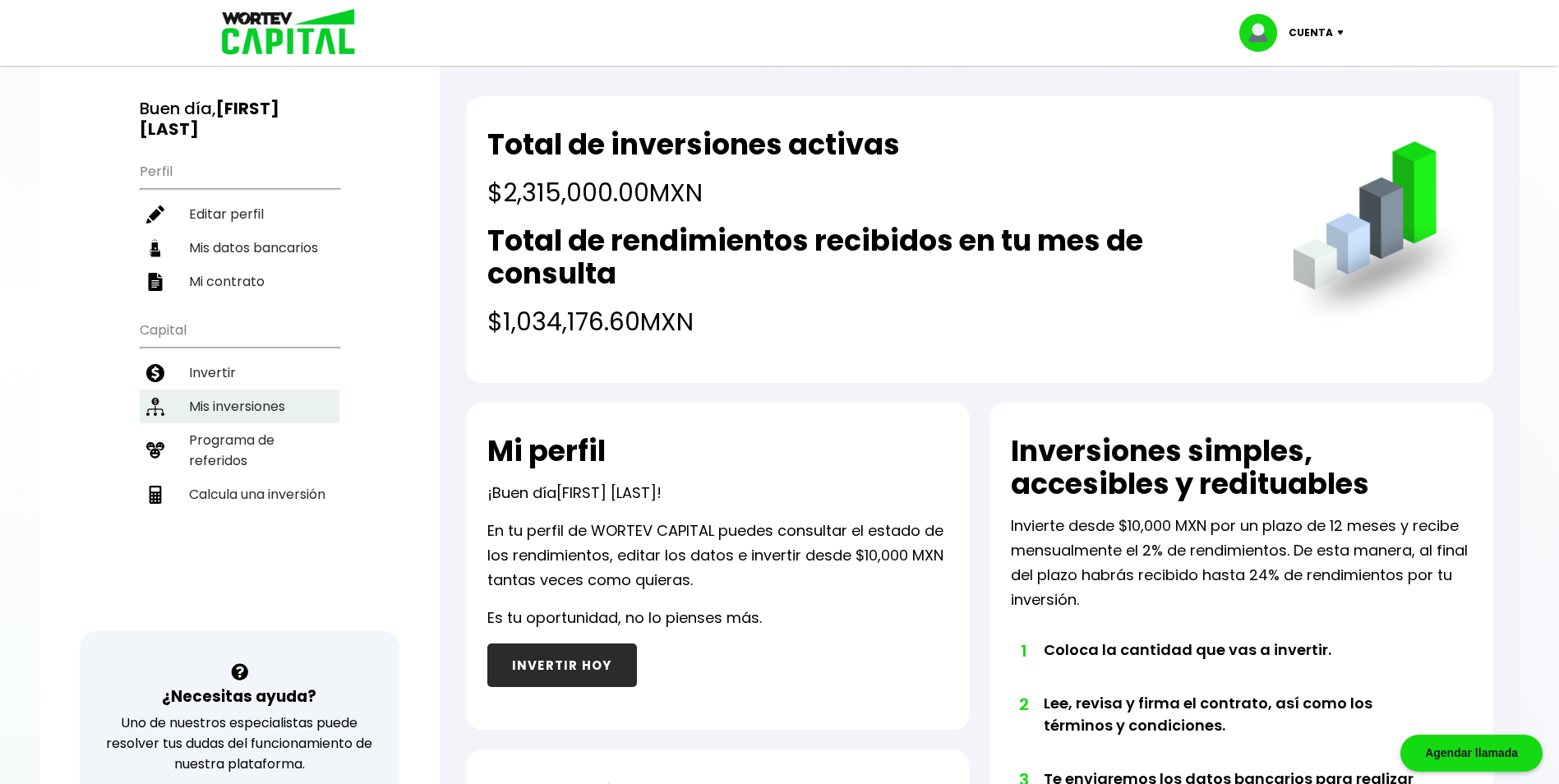 click on "Mis inversiones" at bounding box center (239, 406) 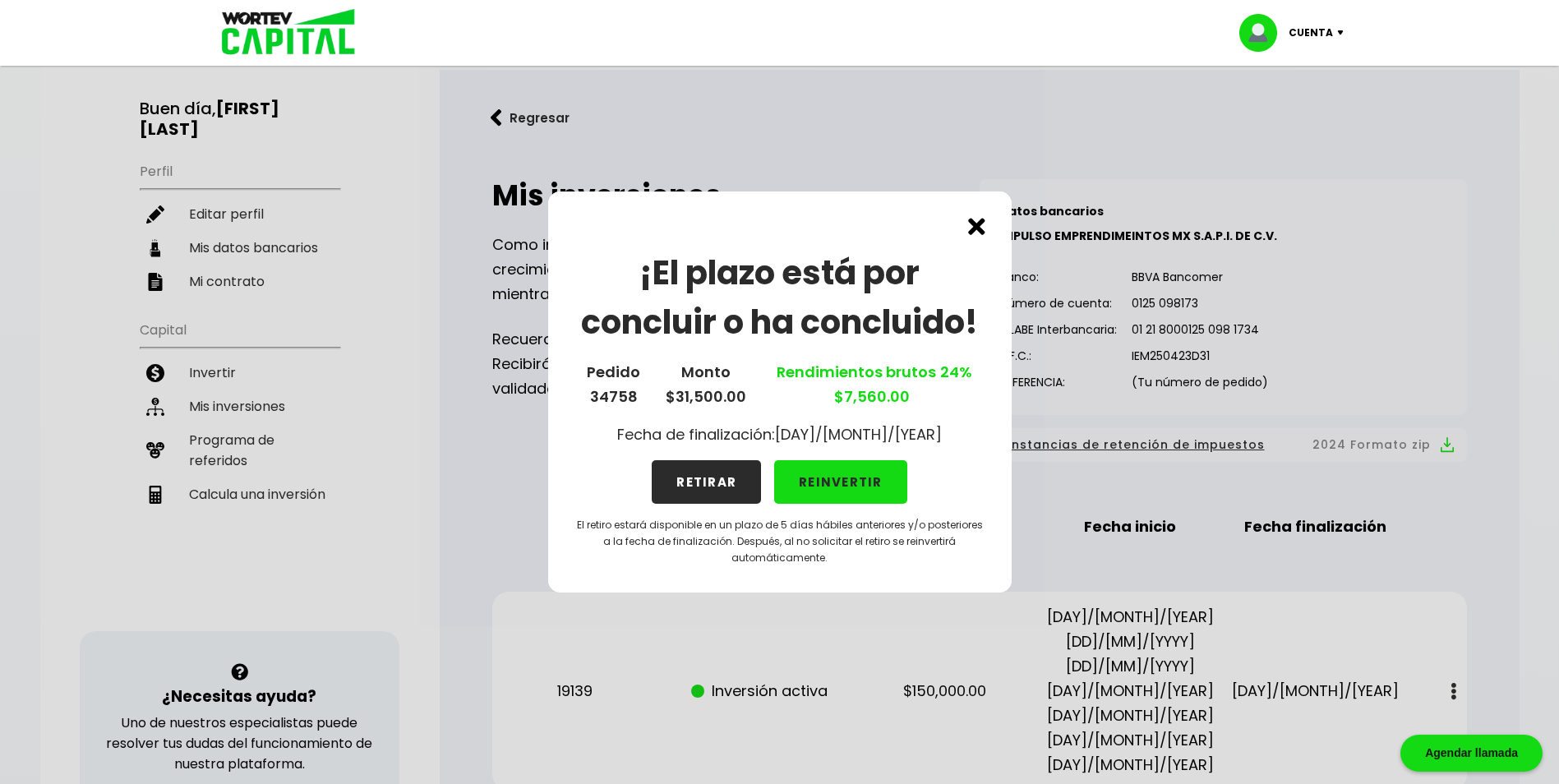 click at bounding box center (976, 226) 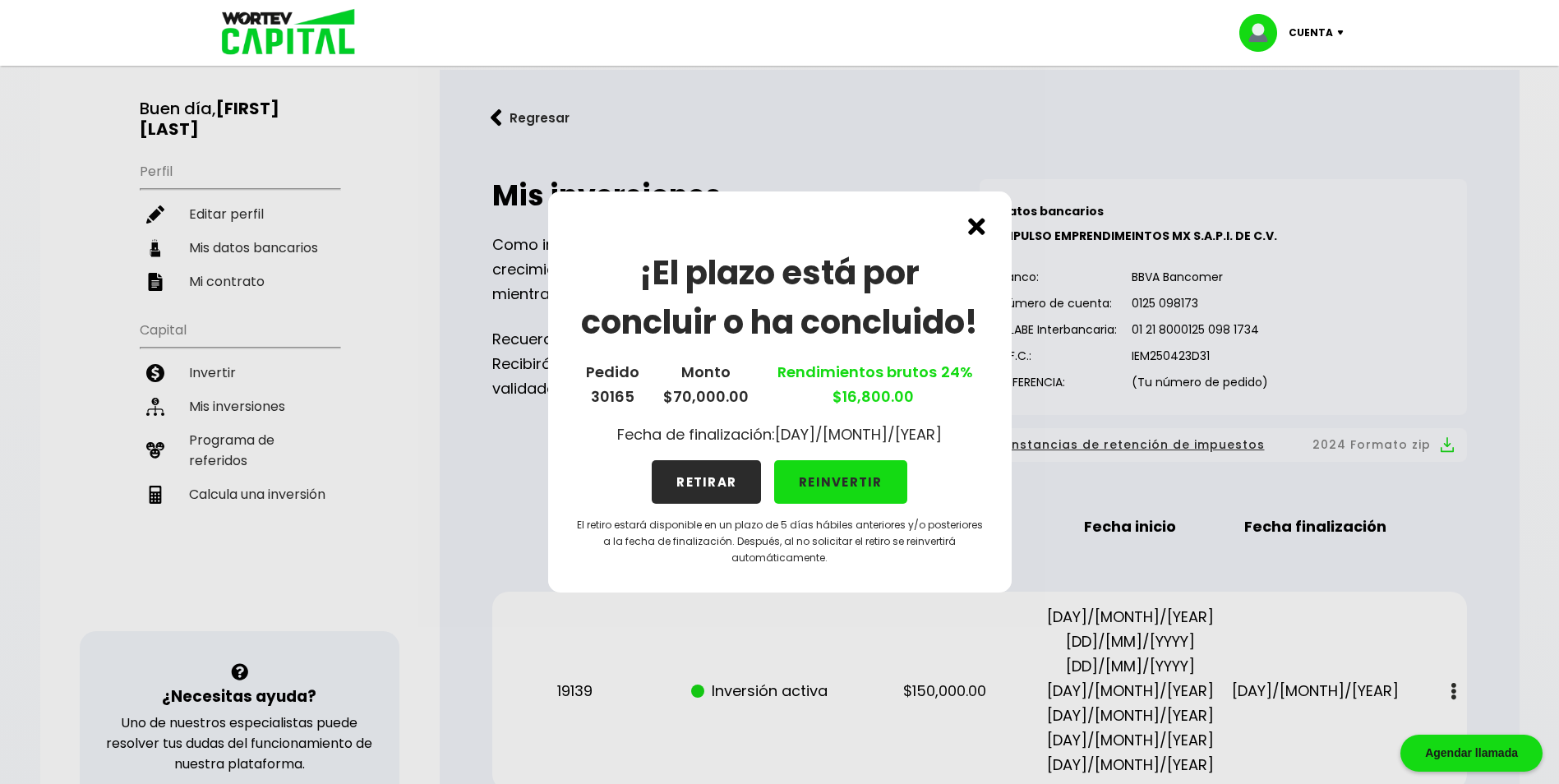 click at bounding box center [976, 226] 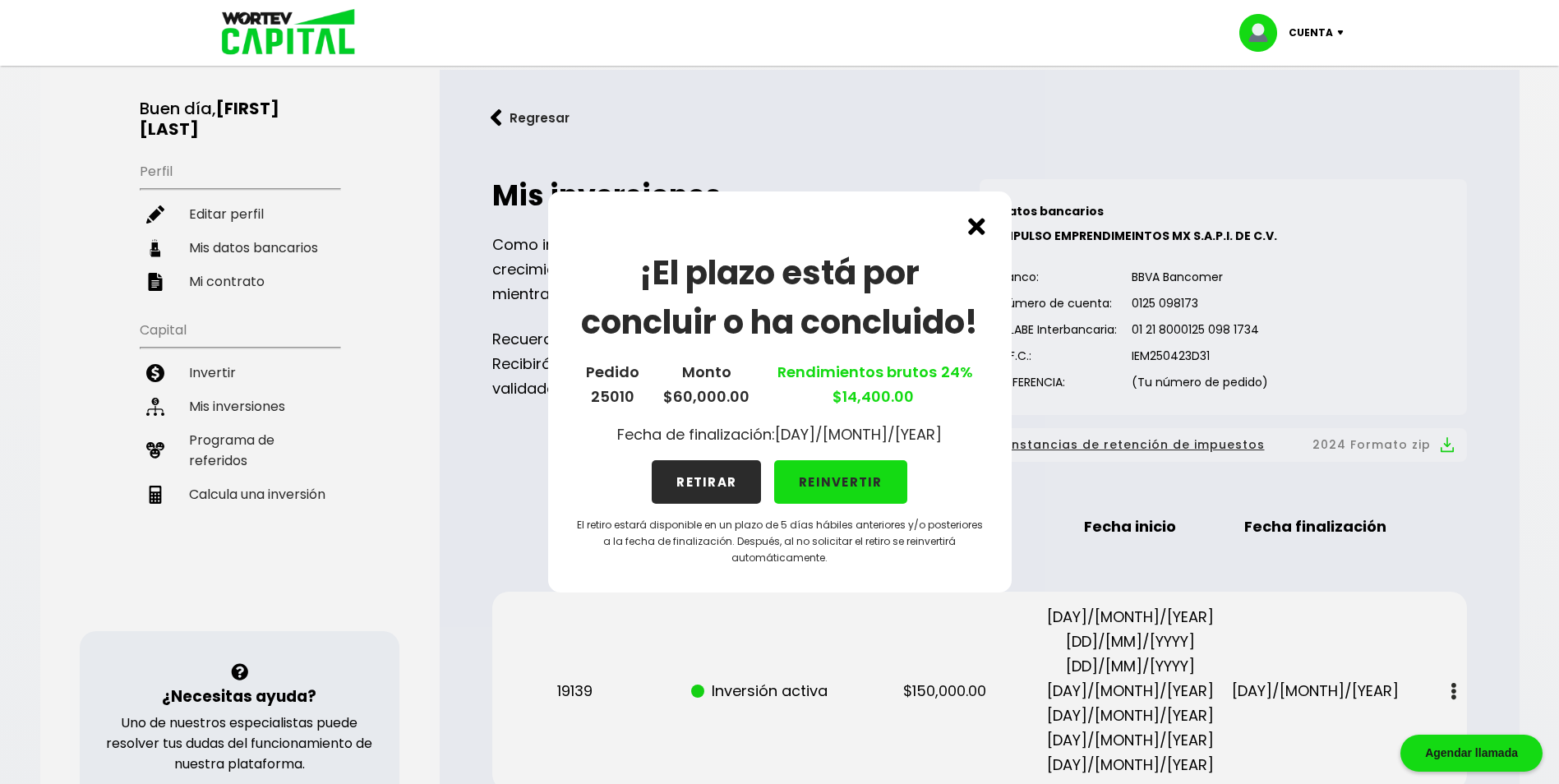 click at bounding box center (976, 226) 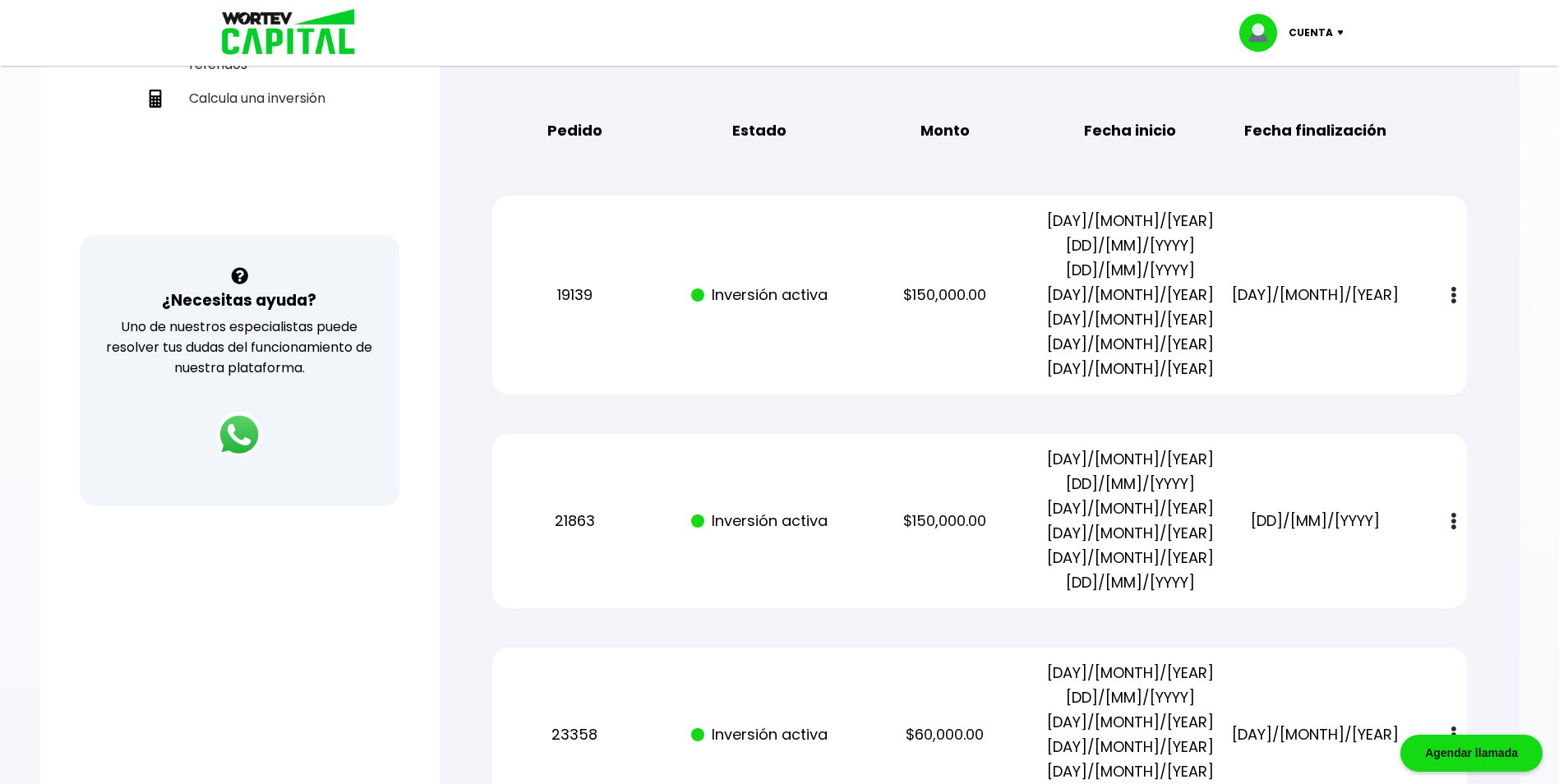 scroll, scrollTop: 411, scrollLeft: 0, axis: vertical 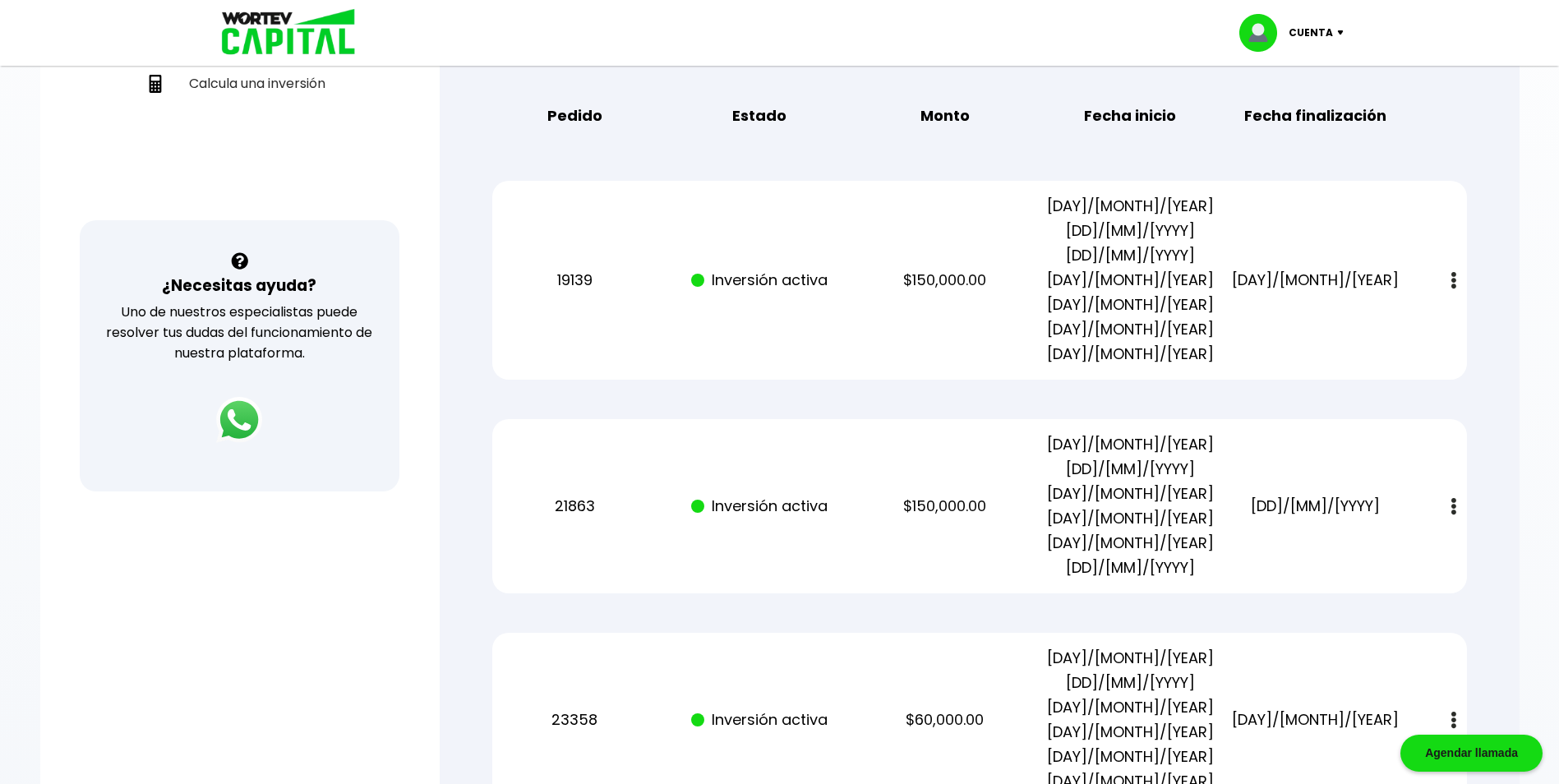 click on "Inversión activa" at bounding box center [760, 280] 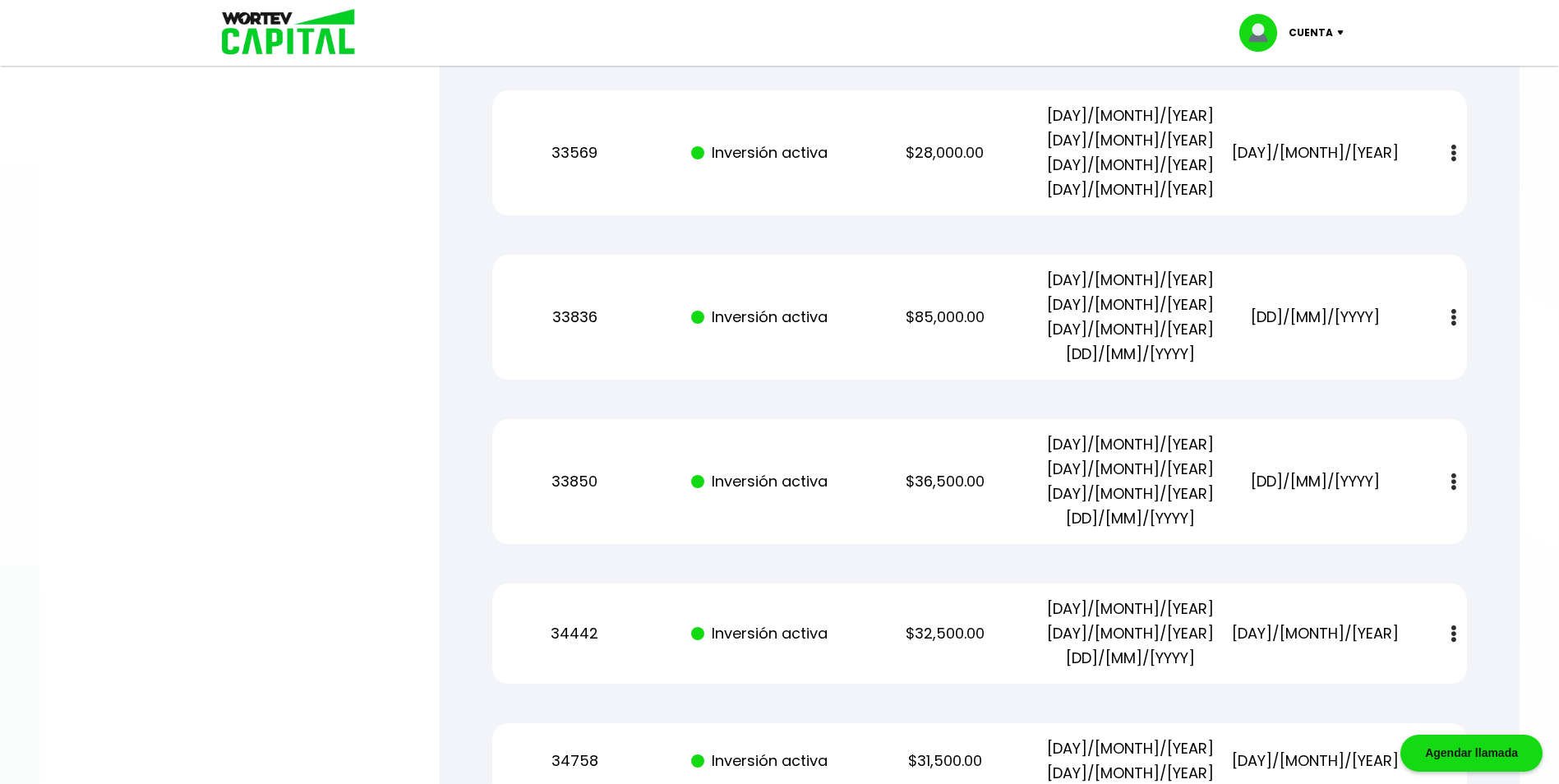 scroll, scrollTop: 3369, scrollLeft: 0, axis: vertical 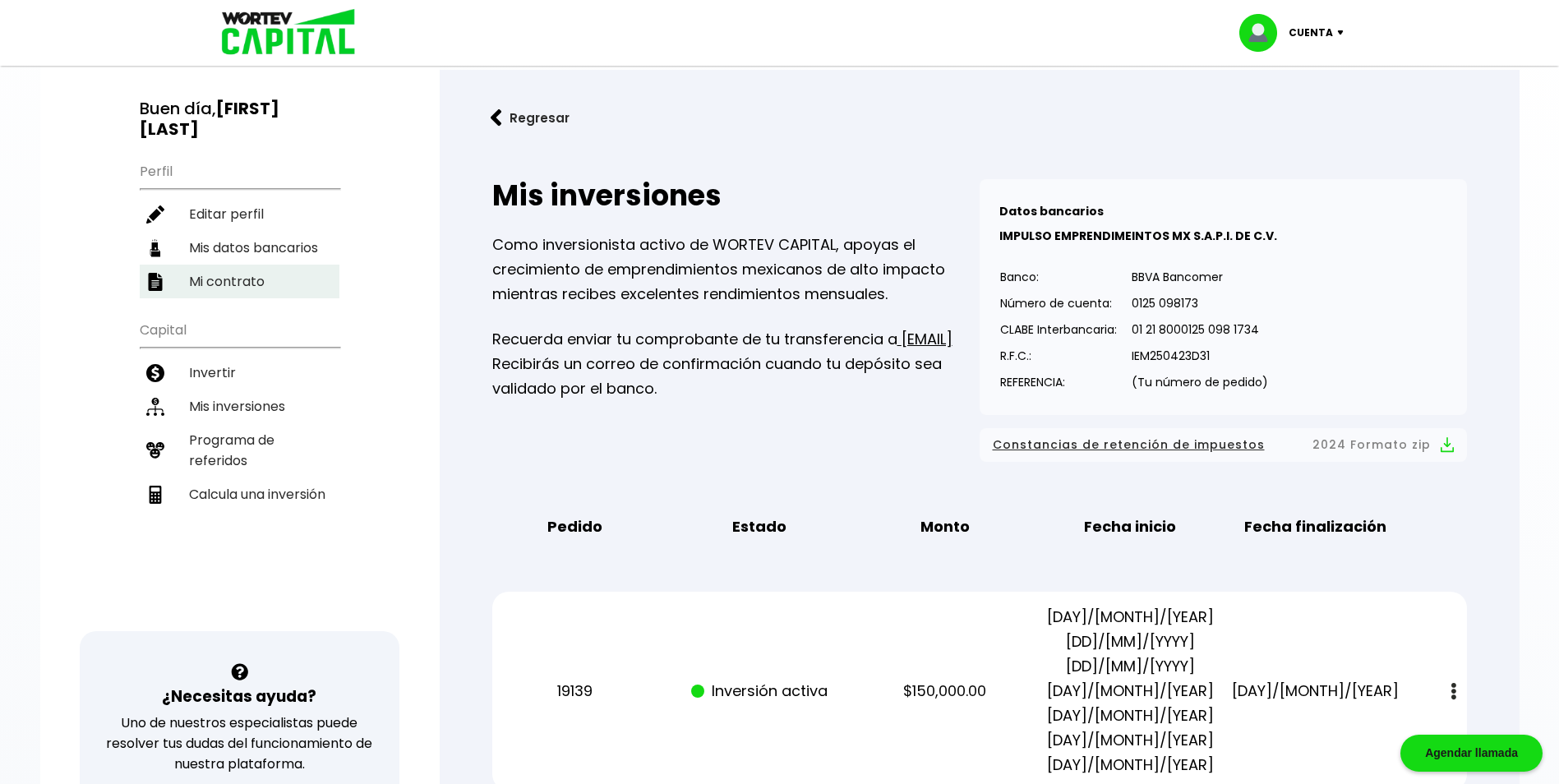 click on "Mi contrato" at bounding box center [239, 281] 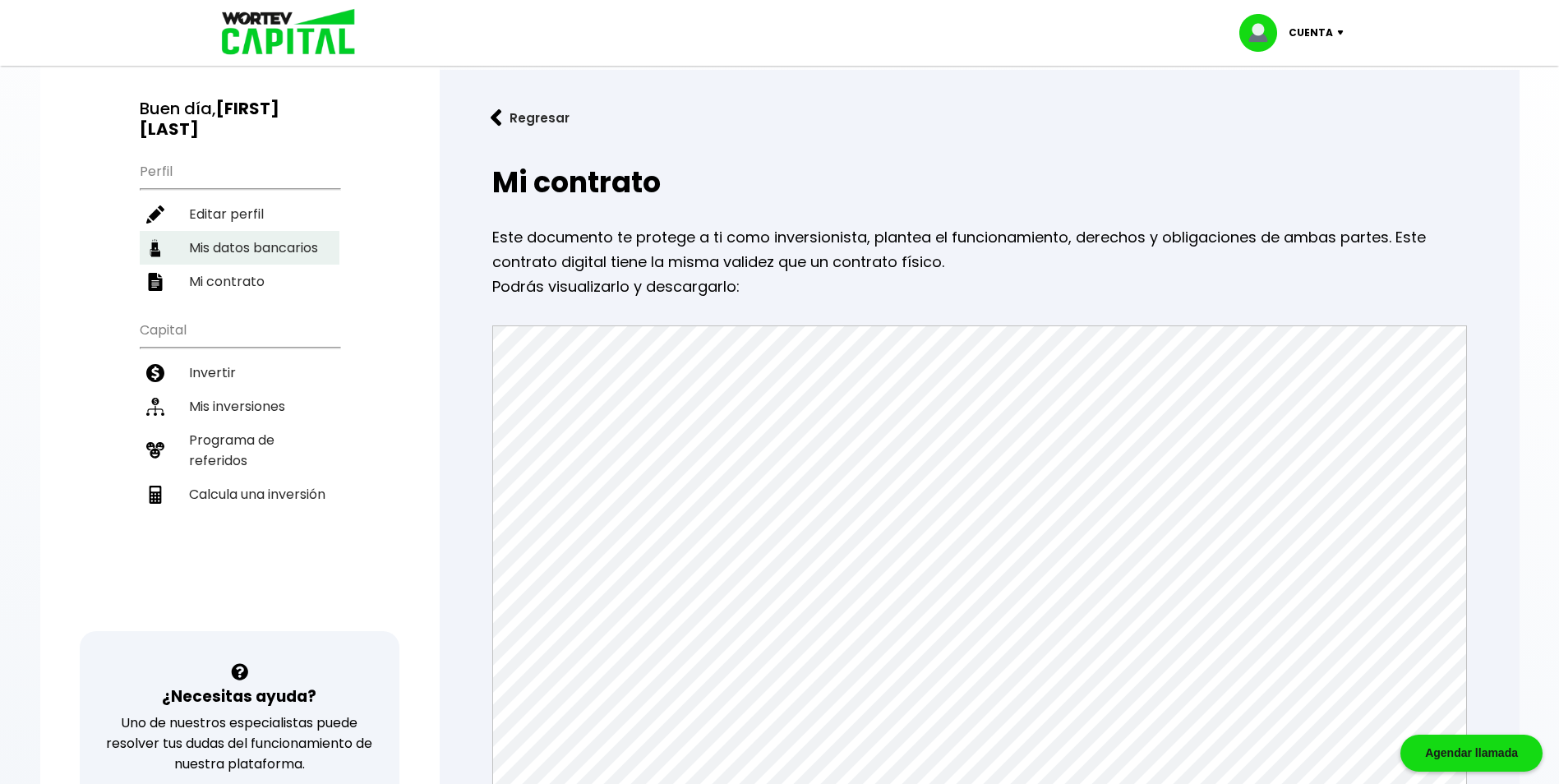 click on "Mis datos bancarios" at bounding box center [239, 247] 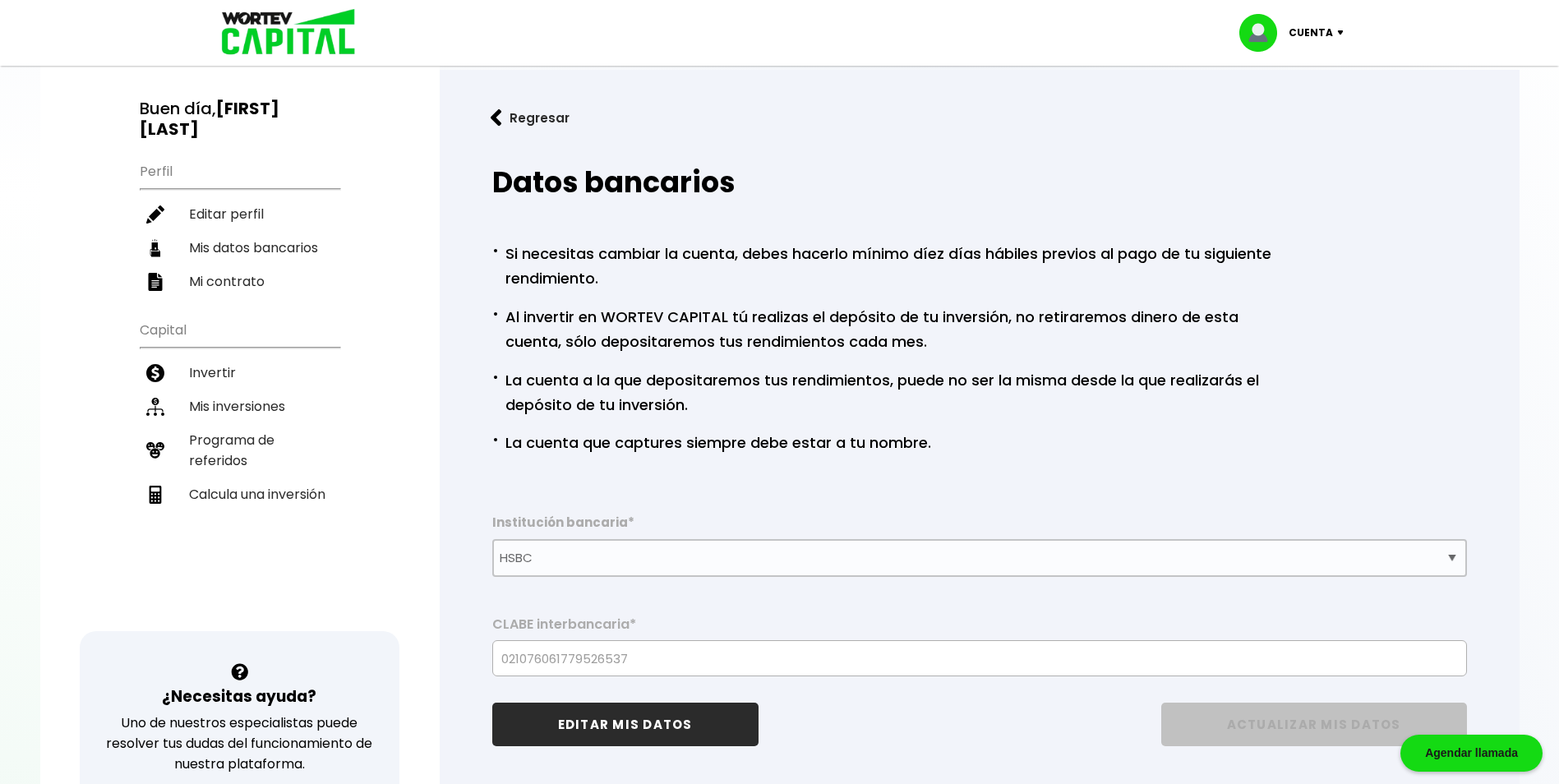 click on "Perfil  Editar perfil Mis datos bancarios Mi contrato" at bounding box center (239, 225) 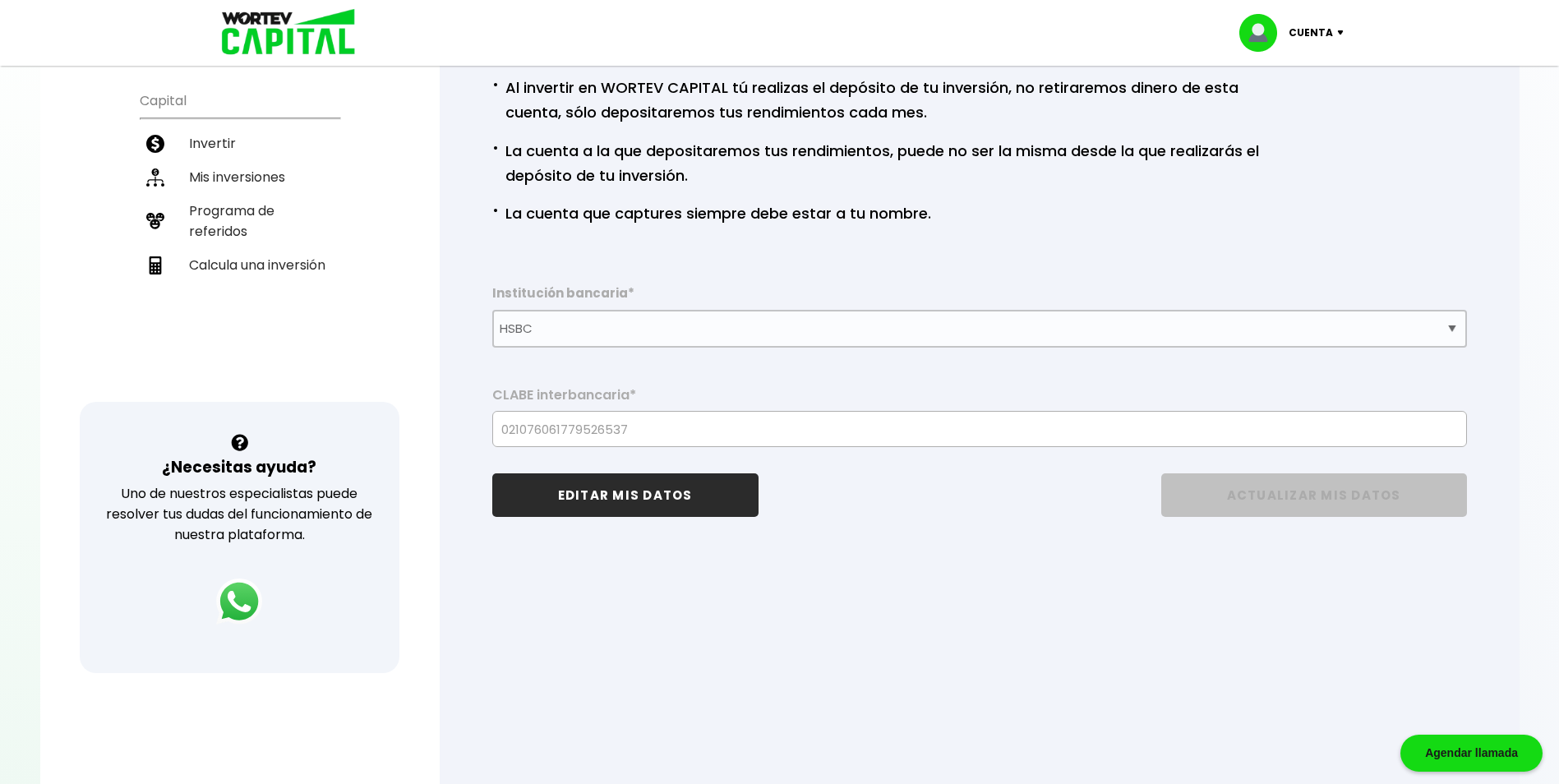 scroll, scrollTop: 0, scrollLeft: 0, axis: both 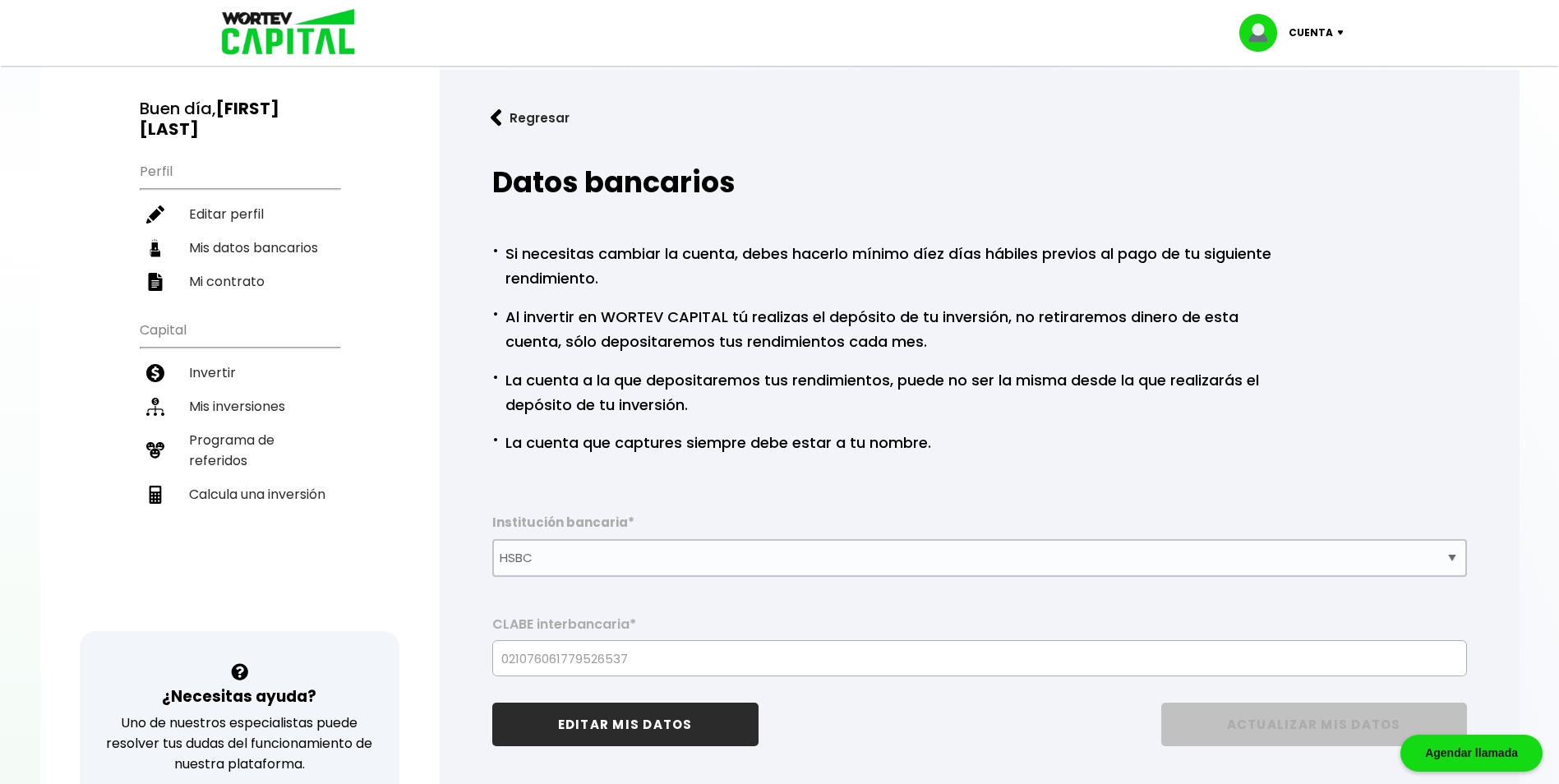 click at bounding box center (496, 118) 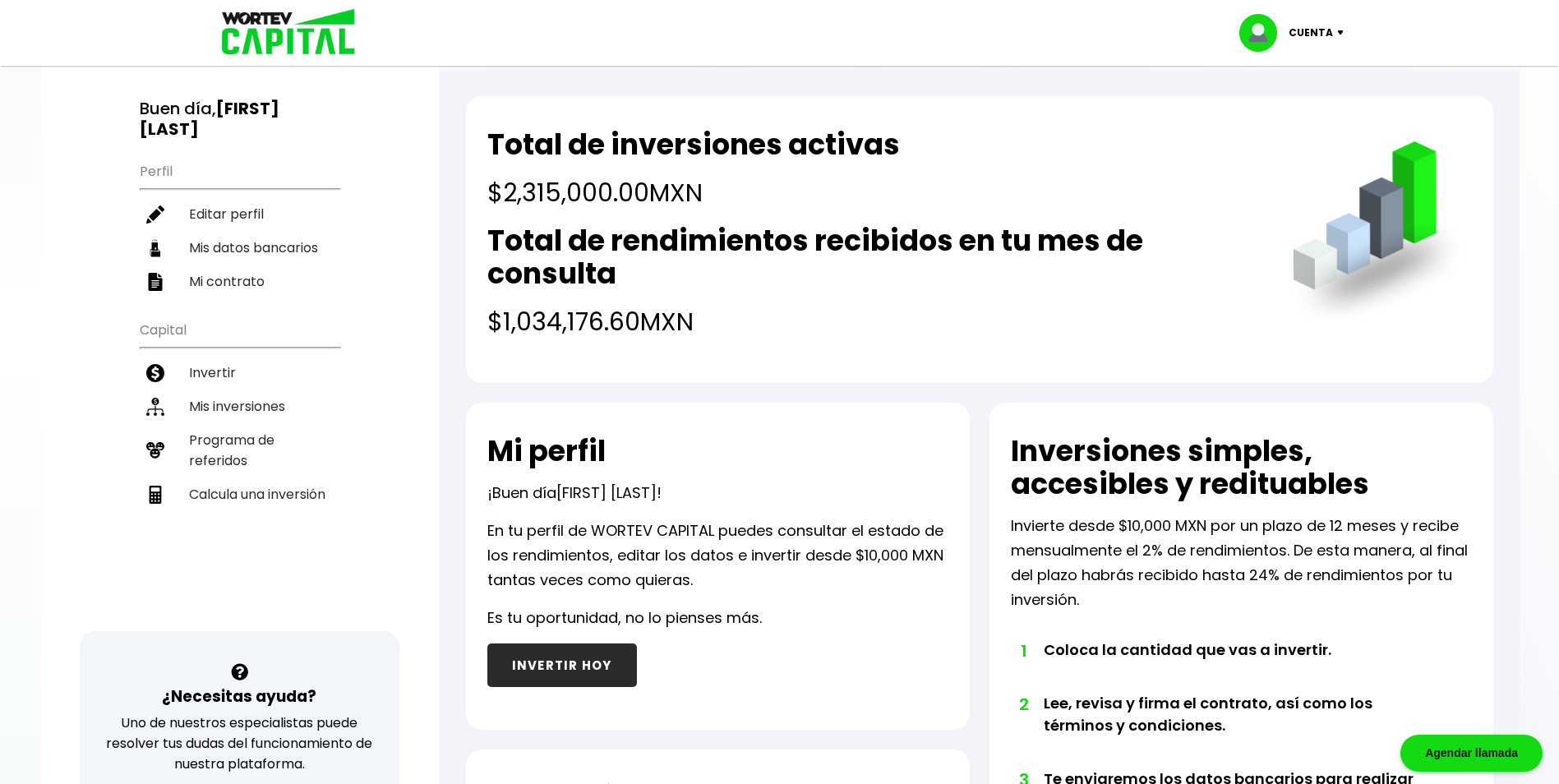 click at bounding box center [1344, 33] 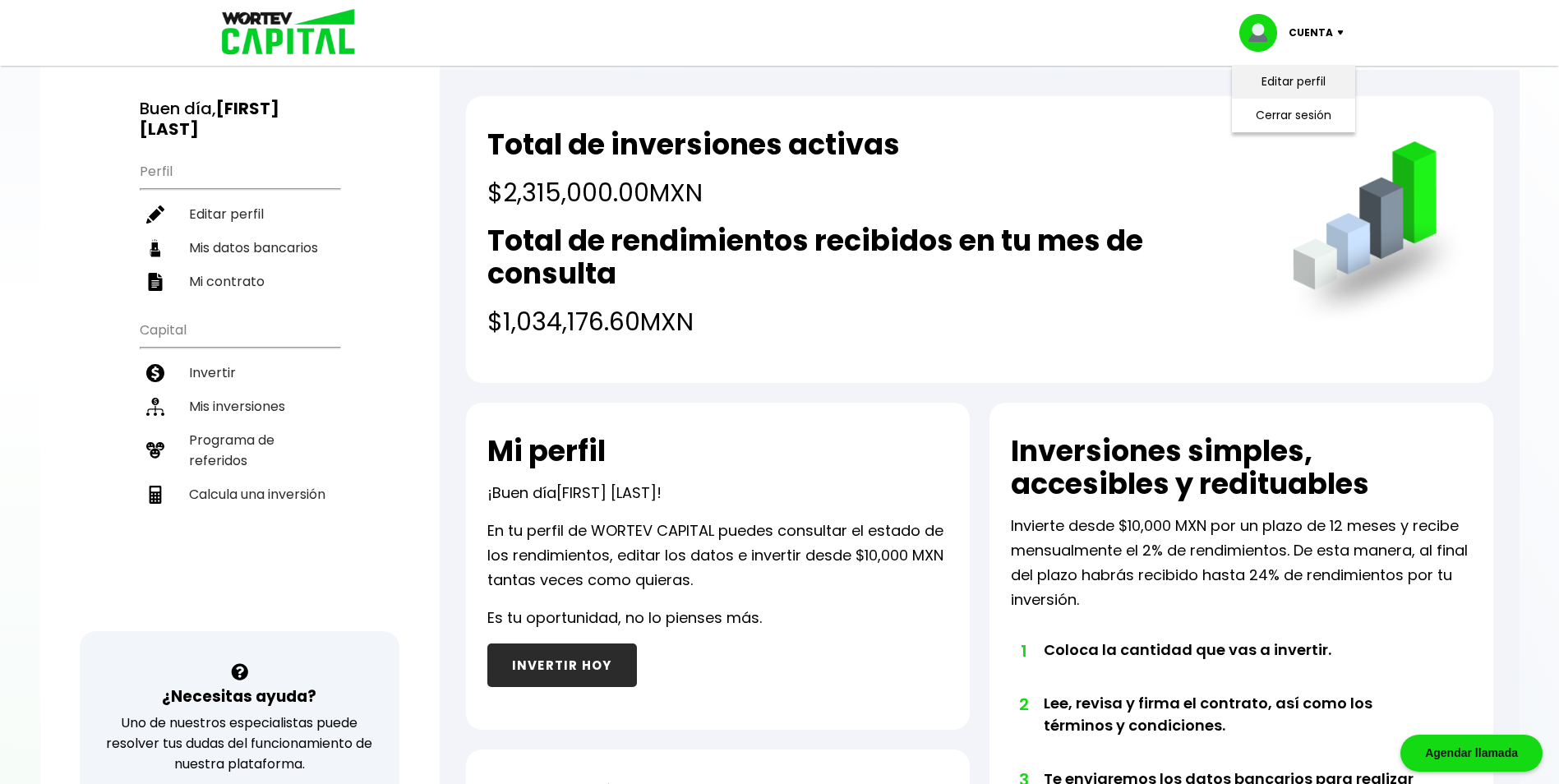 click on "Editar perfil" at bounding box center [1294, 81] 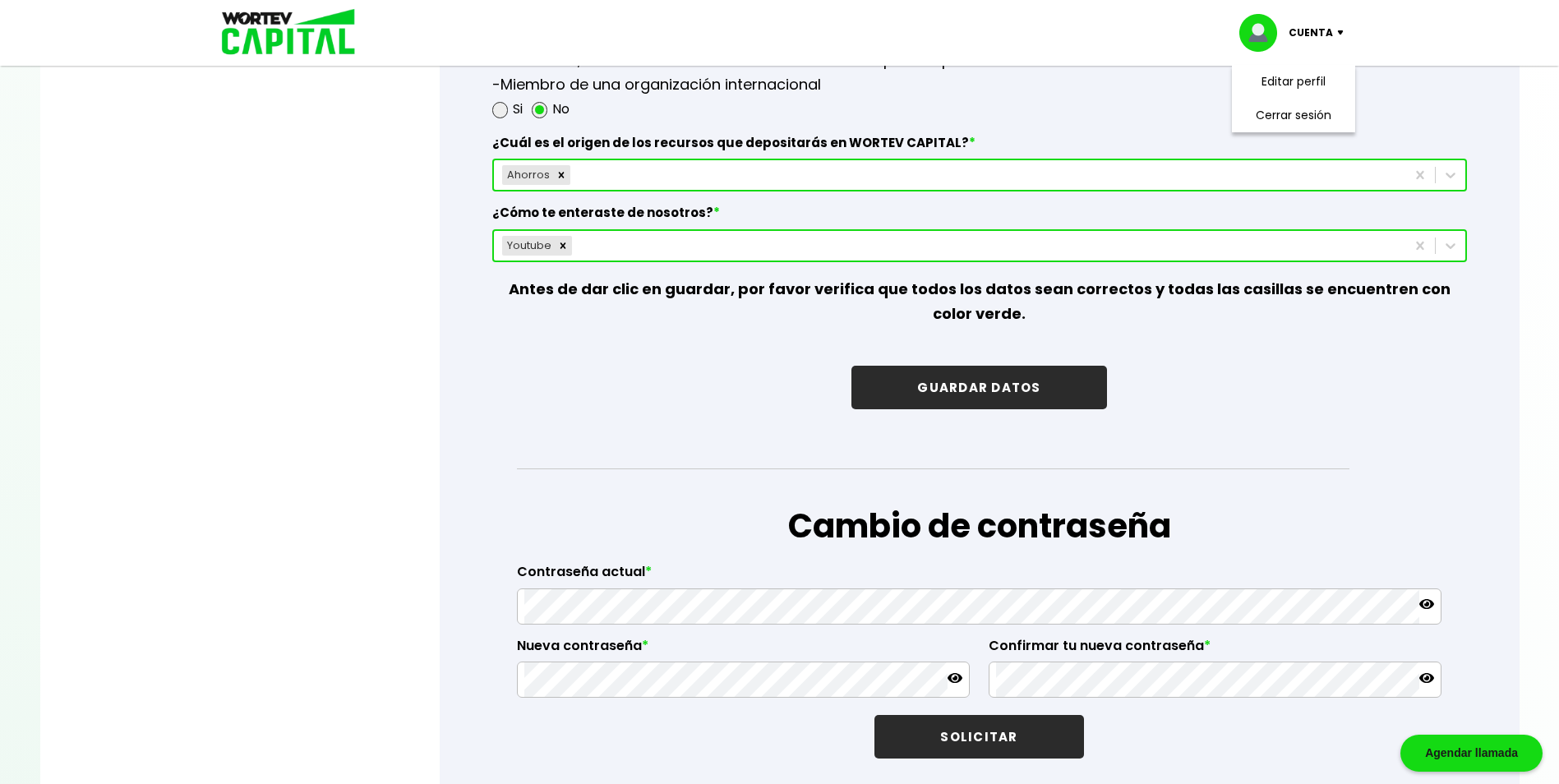 scroll, scrollTop: 1916, scrollLeft: 0, axis: vertical 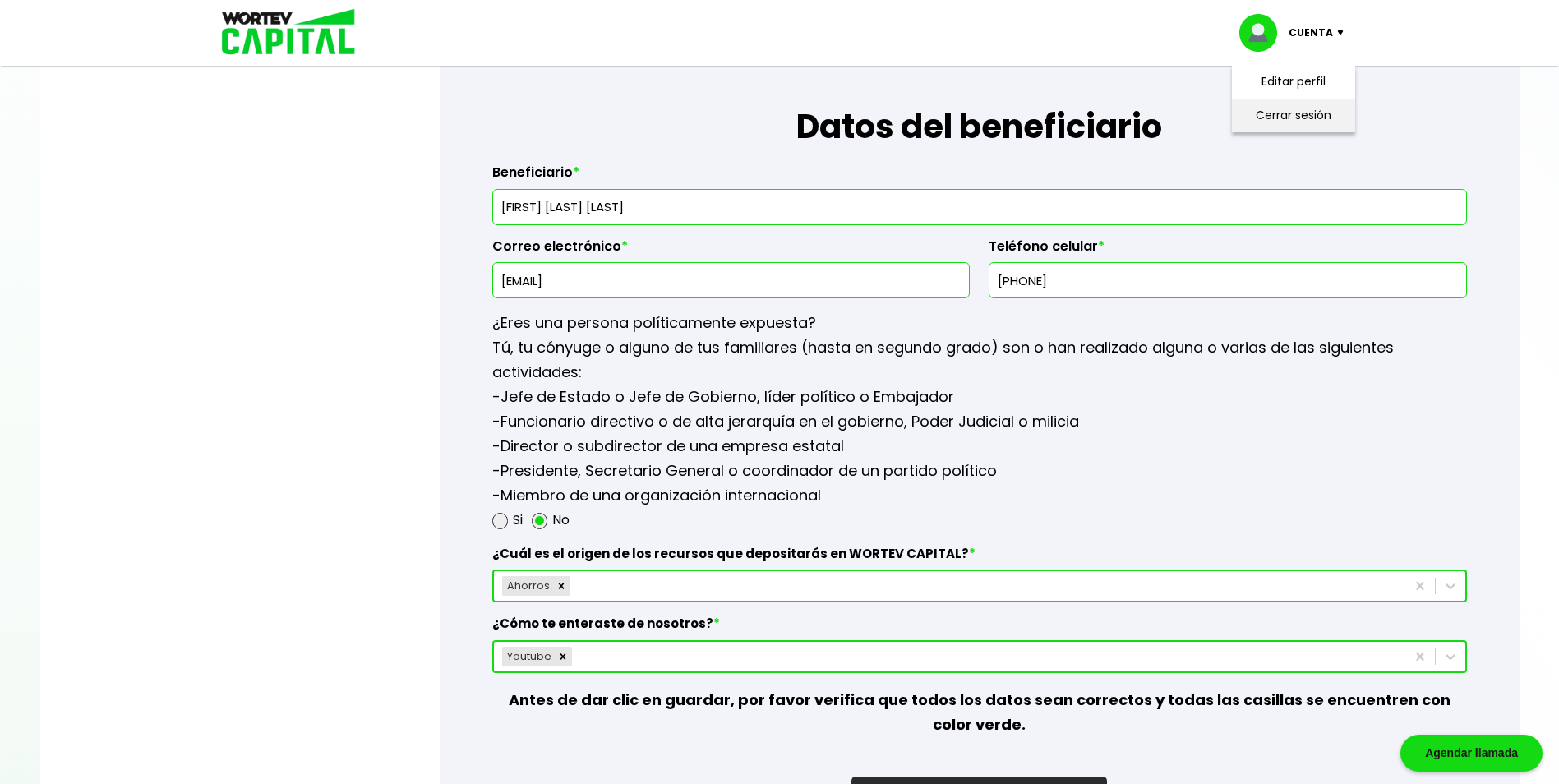 click on "Cerrar sesión" at bounding box center [1294, 115] 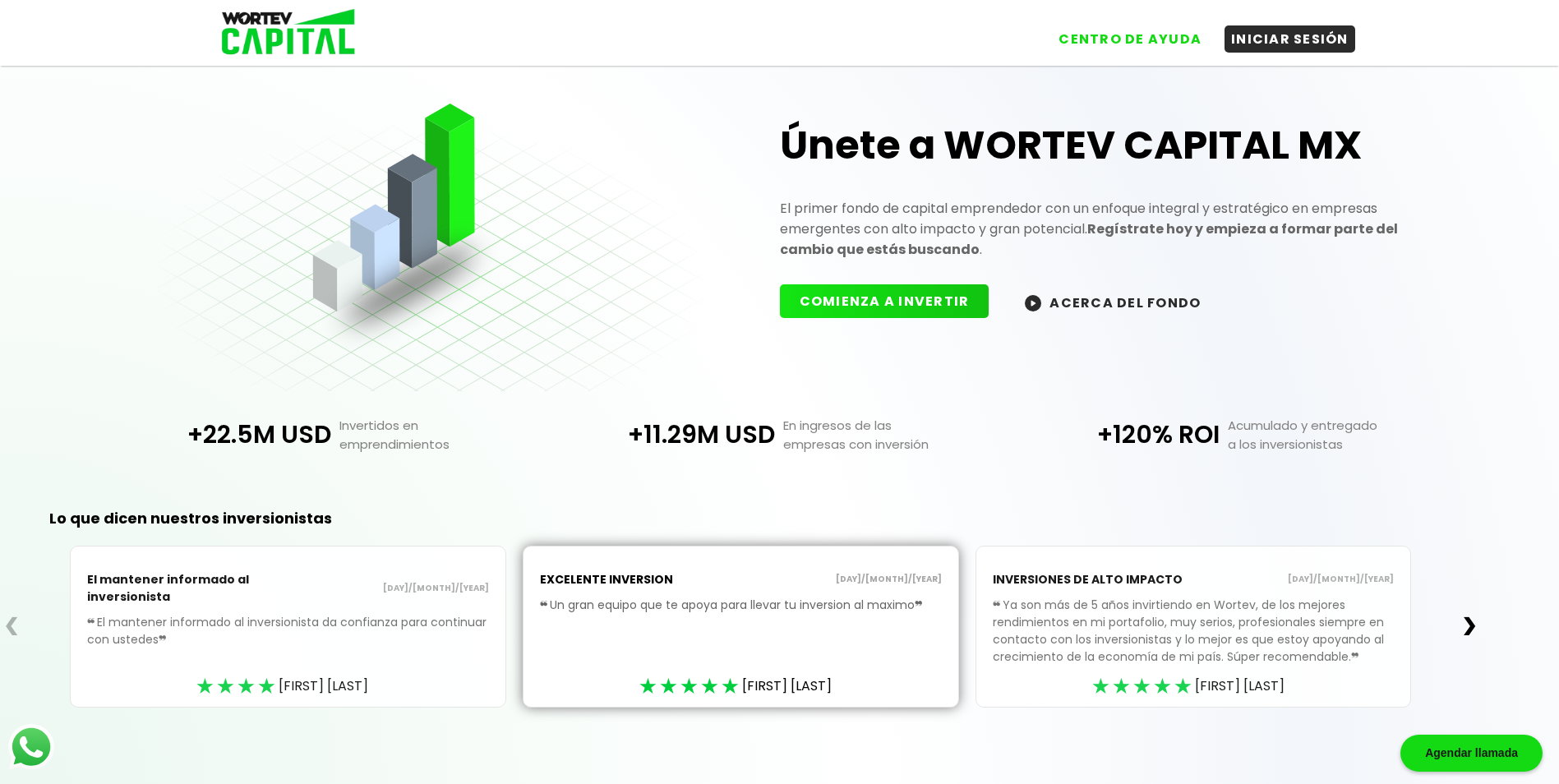 scroll, scrollTop: 25, scrollLeft: 0, axis: vertical 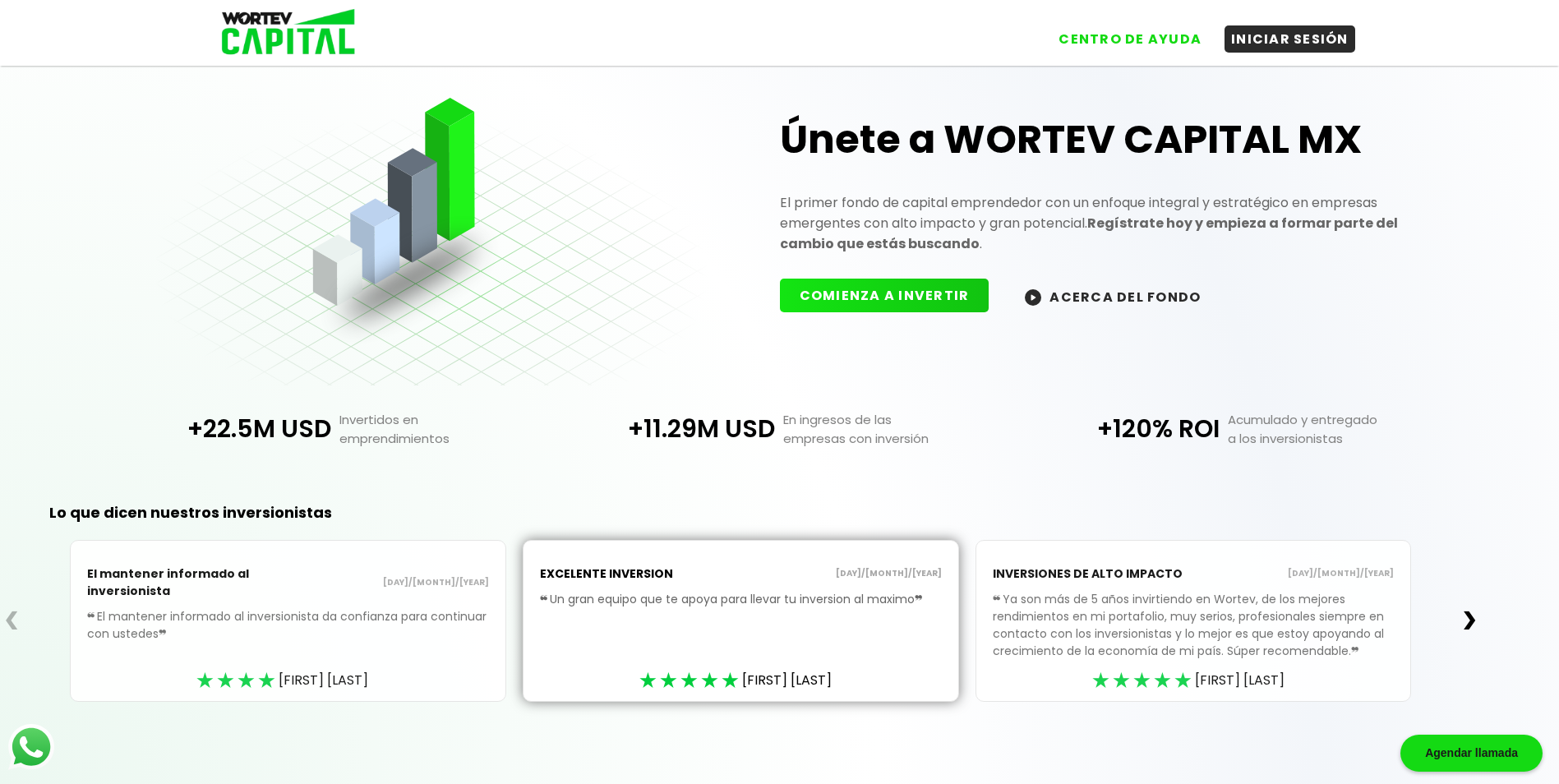 click on "❯" at bounding box center [1469, 620] 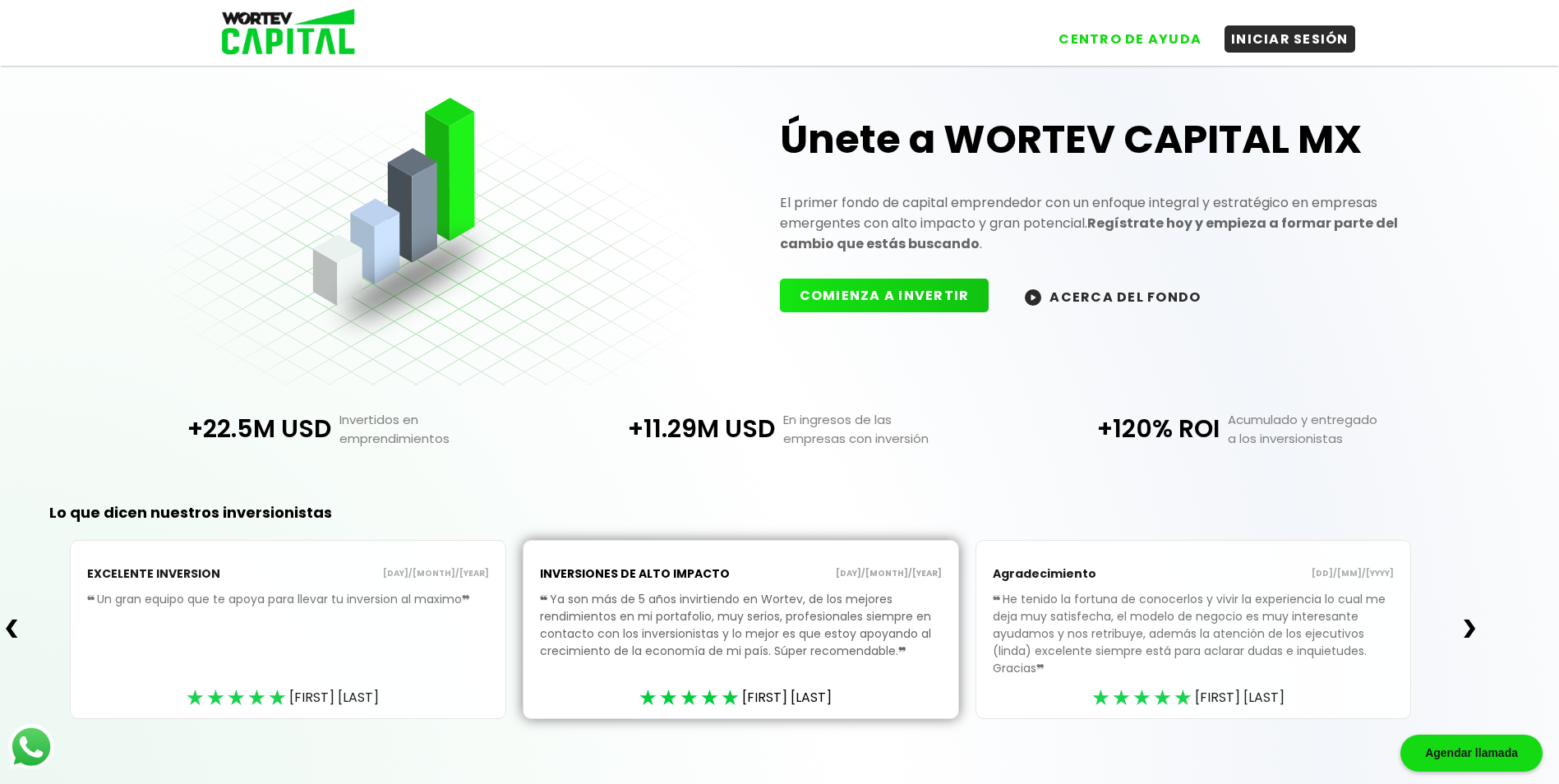 click on "❯" at bounding box center (1469, 629) 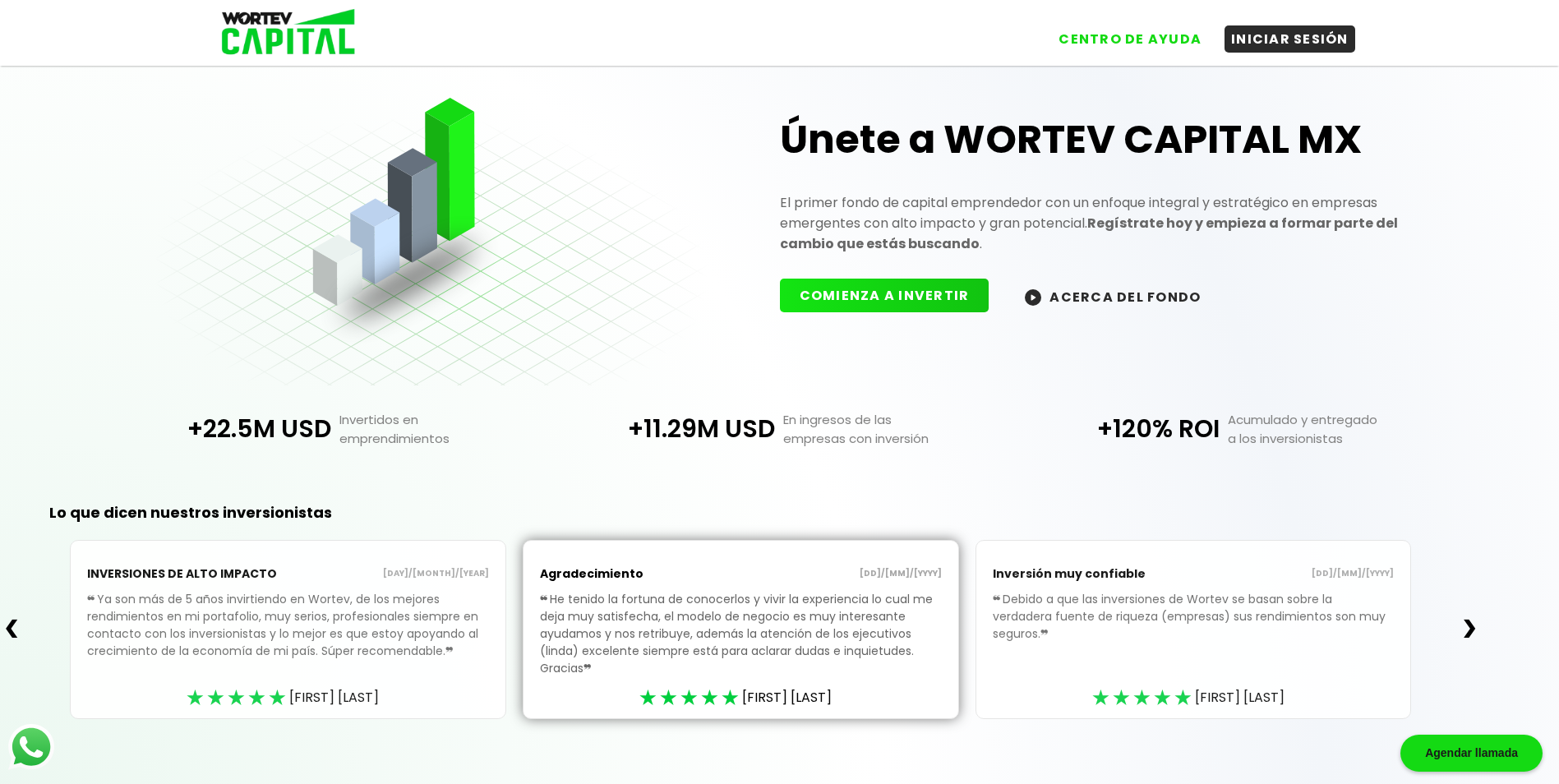 click on "❯" at bounding box center (1469, 629) 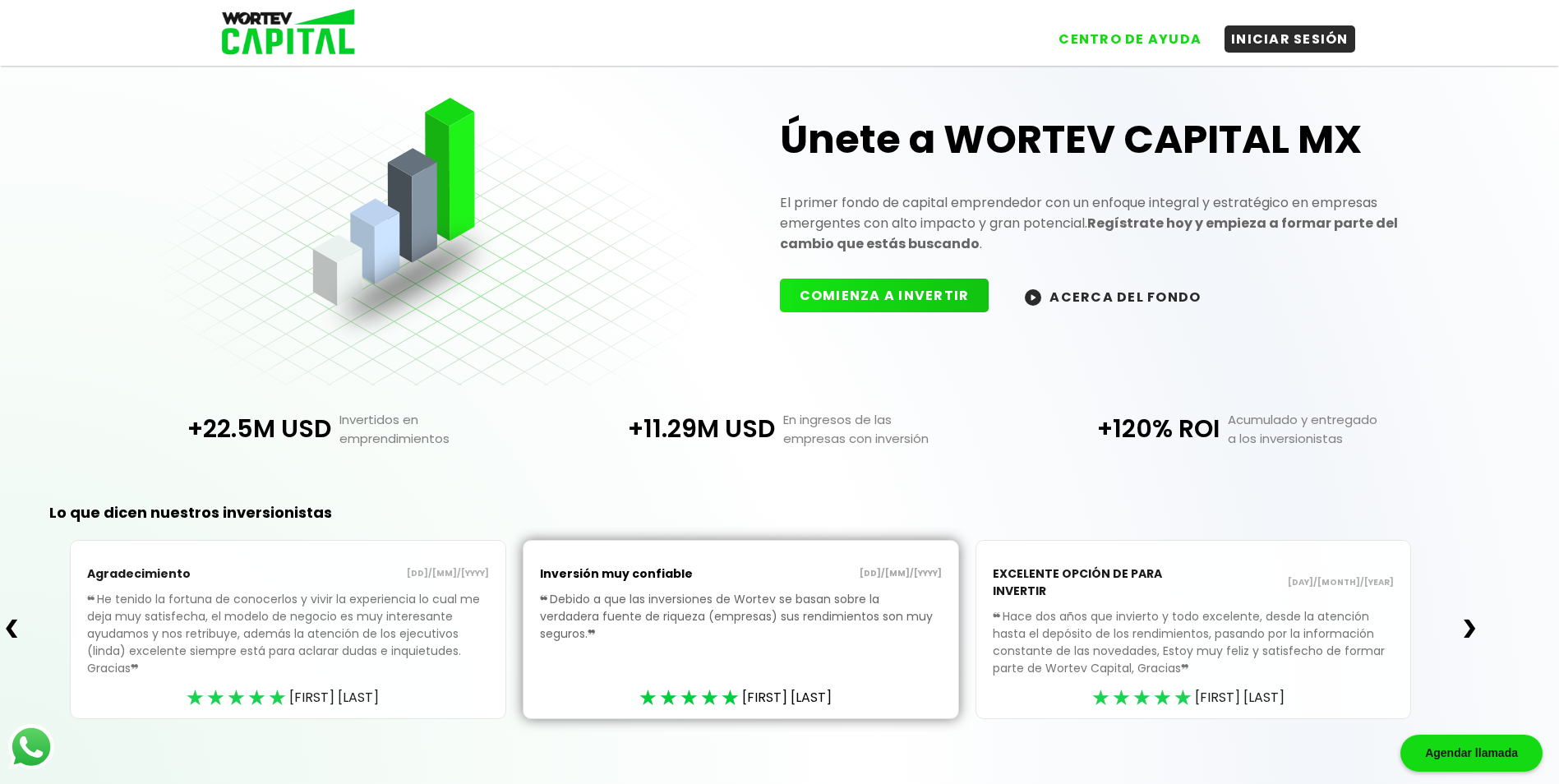 click on "❯" at bounding box center (1469, 629) 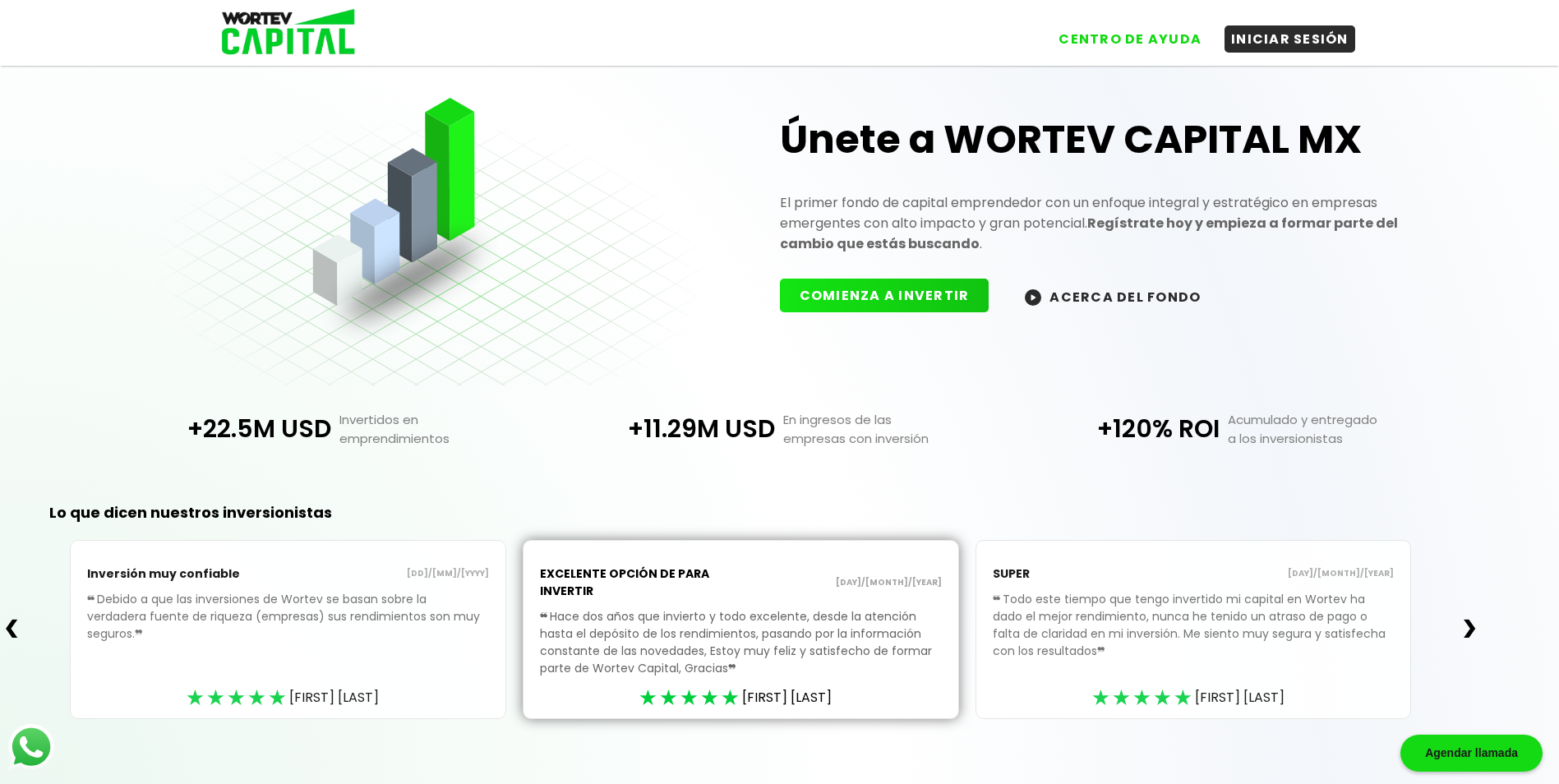 click on "❯" at bounding box center (1469, 629) 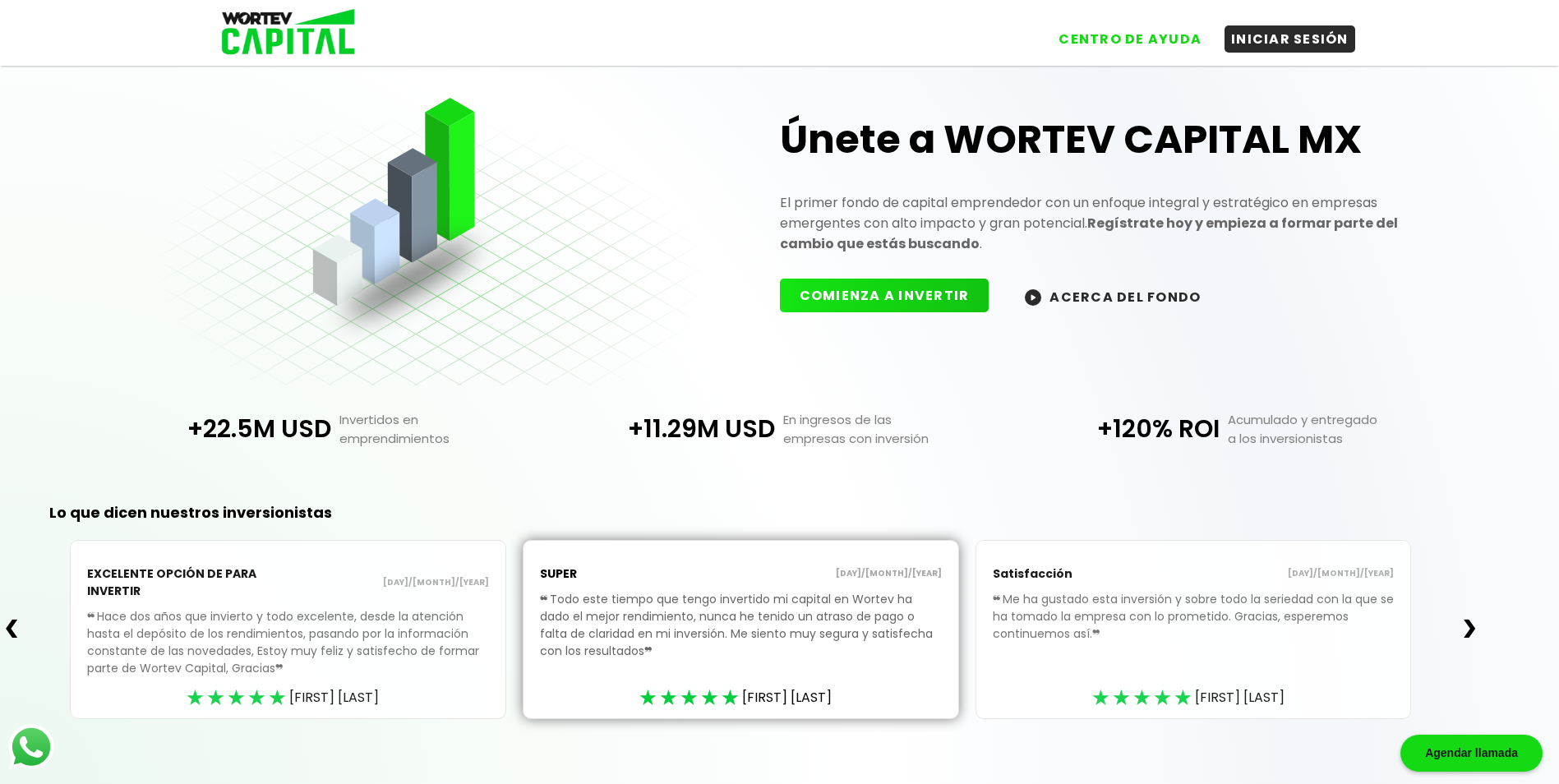 click on "❯" at bounding box center (1469, 629) 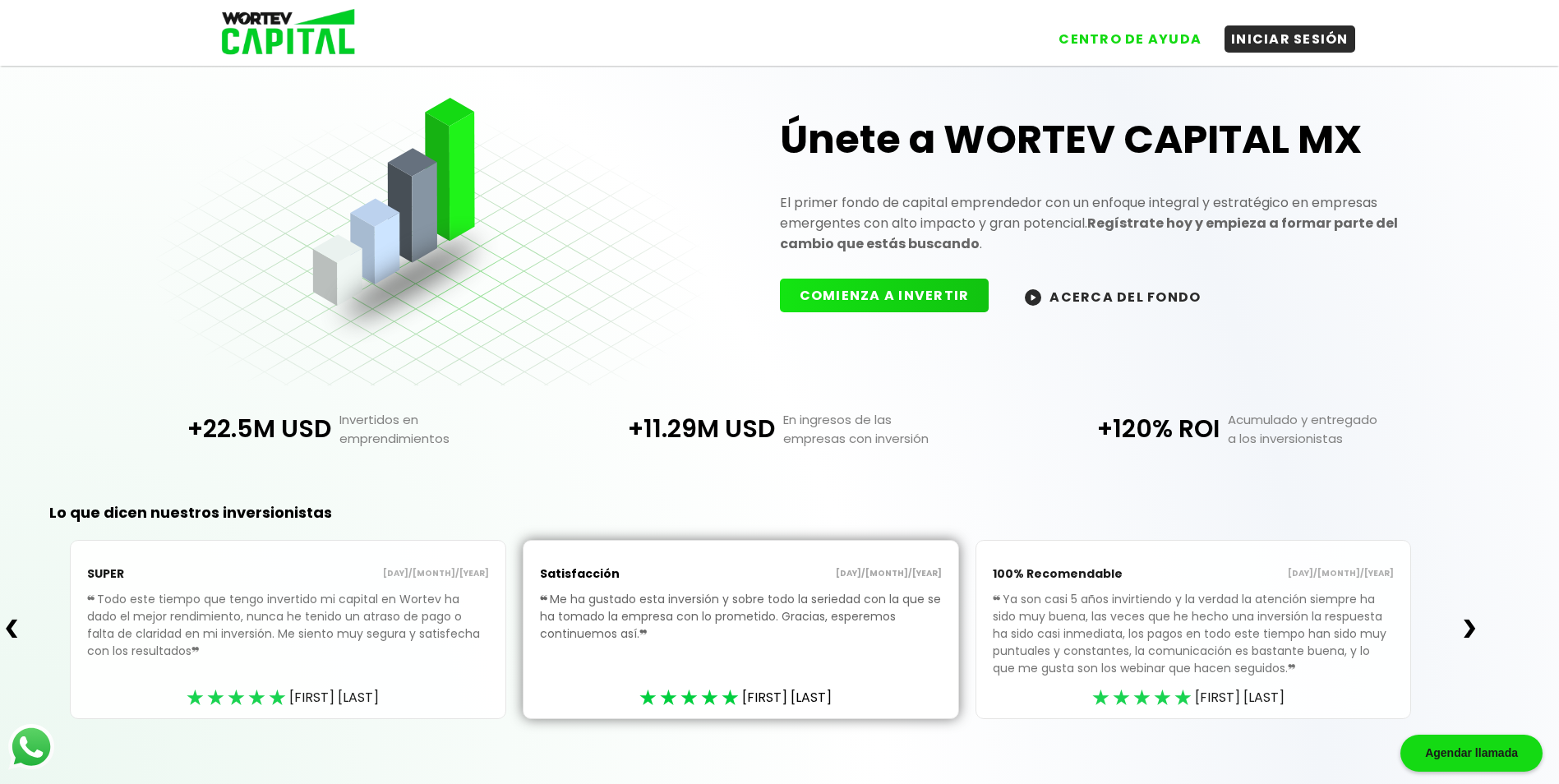 click on "❯" at bounding box center (1469, 629) 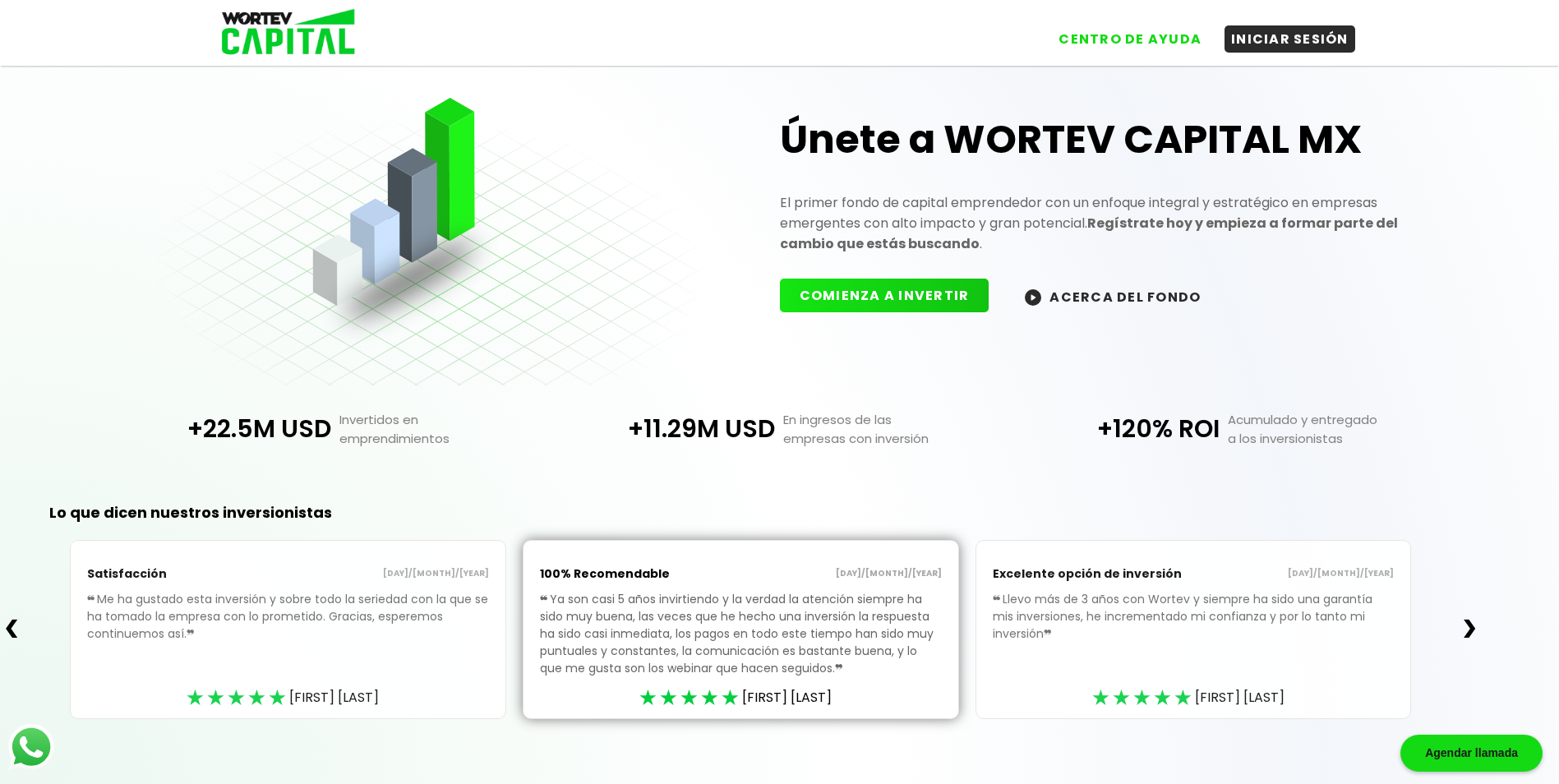 click on "❯" at bounding box center [1469, 629] 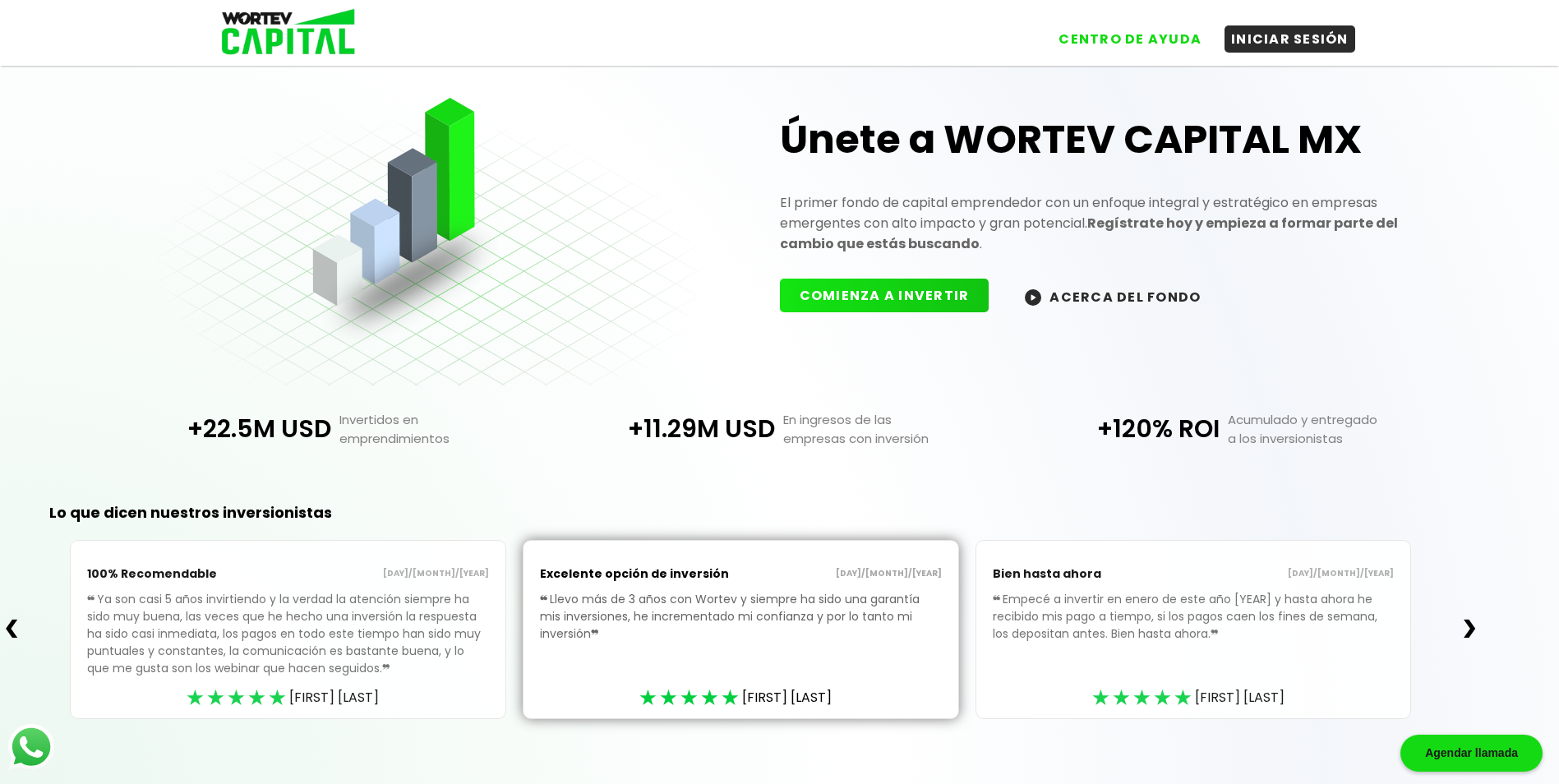 click on "❯" at bounding box center (1469, 629) 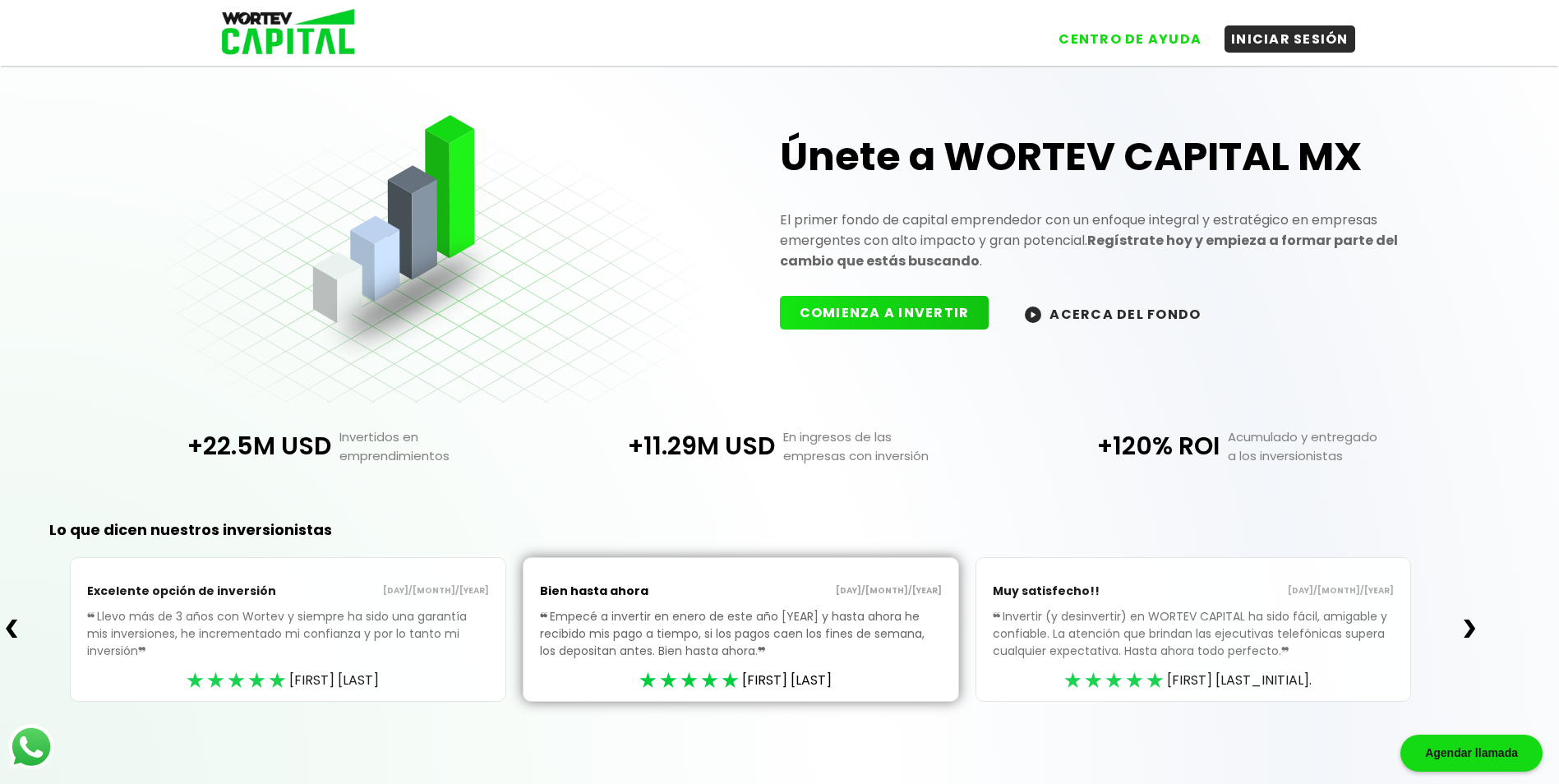 click on "❯" at bounding box center [1469, 629] 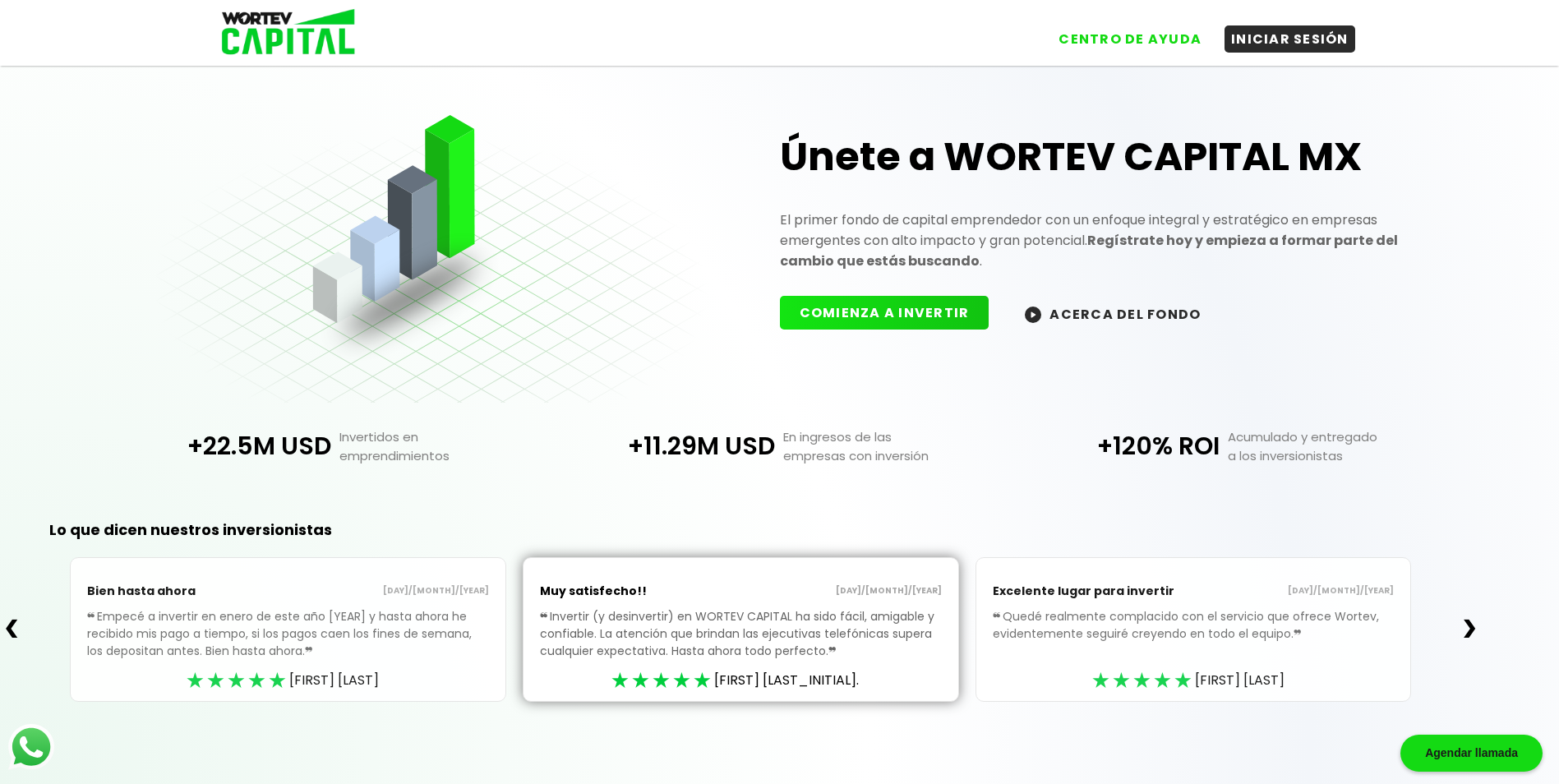 click on "❯" at bounding box center (1469, 629) 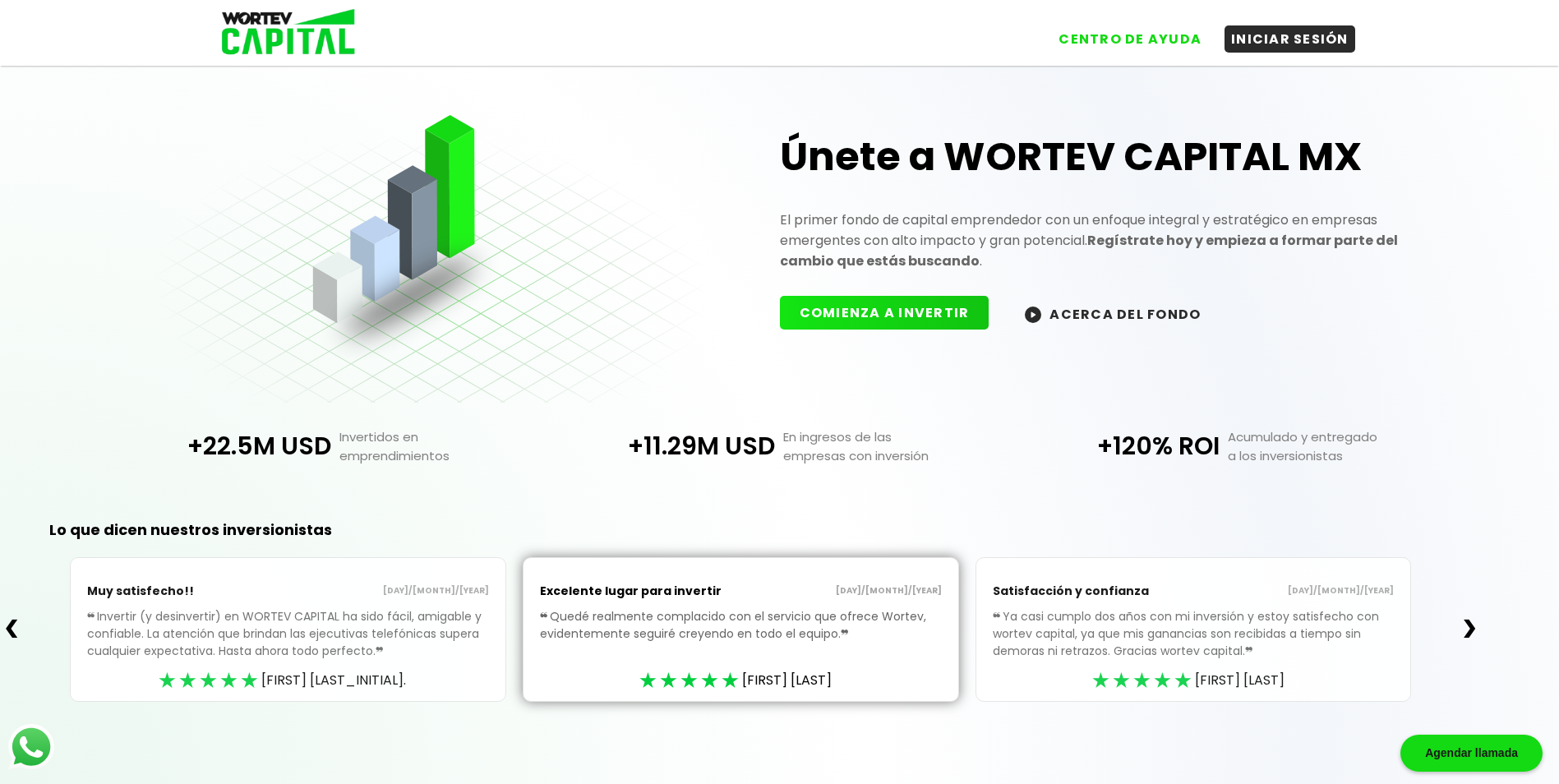click on "❯" at bounding box center [1469, 629] 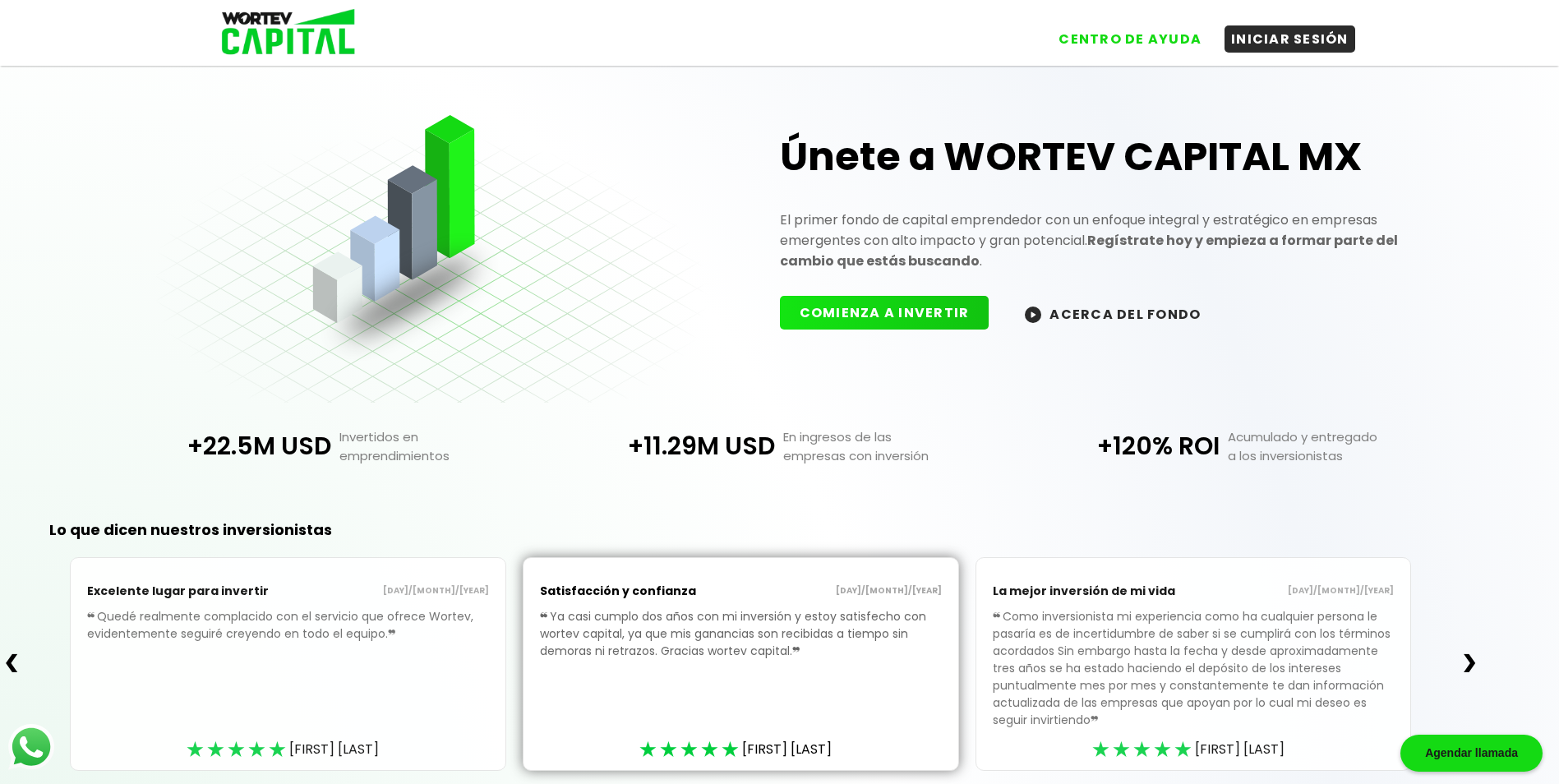 scroll, scrollTop: 25, scrollLeft: 0, axis: vertical 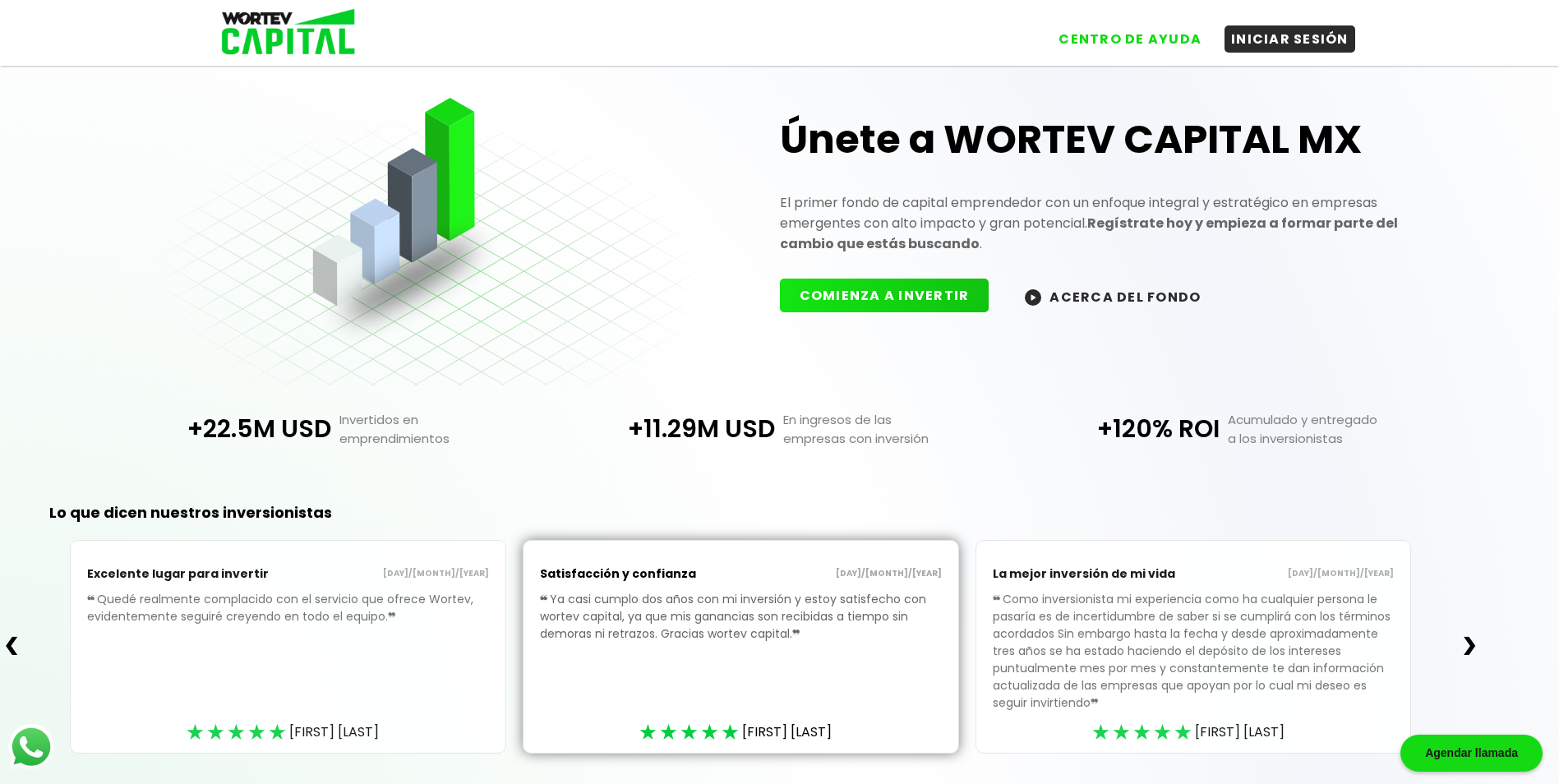 click on "❯" at bounding box center (1469, 646) 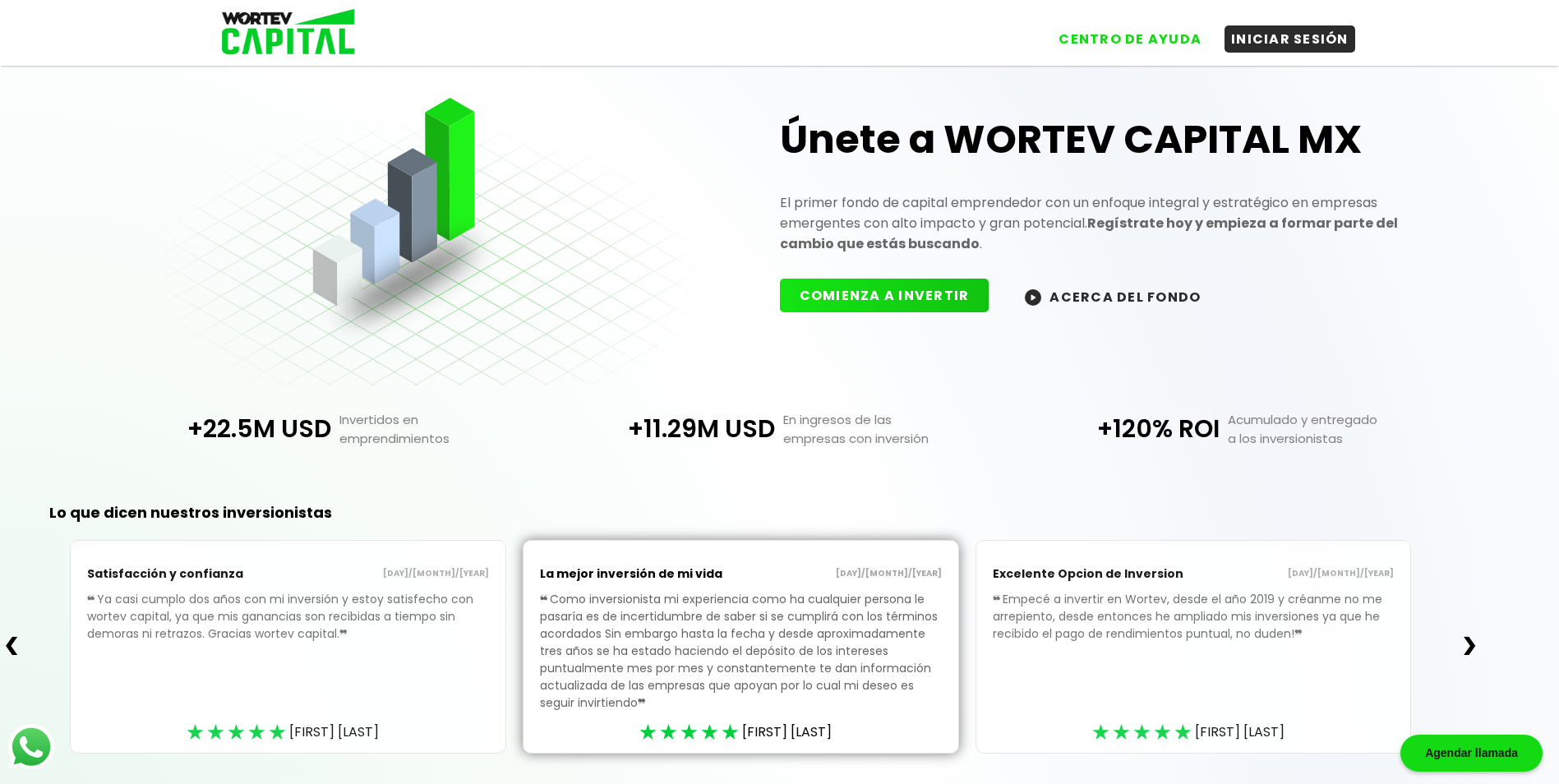 click on "❯" at bounding box center [1469, 646] 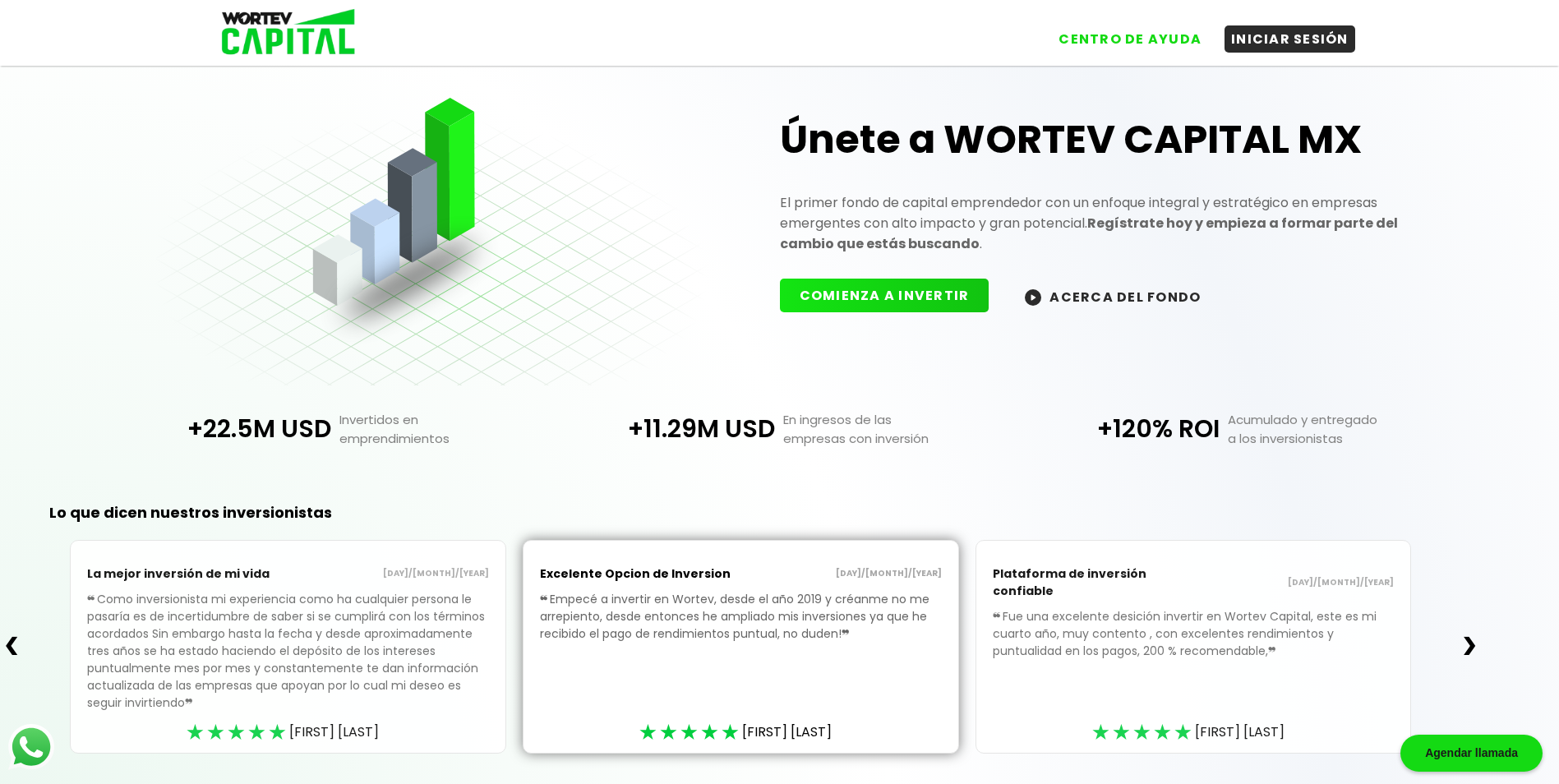 click on "❯" at bounding box center (1469, 646) 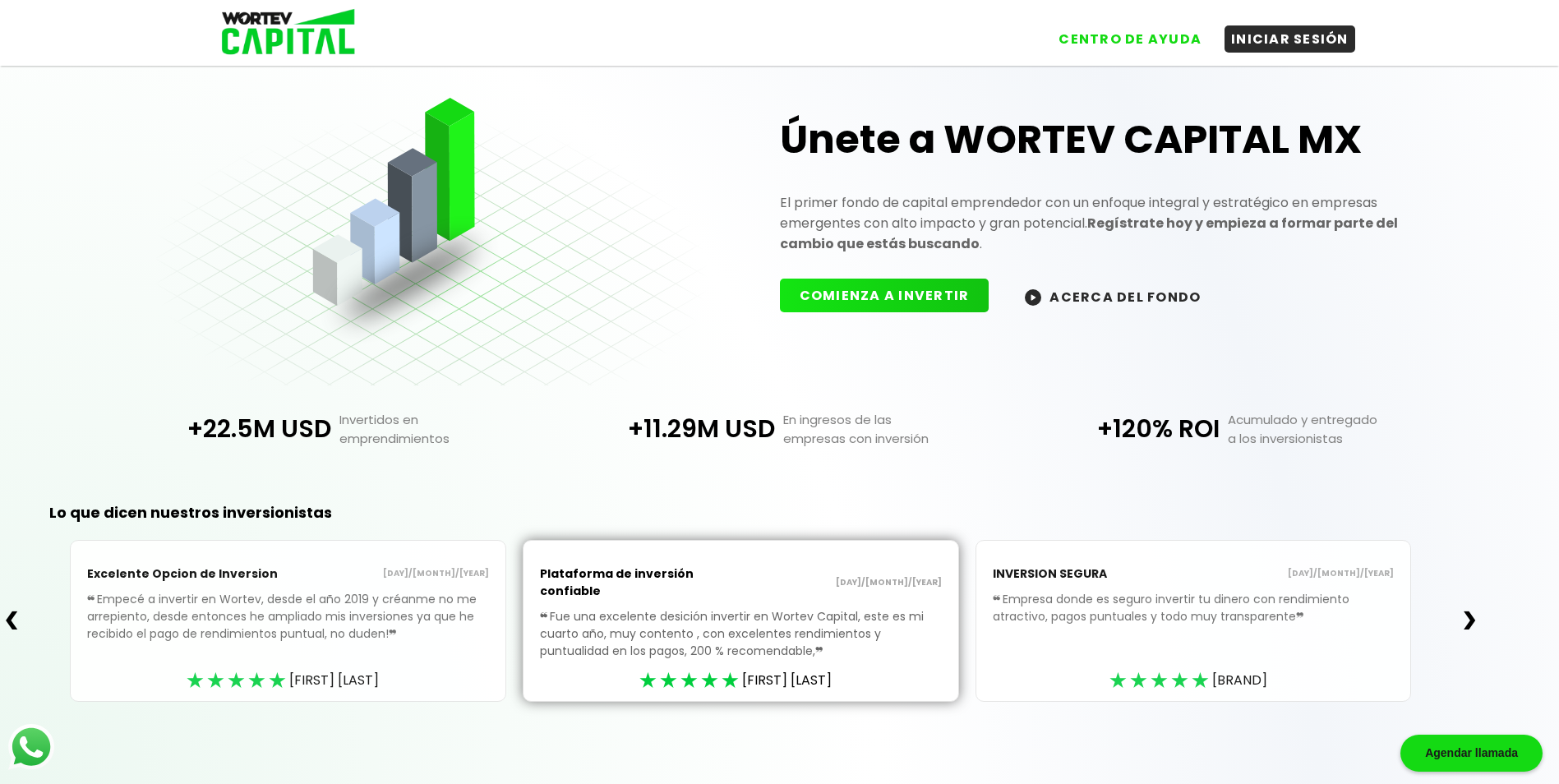 scroll, scrollTop: 8, scrollLeft: 0, axis: vertical 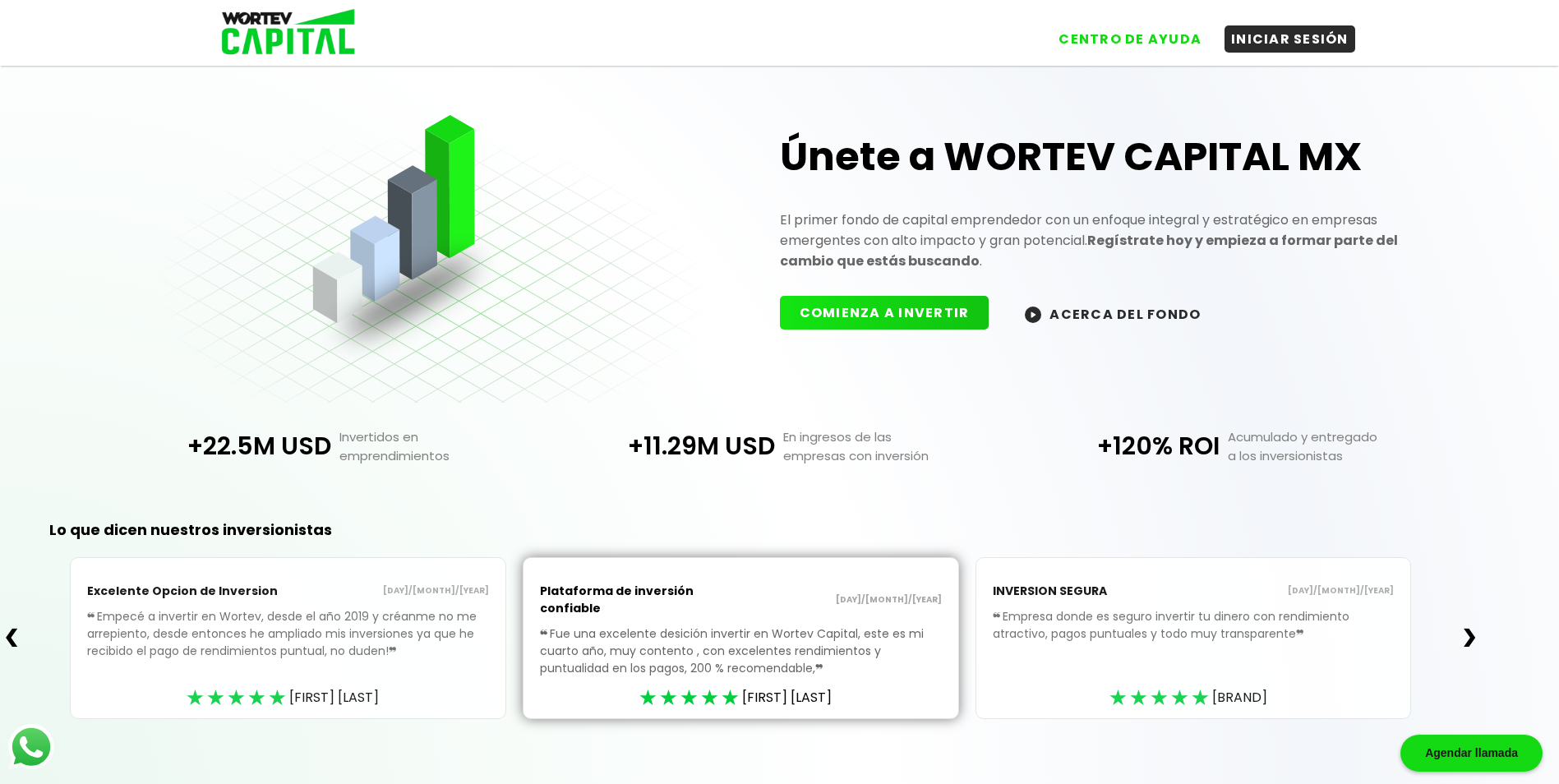 click on "❮" at bounding box center (12, 638) 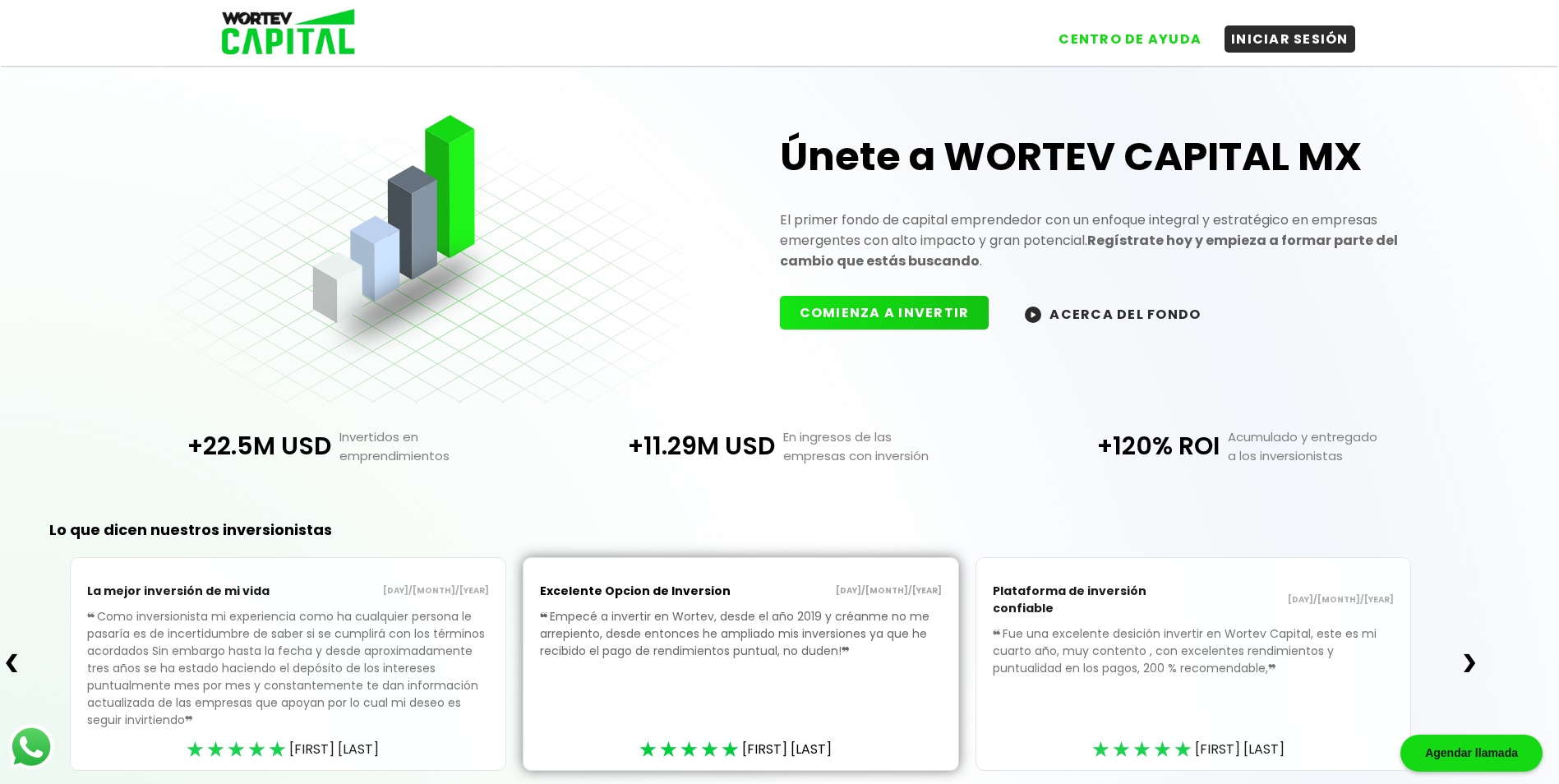 click on "❯" at bounding box center (1469, 663) 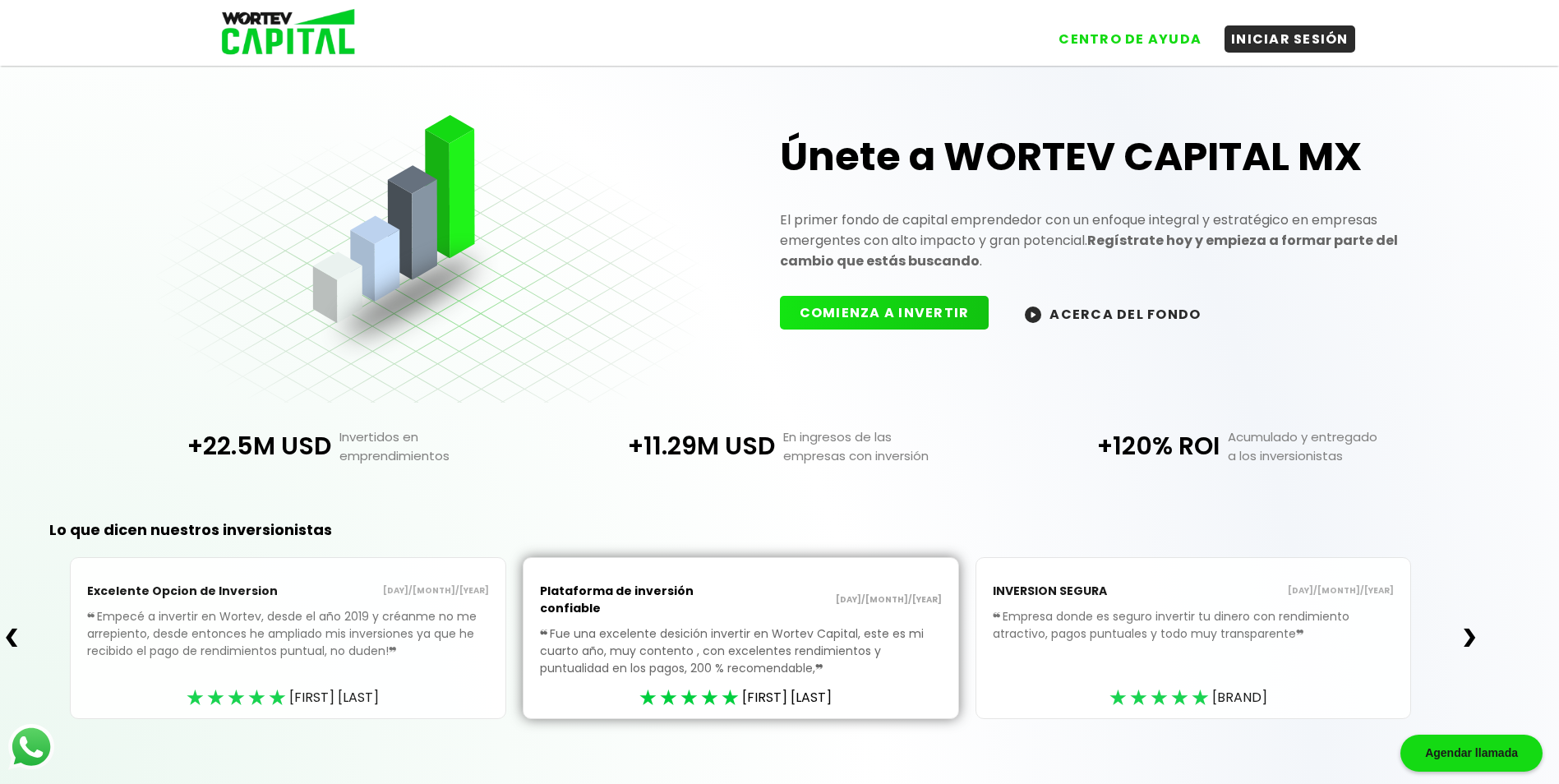 click on "❮ Excelente Opcion de Inversion [DAY]/[MONTH]/[YEAR] ❝ Empecé a invertir en Wortev, desde el año 2019 y créanme no me arrepiento, desde entonces he ampliado mis inversiones ya que he recibido el pago de rendimientos puntual, no duden! ❞ ★★★★★ [FIRST] [LAST] Plataforma de inversión confiable [DAY]/[MONTH]/[YEAR] ❝ Fue una excelente desición invertir en Wortev Capital, este es mi cuarto año, muy contento , con excelentes rendimientos y puntualidad en los pagos, 200 % recomendable, ❞ ★★★★★ [FIRST] [LAST] INVERSION SEGURA [DAY]/[MONTH]/[YEAR] ❝ Empresa donde es seguro invertir tu dinero con rendimiento atractivo, pagos puntuales y todo muy transparente ❞ ★★★★★ [BRAND] ❯" at bounding box center [740, 638] 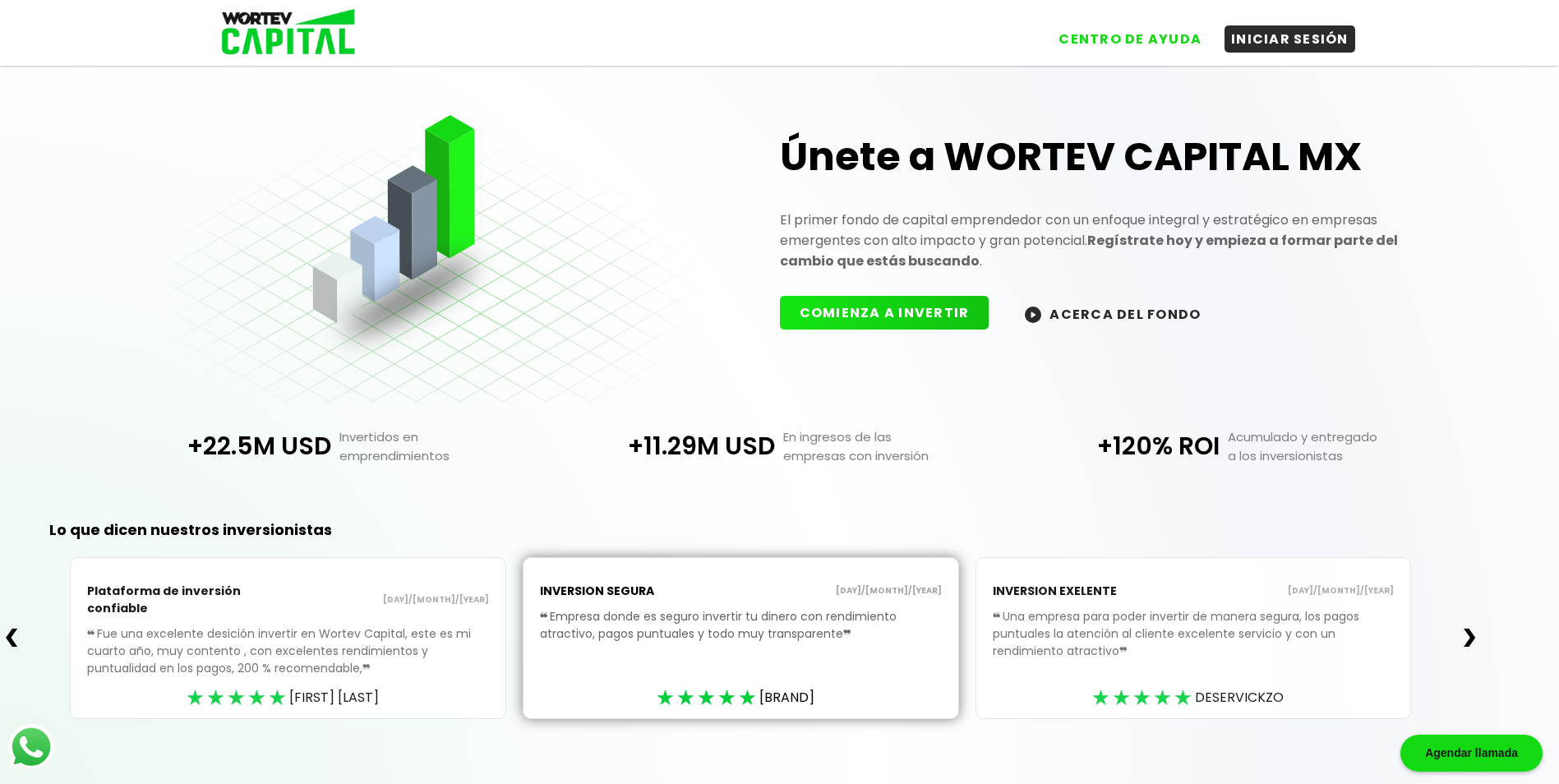 click on "❯" at bounding box center (1469, 638) 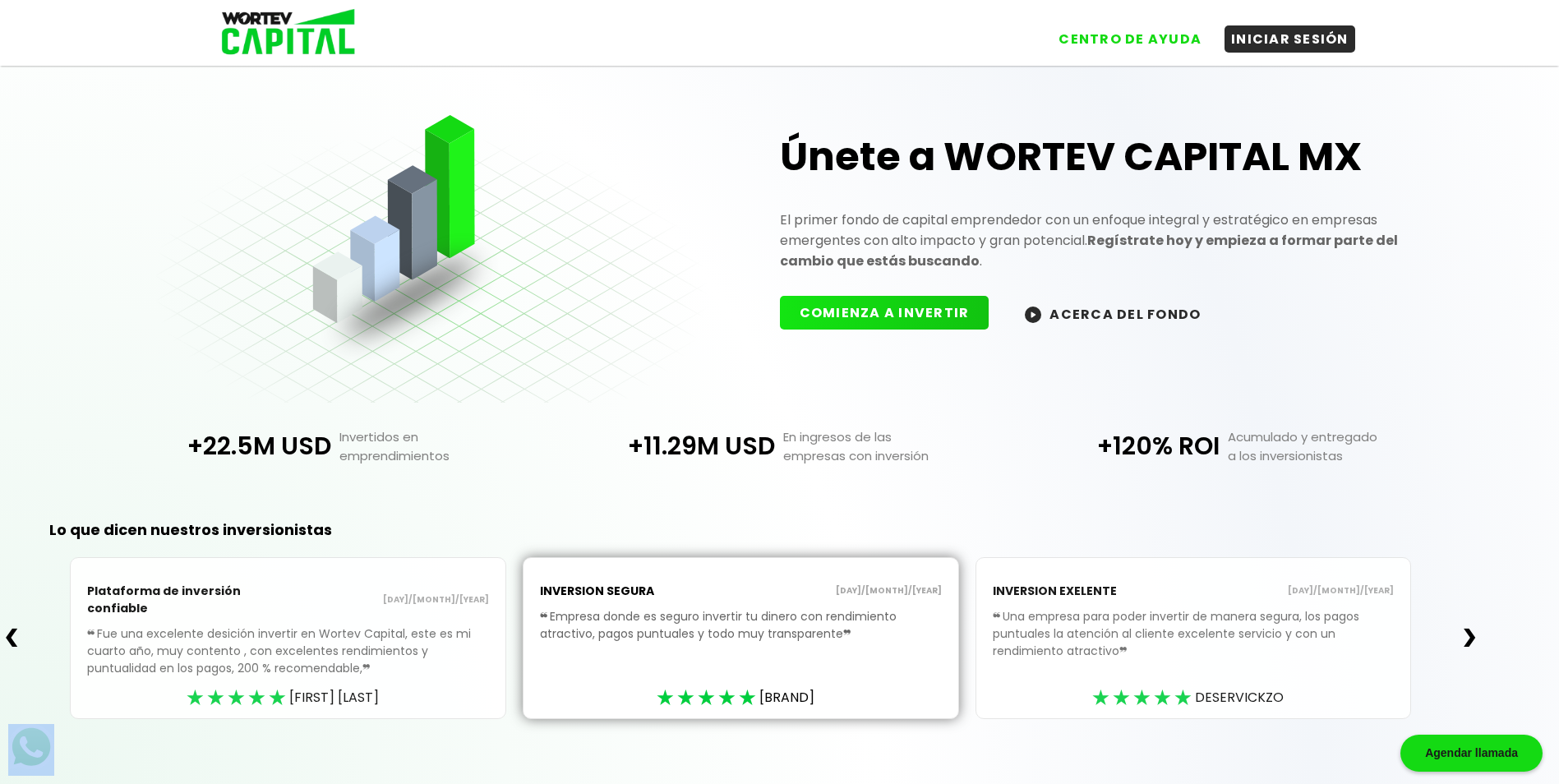 click on "❮ Plataforma de inversión confiable [DD]/[MM]/[YYYY] ❝ Fue una excelente desición invertir en Wortev Capital, este es mi cuarto año, muy contento , con excelentes rendimientos y puntualidad en los pagos, 200 % recomendable, ❞ ★★★★★ Roberto C. INVERSION SEGURA [DD]/[MM]/[YYYY] ❝ Empresa donde es seguro invertir tu dinero con rendimiento atractivo, pagos puntuales y todo muy transparente ❞ ★★★★★ RAMERCIAL INVERSION EXELENTE [DD]/[MM]/[YYYY] ❝ Una empresa para poder invertir de manera segura, los pagos puntuales la atención al cliente excelente servicio y con un rendimiento atractivo ❞ ★★★★★ DESERVICKZO ❯" at bounding box center (740, 638) 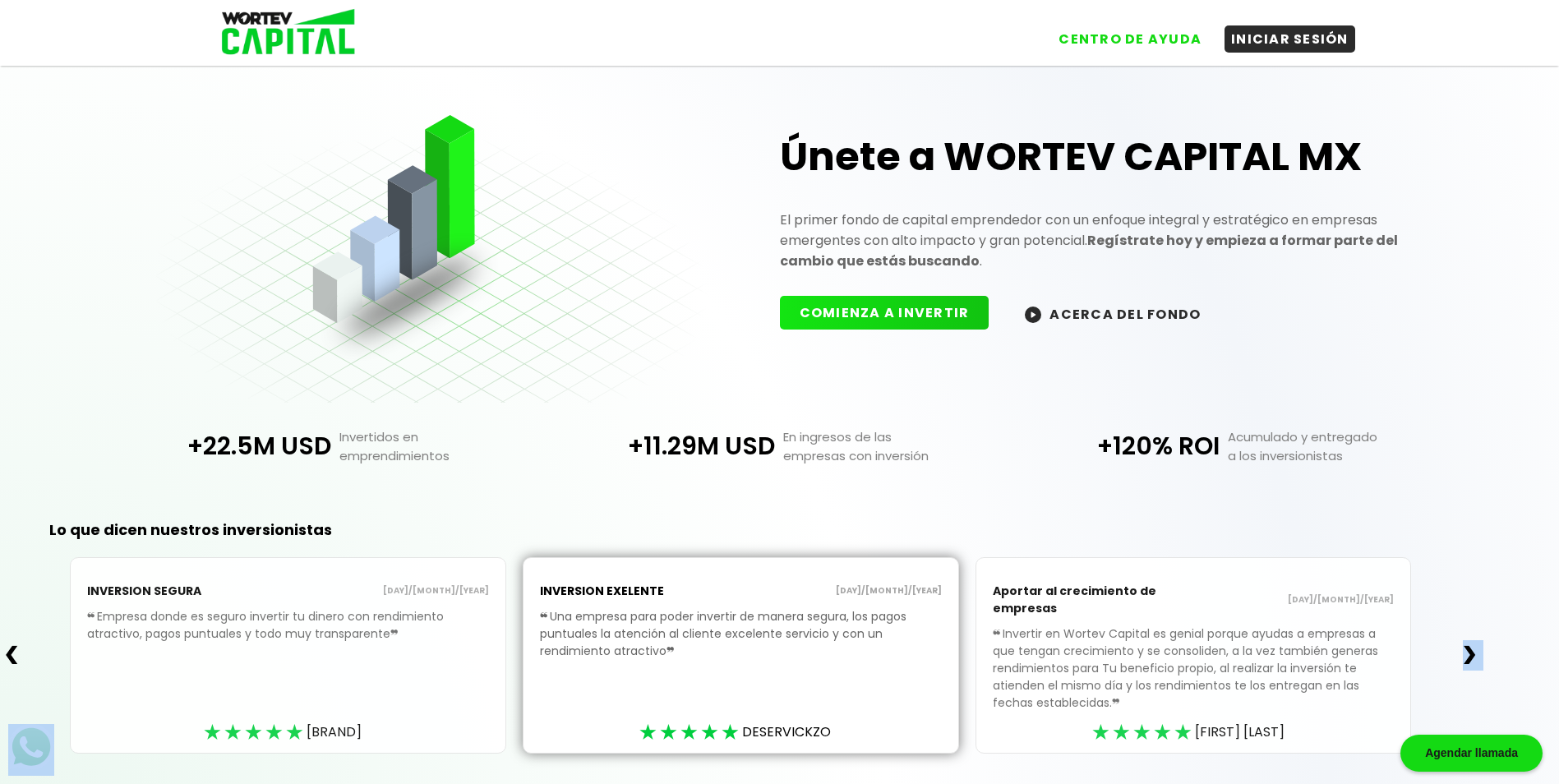 click on "❮ INVERSION SEGURA [DD]/[MM]/[YYYY] ❝ Empresa donde es seguro invertir tu dinero con rendimiento atractivo, pagos puntuales y todo muy transparente ❞ ★★★★★ RAMERCIAL INVERSION EXELENTE [DD]/[MM]/[YYYY] ❝ Una empresa para poder invertir de manera segura, los pagos puntuales la atención al cliente excelente servicio y con un rendimiento atractivo ❞ ★★★★★ DESERVICKZO Aportar al crecimiento de empresas [DD]/[MM]/[YYYY] ❝ Invertir en Wortev Capital es genial porque ayudas a empresas a que tengan crecimiento y se consoliden, a la vez también generas rendimientos para Tu beneficio propio, al realizar la inversión te atienden el mismo día y los rendimientos te los entregan en las fechas establecidas. ❞ ★★★★★ JOSE G. ❯" at bounding box center (740, 655) 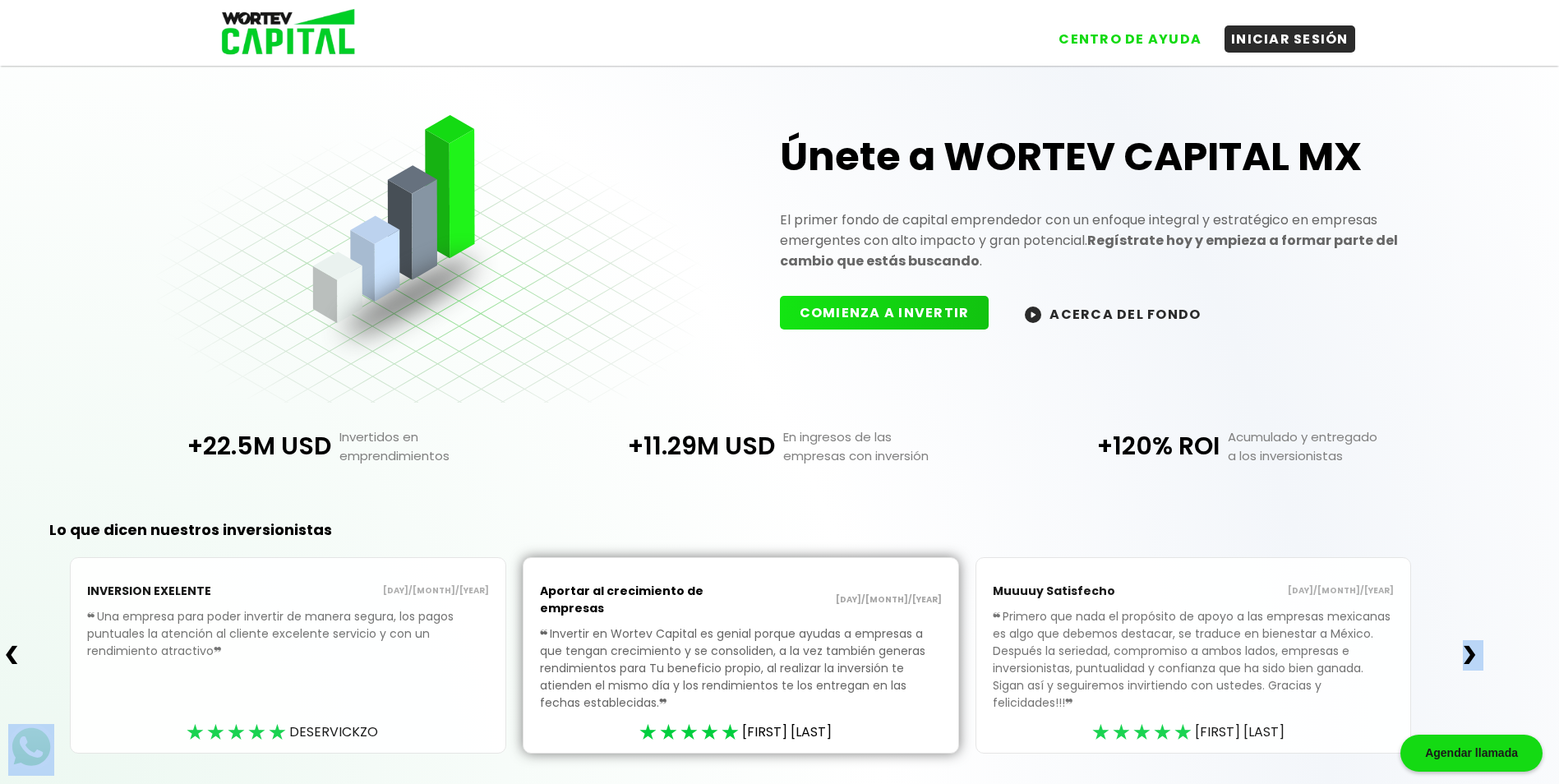 click on "❯" at bounding box center [1469, 655] 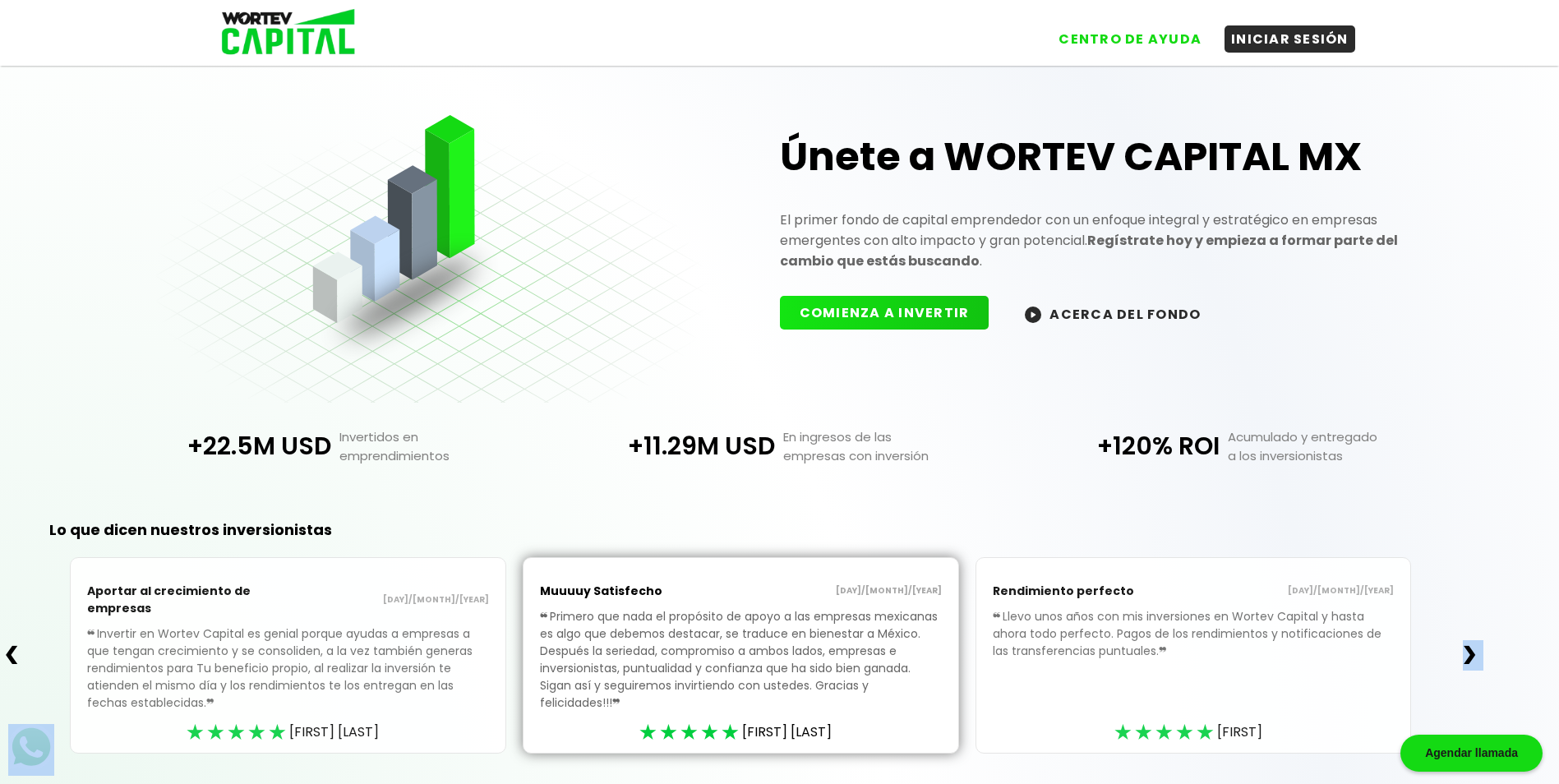 click on "❯" at bounding box center (1469, 655) 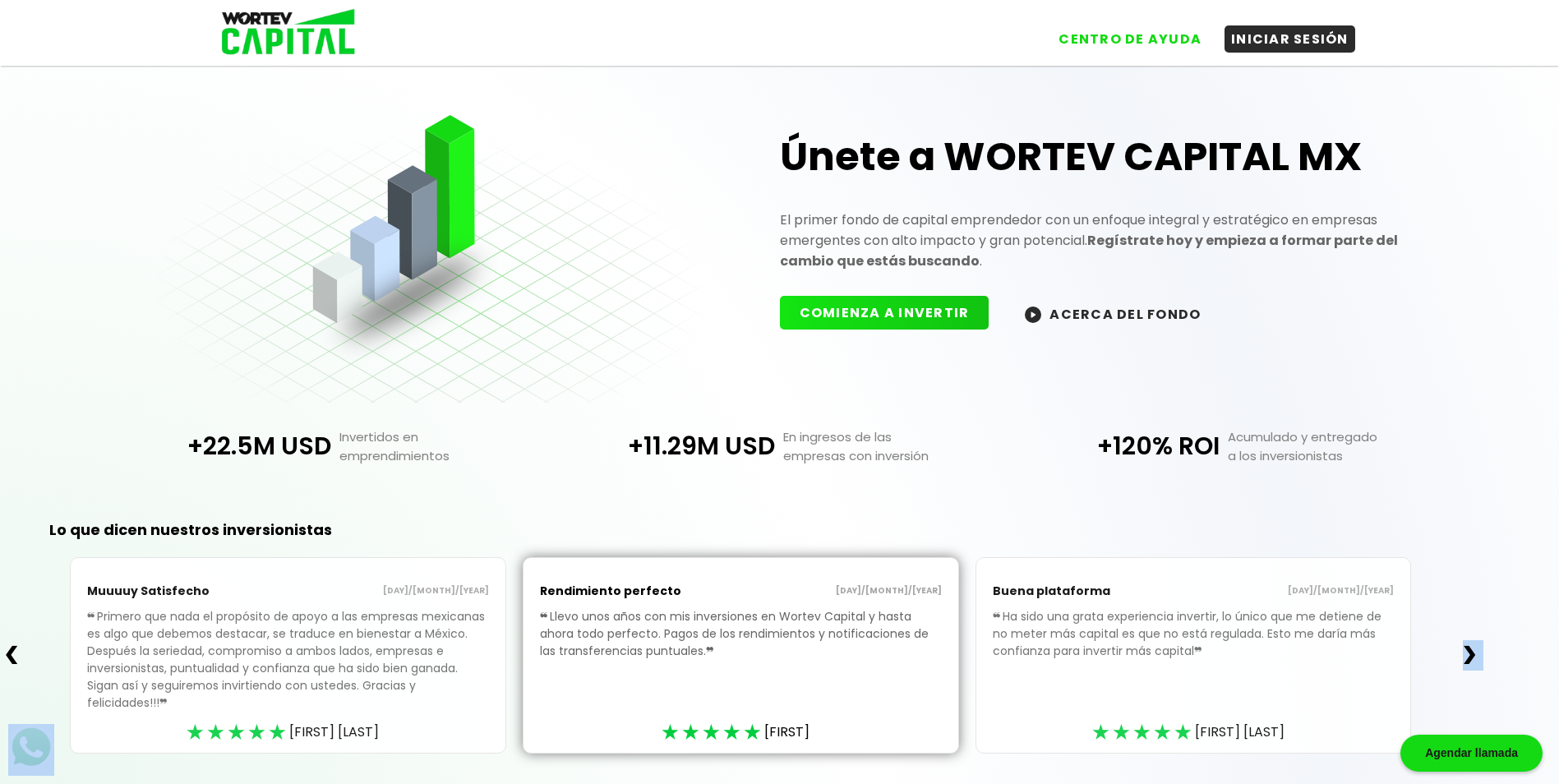 click on "❯" at bounding box center [1469, 655] 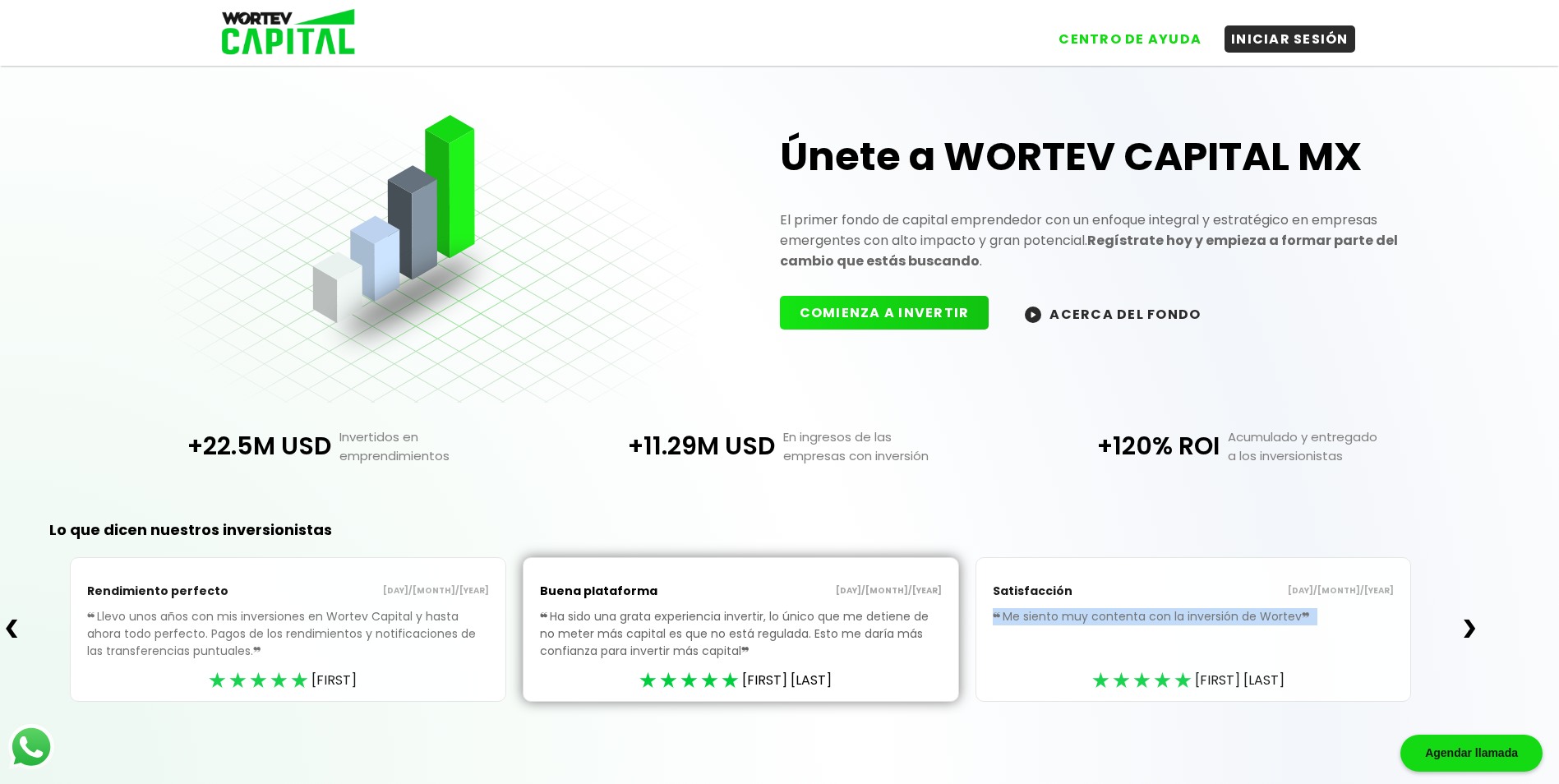 click on "❮ Rendimiento perfecto [DAY]/[MONTH]/[YEAR] ❝ Llevo unos años con mis inversiones en Wortev Capital y hasta ahora todo perfecto. Pagos de los rendimientos y notificaciones de las transferencias puntuales. ❞ ★★★★★ [FIRST] Buena plataforma [DAY]/[MONTH]/[YEAR] ❝ Ha sido una grata experiencia invertir, lo único que me detiene de no meter más capital es que no está regulada. Esto me daría más confianza para invertir más capital ❞ ★★★★★ [FIRST] [LAST] Satisfacción [DAY]/[MONTH]/[YEAR] ❝ Me siento muy contenta con la inversión de Wortev ❞ ★★★★★ [FIRST] [LAST] ❯" at bounding box center [740, 630] 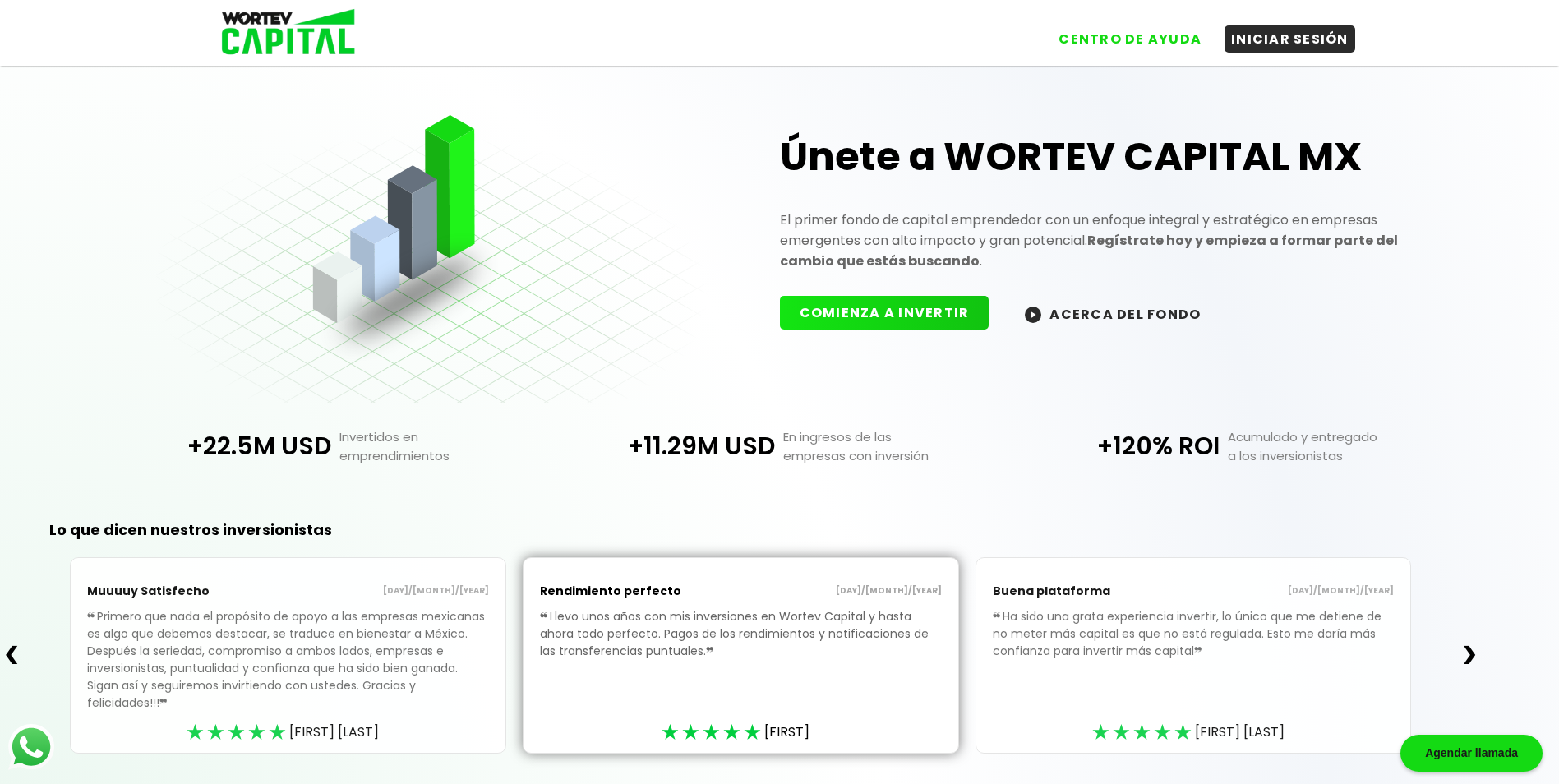 click on "❮ Muuuuy Satisfecho [DAY]/[MONTH]/[YEAR] ❝ Primero que nada el propósito de apoyo a las empresas mexicanas es algo que debemos destacar, se traduce en bienestar a México. Después la seriedad, compromiso a ambos lados, empresas e inversionistas, puntualidad y confianza que ha sido bien ganada. Sigan así y seguiremos invirtiendo con ustedes. Gracias y felicidades!!! ❞ ★★★★★ [FIRST] [LAST] Rendimiento perfecto [DAY]/[MONTH]/[YEAR] ❝ Llevo unos años con mis inversiones en Wortev Capital y hasta ahora todo perfecto. Pagos de los rendimientos y notificaciones de las transferencias puntuales. ❞ ★★★★★ [FIRST] [LAST] Buena plataforma [DAY]/[MONTH]/[YEAR] ❝ Ha sido una grata experiencia invertir, lo único que me detiene de no meter más capital es que no está regulada. Esto me daría más confianza para invertir más capital ❞ ★★★★★ [FIRST] [LAST] ❯" at bounding box center [740, 655] 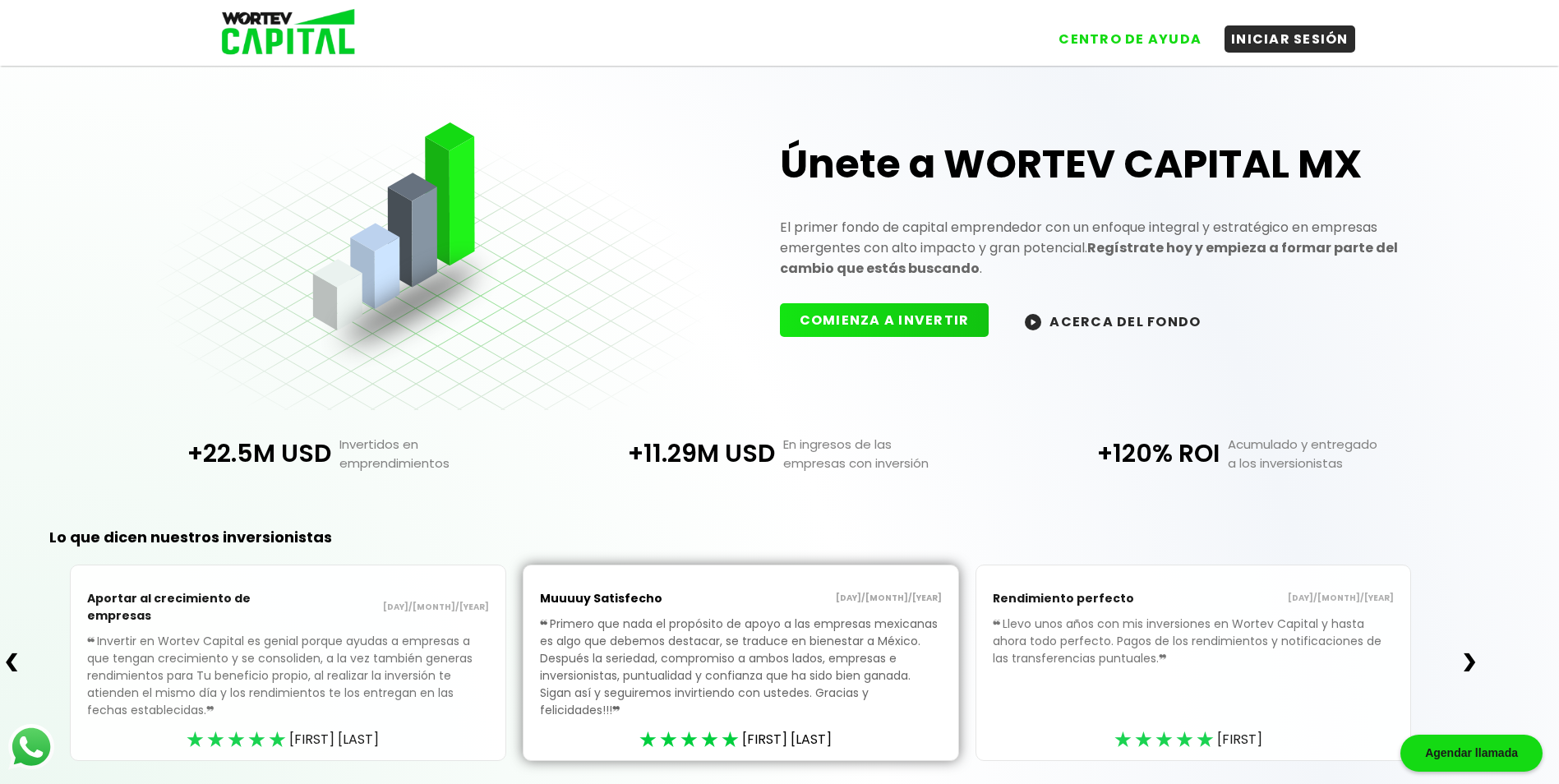 scroll, scrollTop: 0, scrollLeft: 0, axis: both 